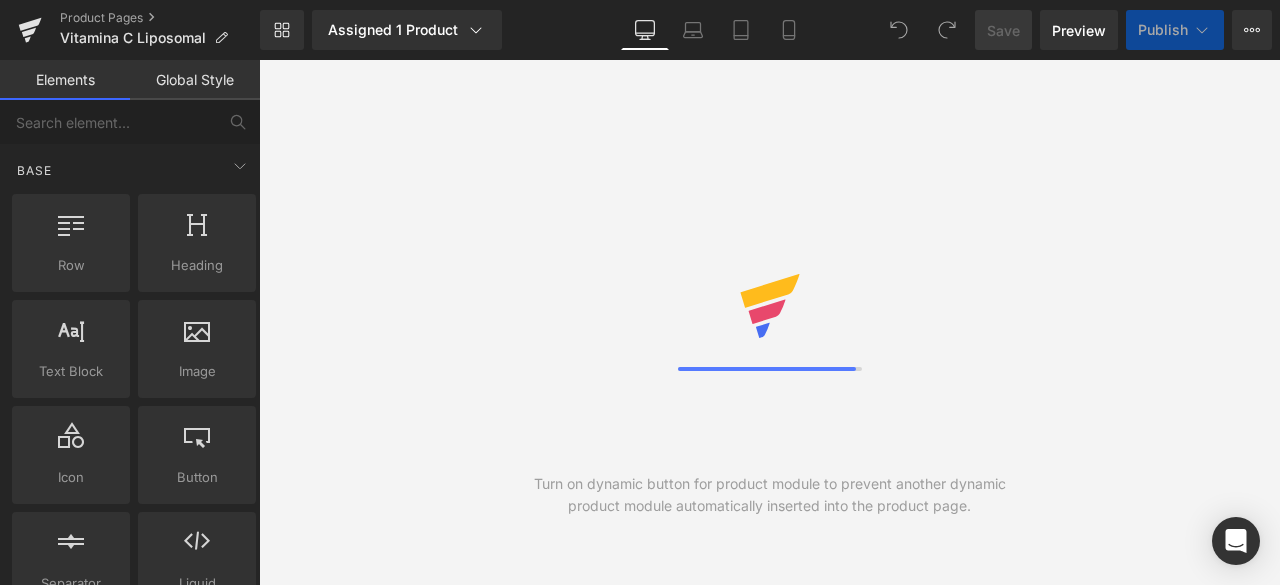 scroll, scrollTop: 0, scrollLeft: 0, axis: both 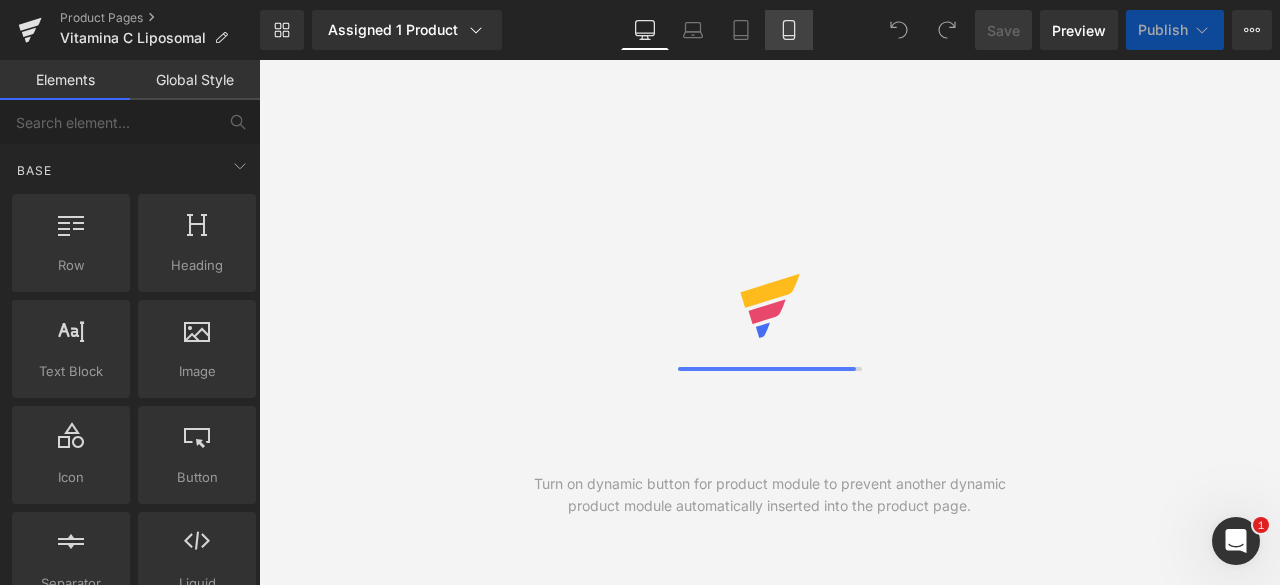 click 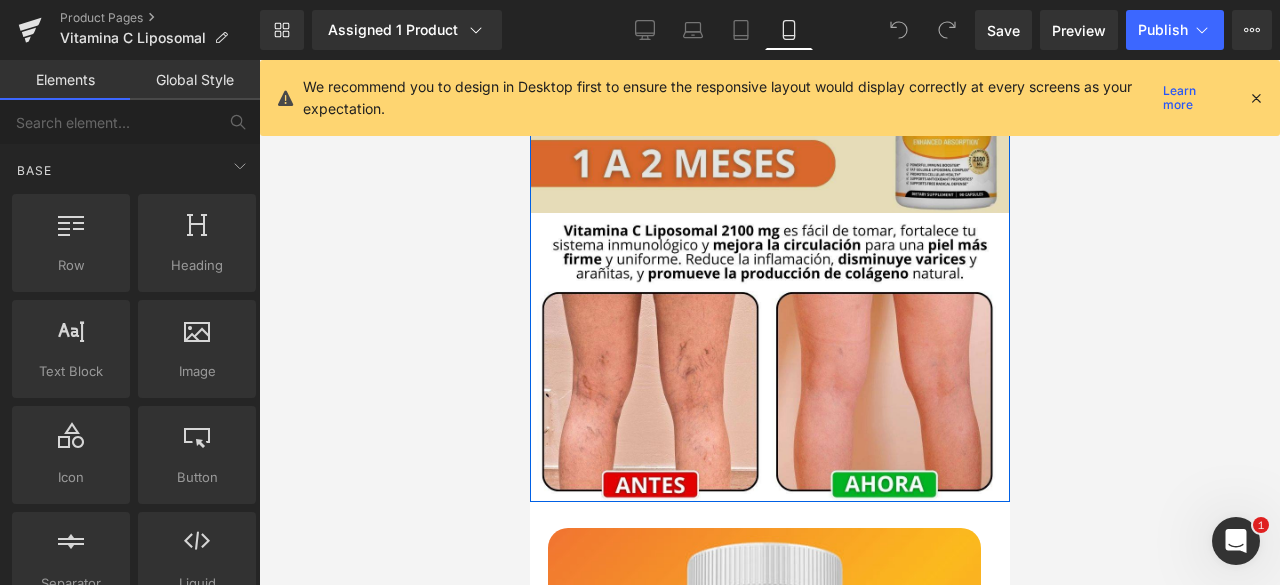 scroll, scrollTop: 495, scrollLeft: 0, axis: vertical 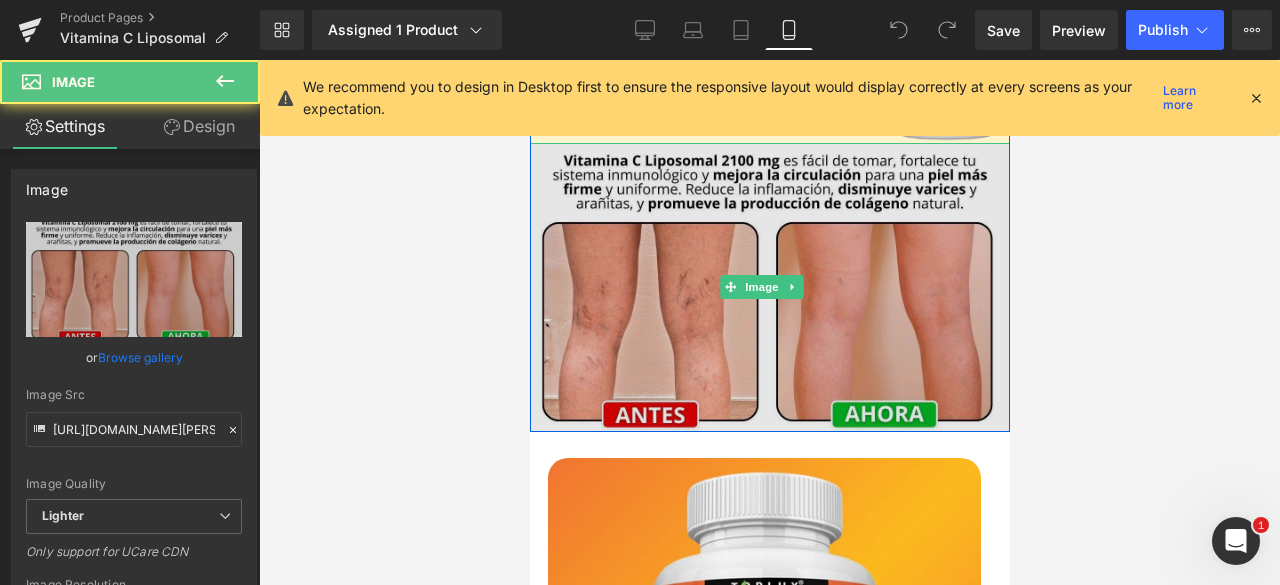 click at bounding box center [769, 287] 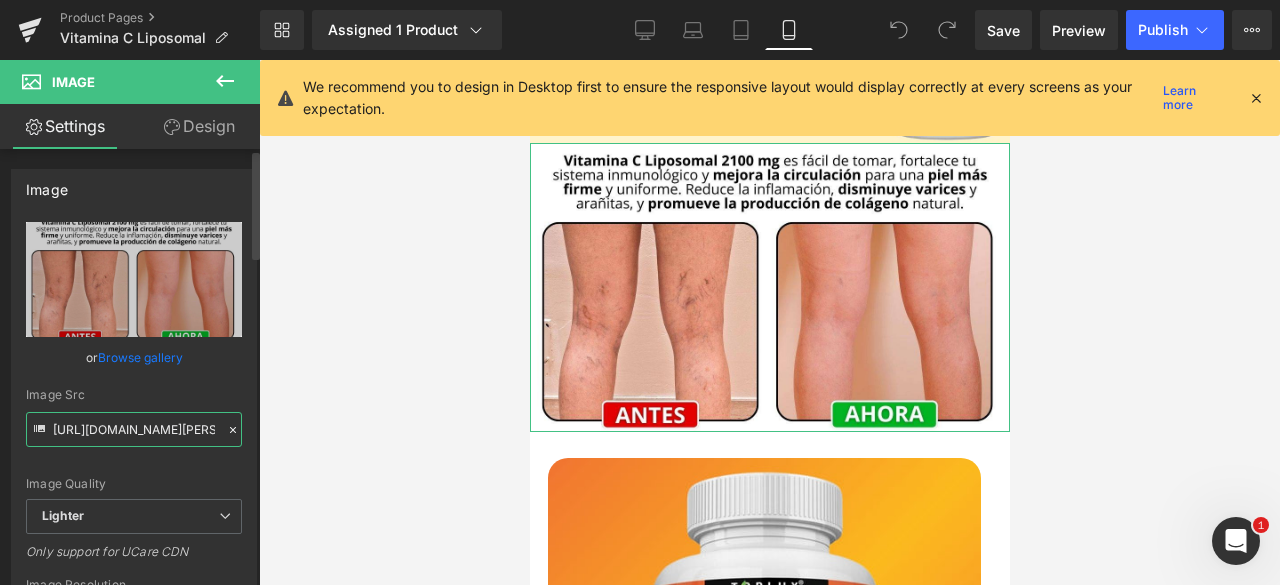 click on "[URL][DOMAIN_NAME][PERSON_NAME]" at bounding box center (134, 429) 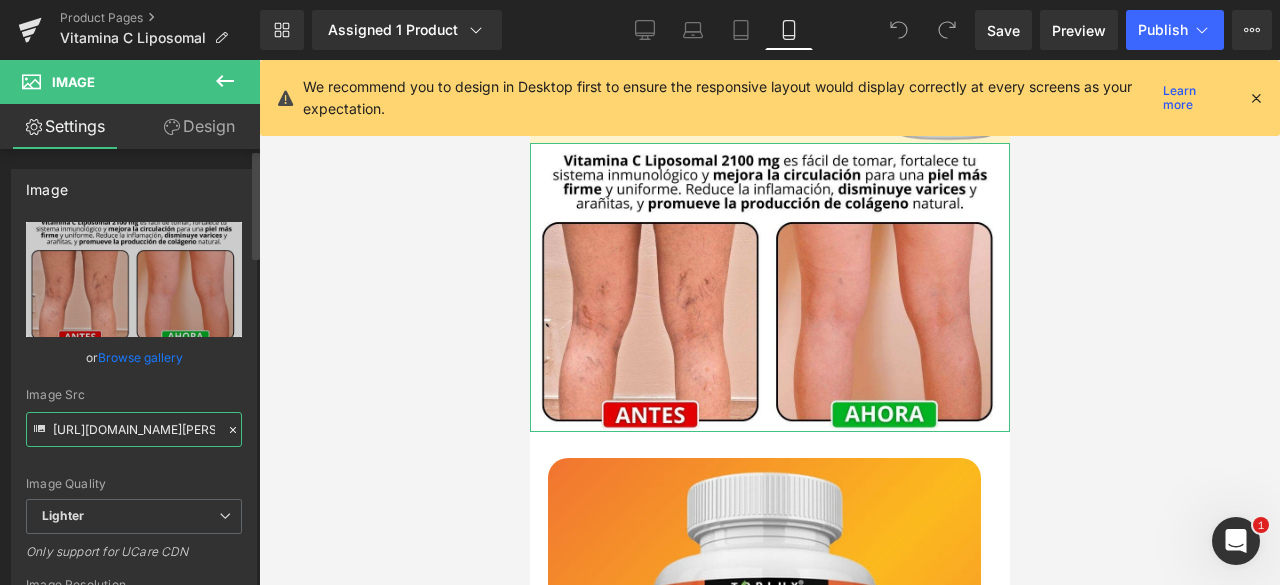 click on "[URL][DOMAIN_NAME][PERSON_NAME]" at bounding box center (134, 429) 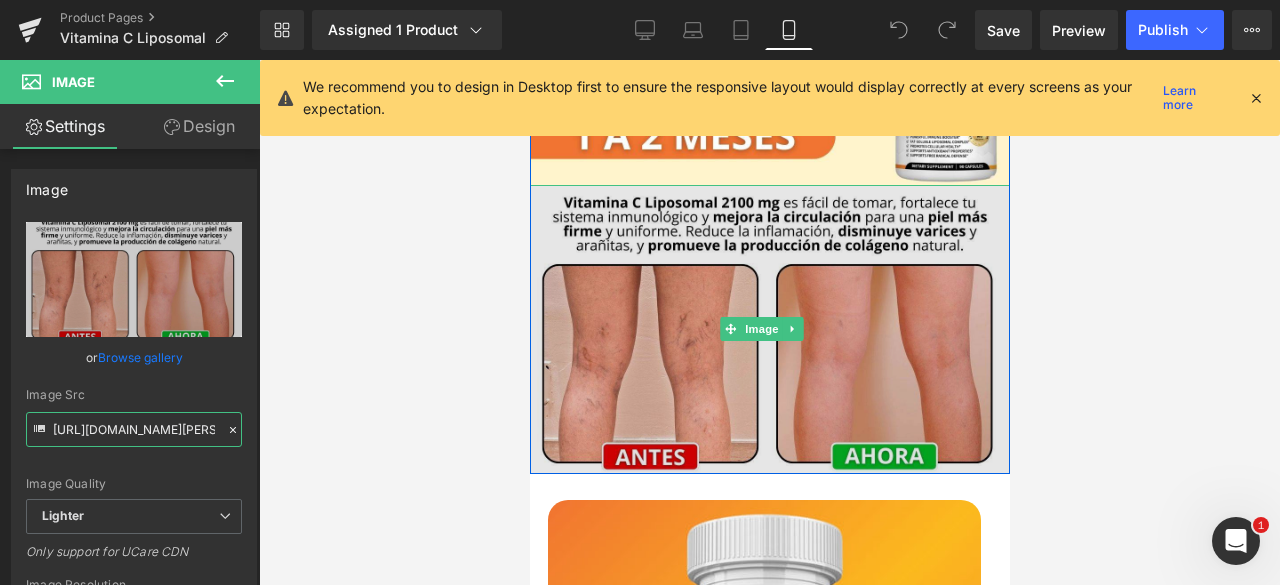 scroll, scrollTop: 444, scrollLeft: 0, axis: vertical 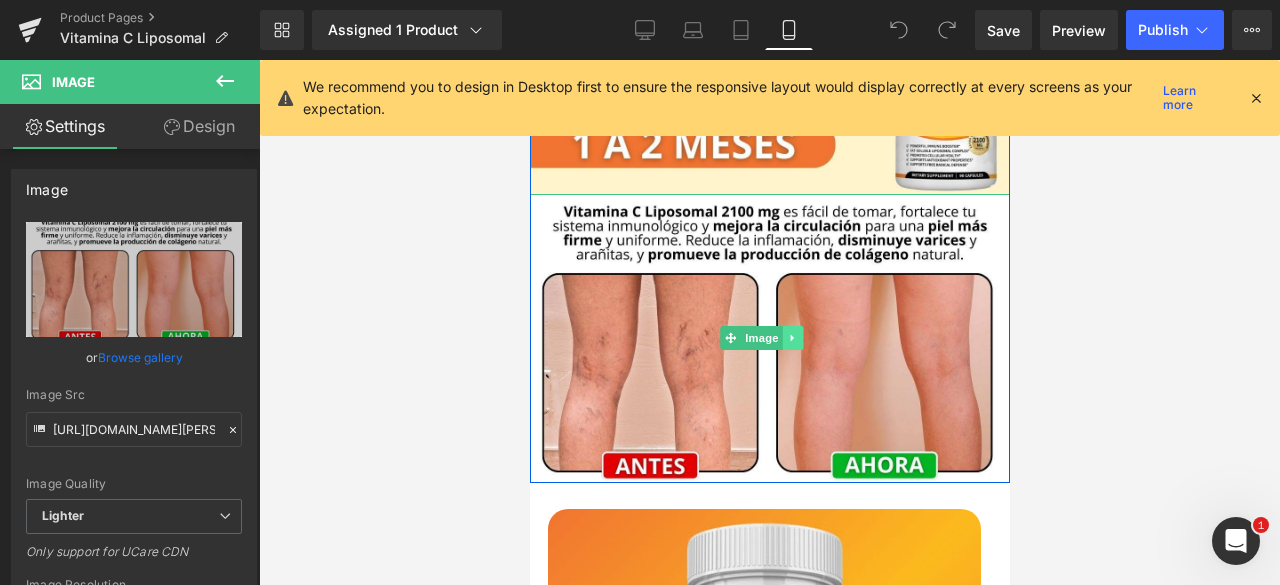 click 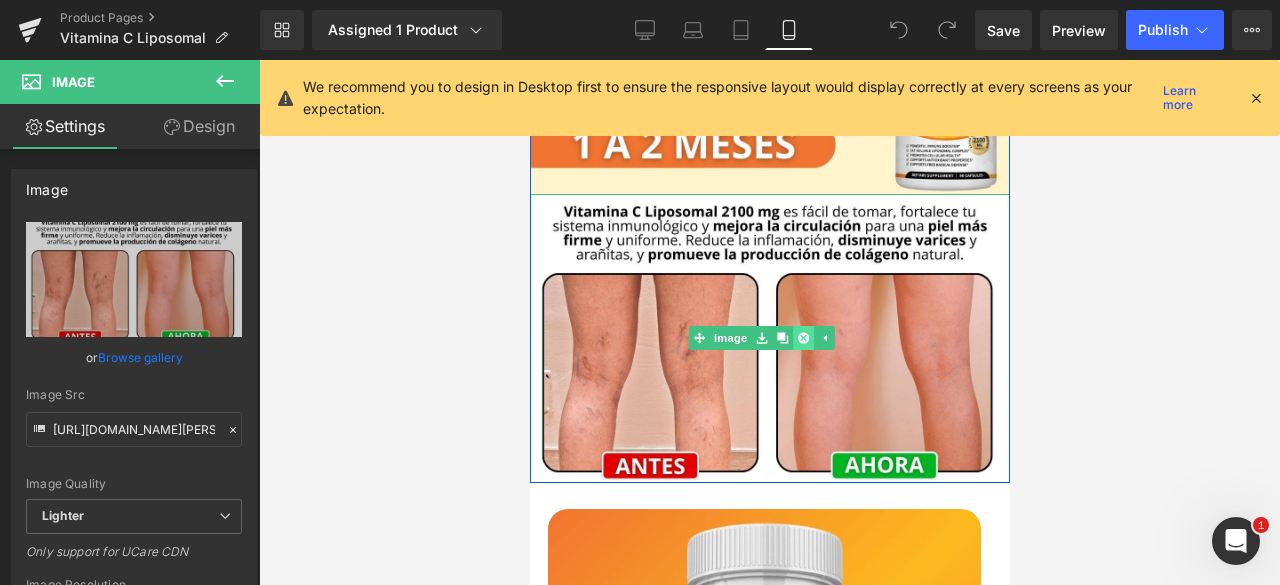 click 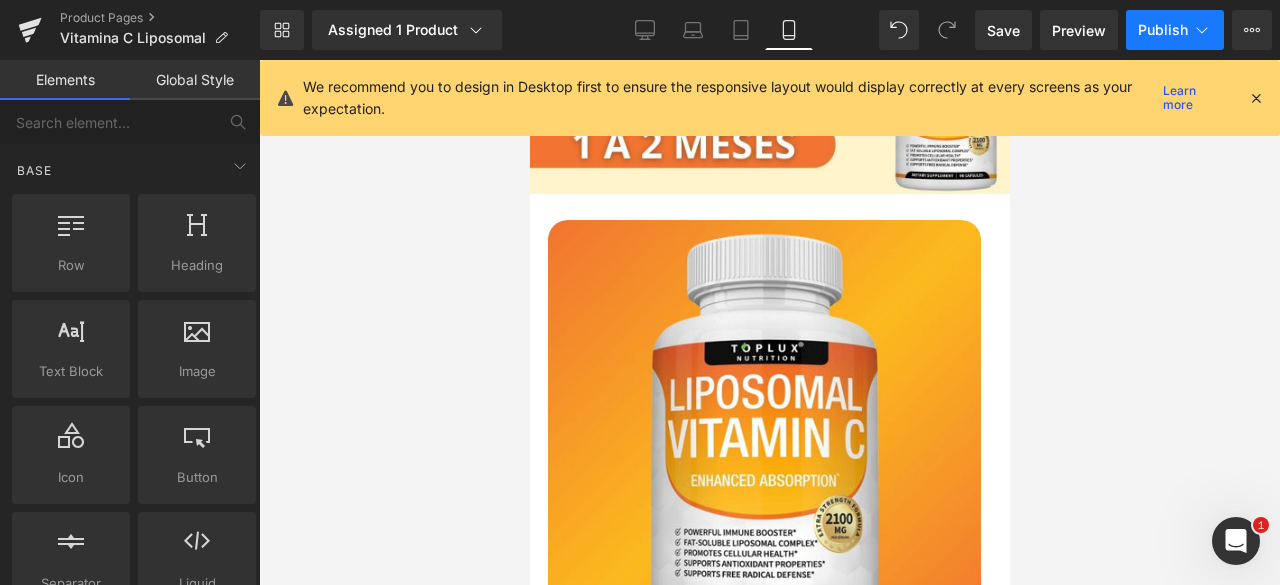 click on "Publish" at bounding box center (1175, 30) 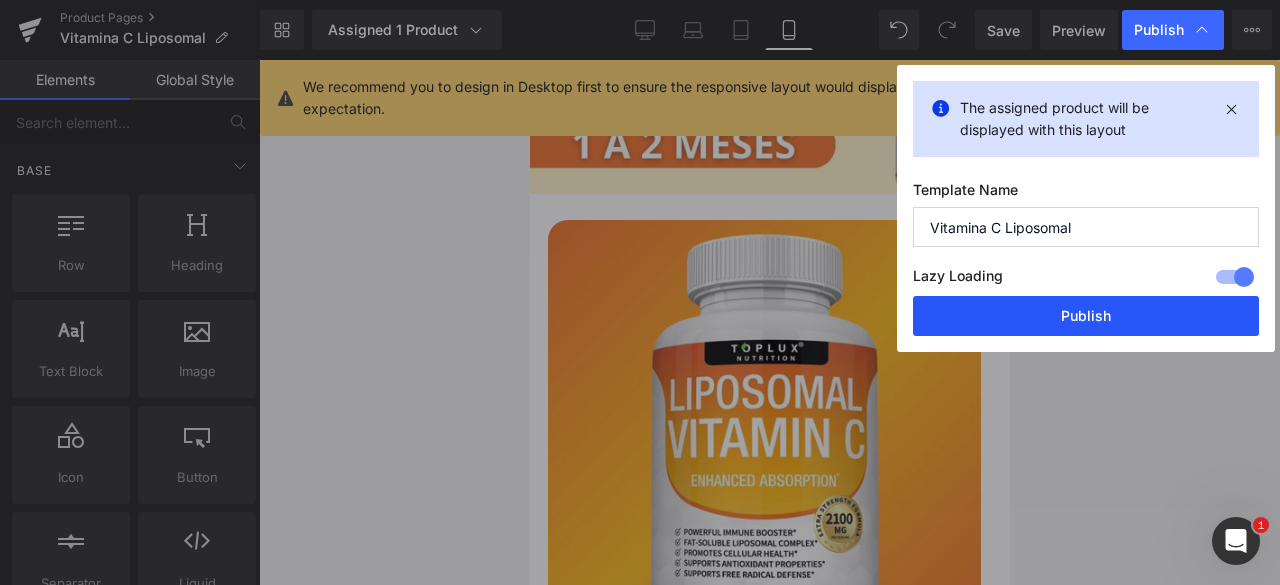 click on "Publish" at bounding box center (1086, 316) 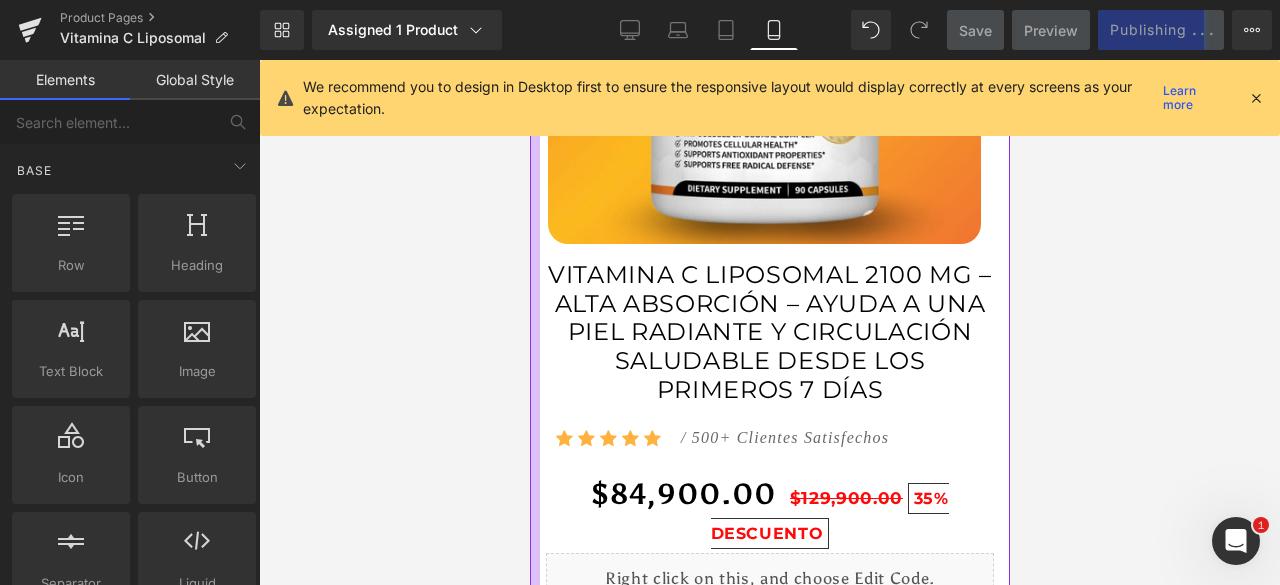 scroll, scrollTop: 854, scrollLeft: 0, axis: vertical 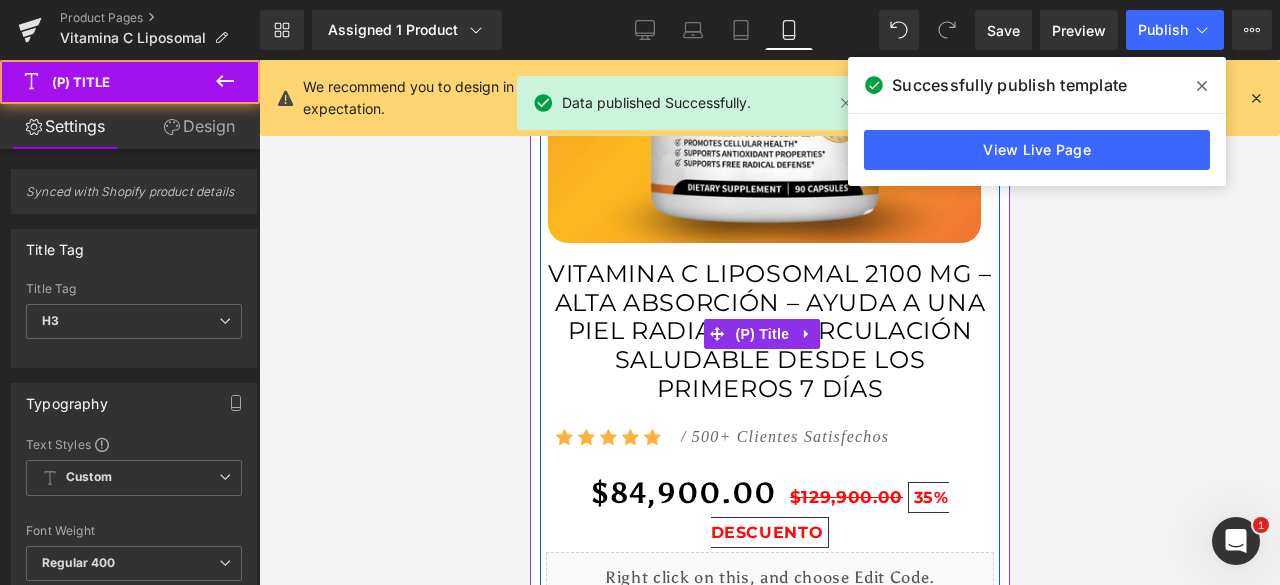click on "VITAMINA C LIPOSOMAL 2100 MG – ALTA ABSORCIÓN – AYUDA A UNA PIEL RADIANTE Y CIRCULACIÓN SALUDABLE DESDE LOS PRIMEROS 7 DÍAS" at bounding box center (769, 332) 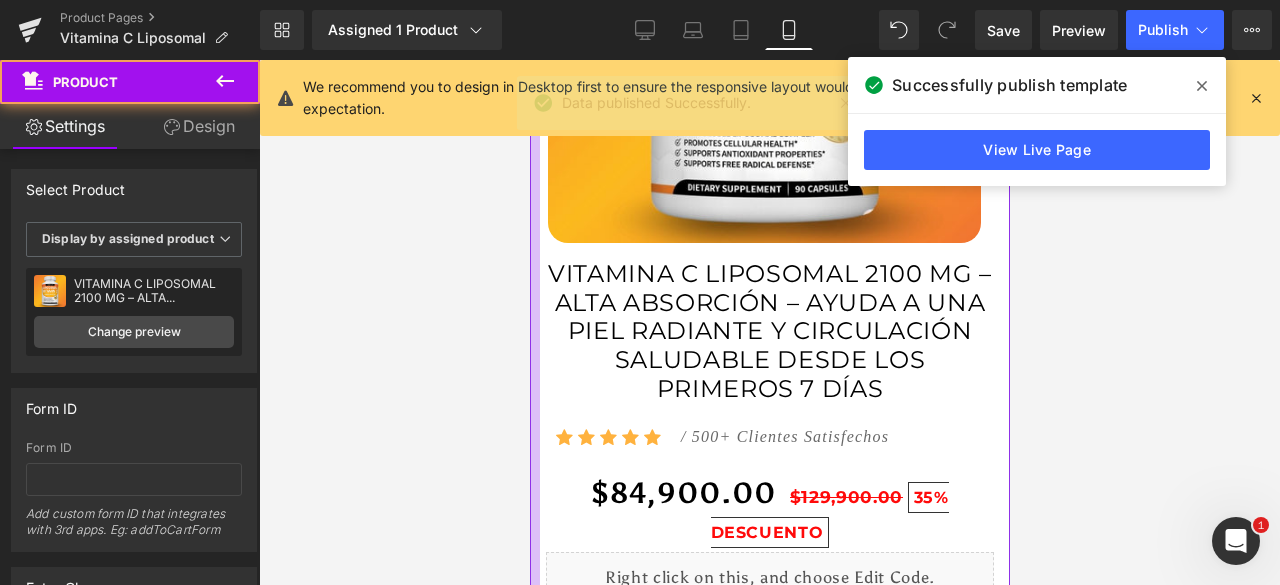 click at bounding box center [534, 496] 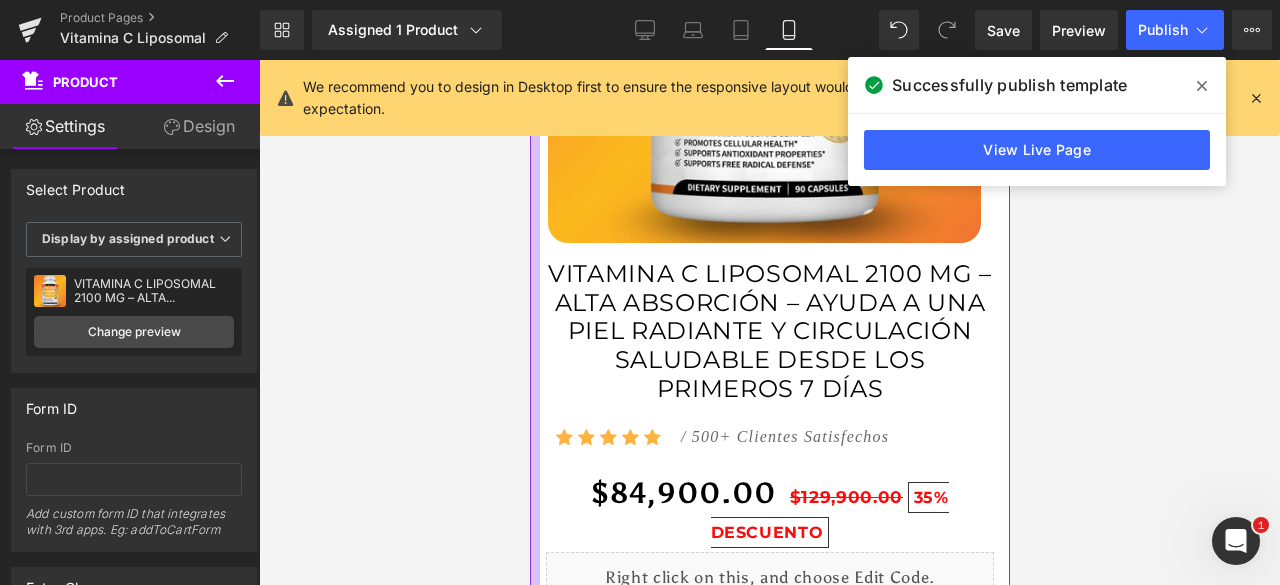 click at bounding box center (534, 496) 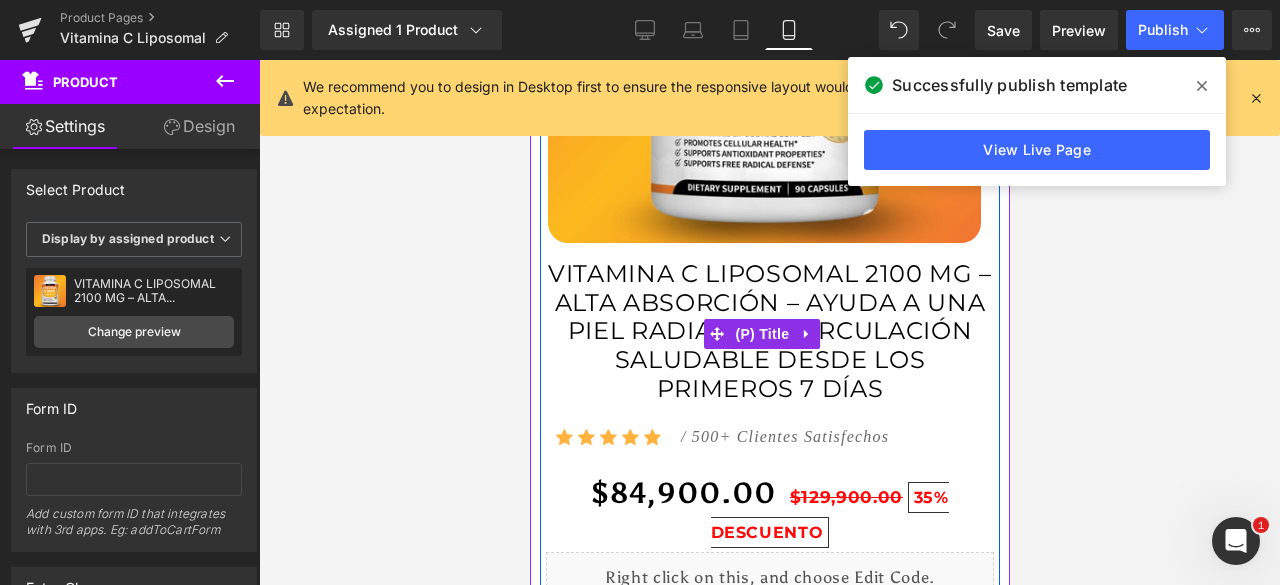 click on "VITAMINA C LIPOSOMAL 2100 MG – ALTA ABSORCIÓN – AYUDA A UNA PIEL RADIANTE Y CIRCULACIÓN SALUDABLE DESDE LOS PRIMEROS 7 DÍAS" at bounding box center [769, 332] 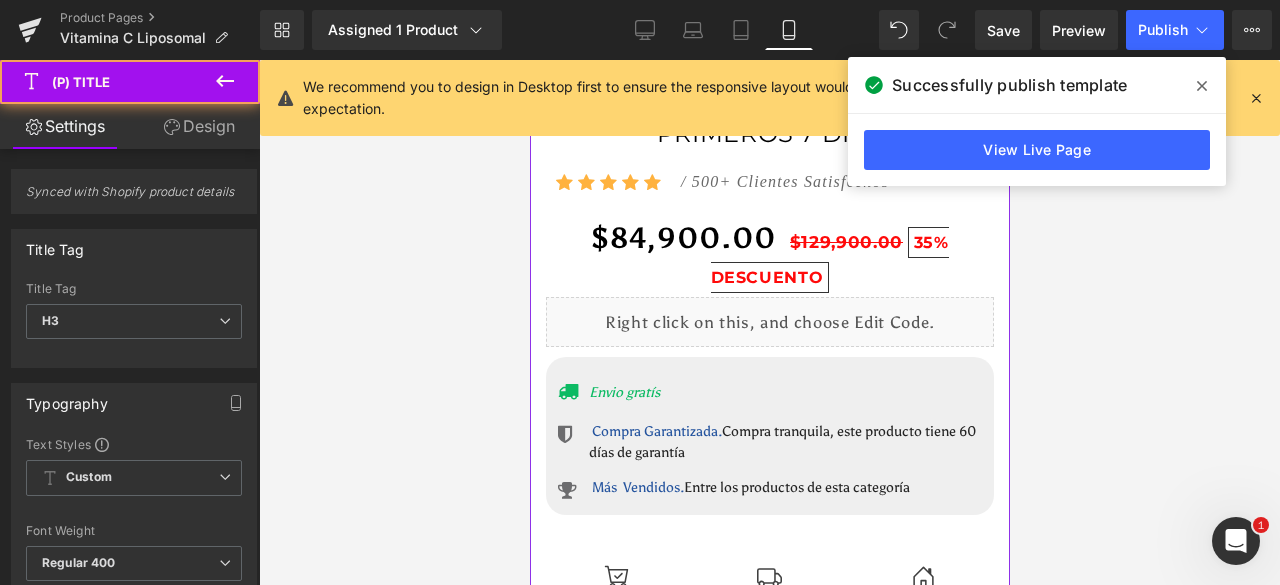 scroll, scrollTop: 1110, scrollLeft: 0, axis: vertical 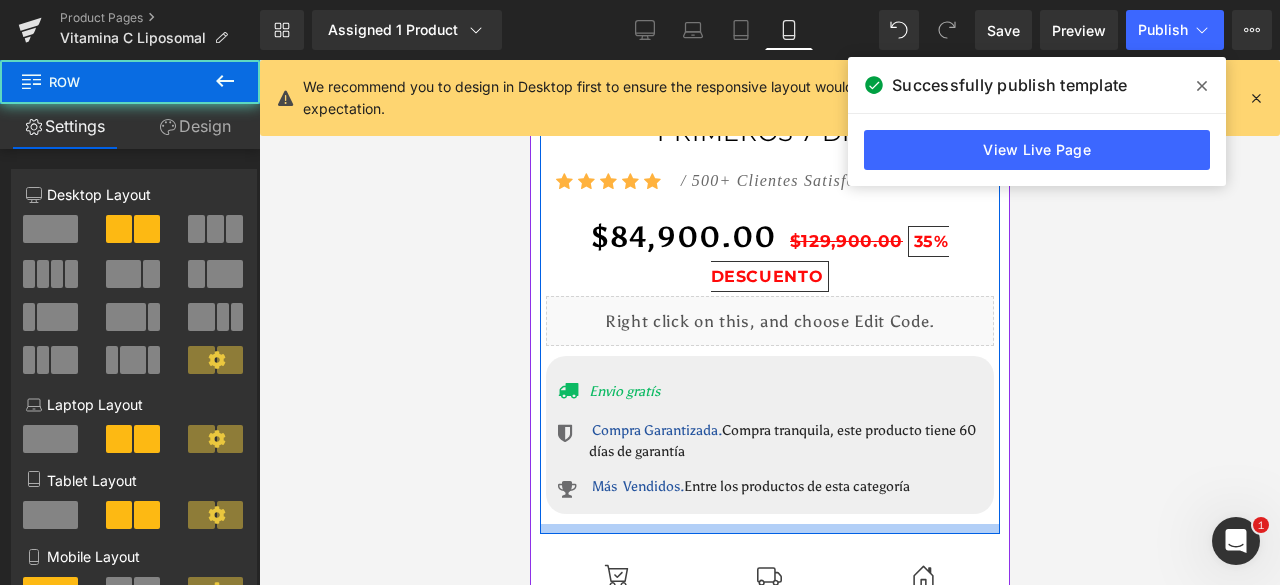 click at bounding box center [769, 529] 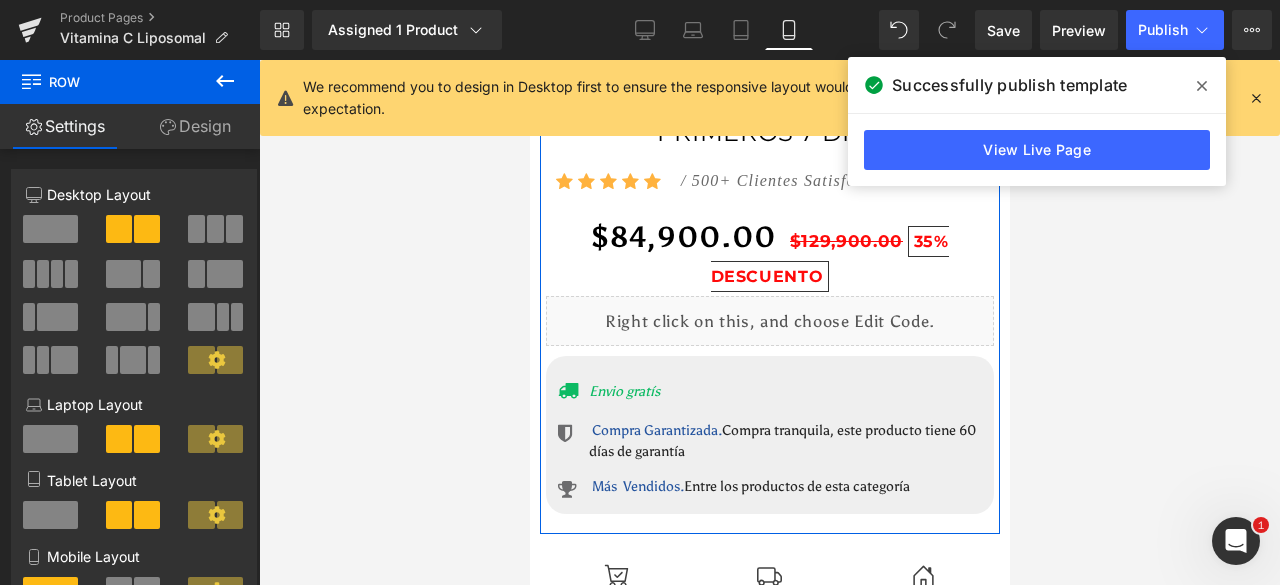 click on "Design" at bounding box center (195, 126) 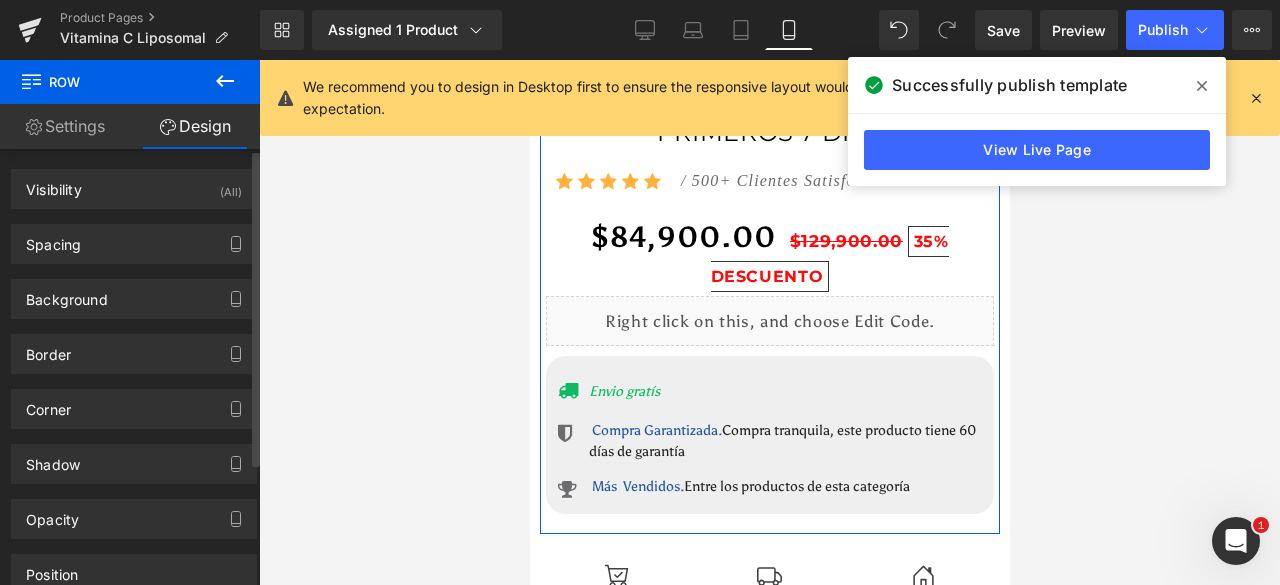 scroll, scrollTop: 168, scrollLeft: 0, axis: vertical 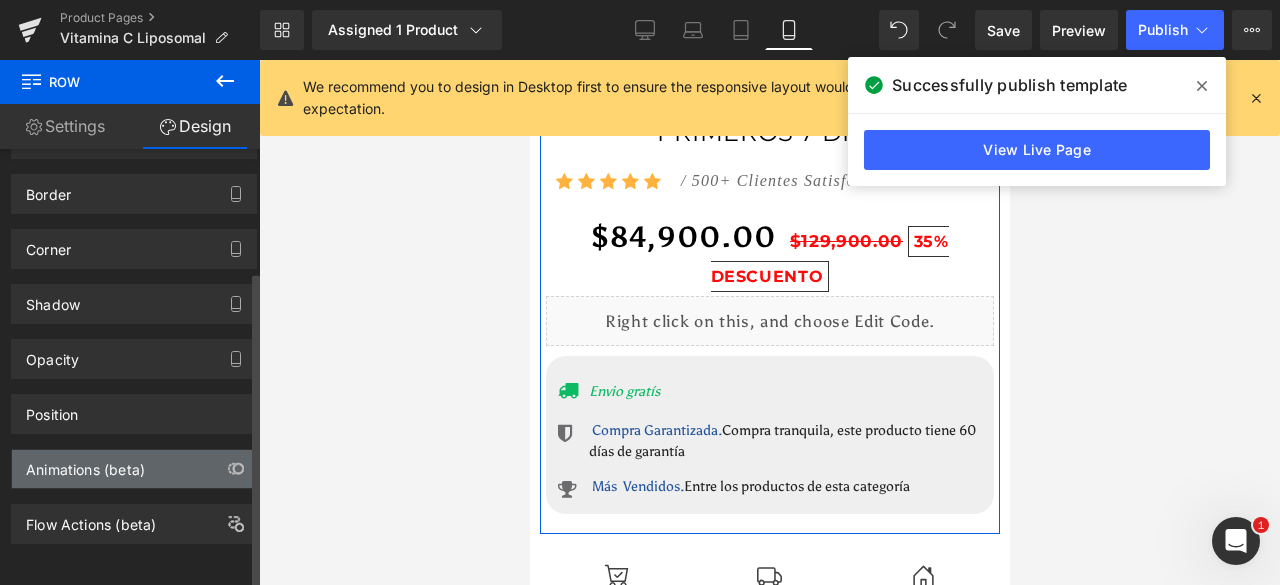 click on "Animations (beta)" at bounding box center [85, 464] 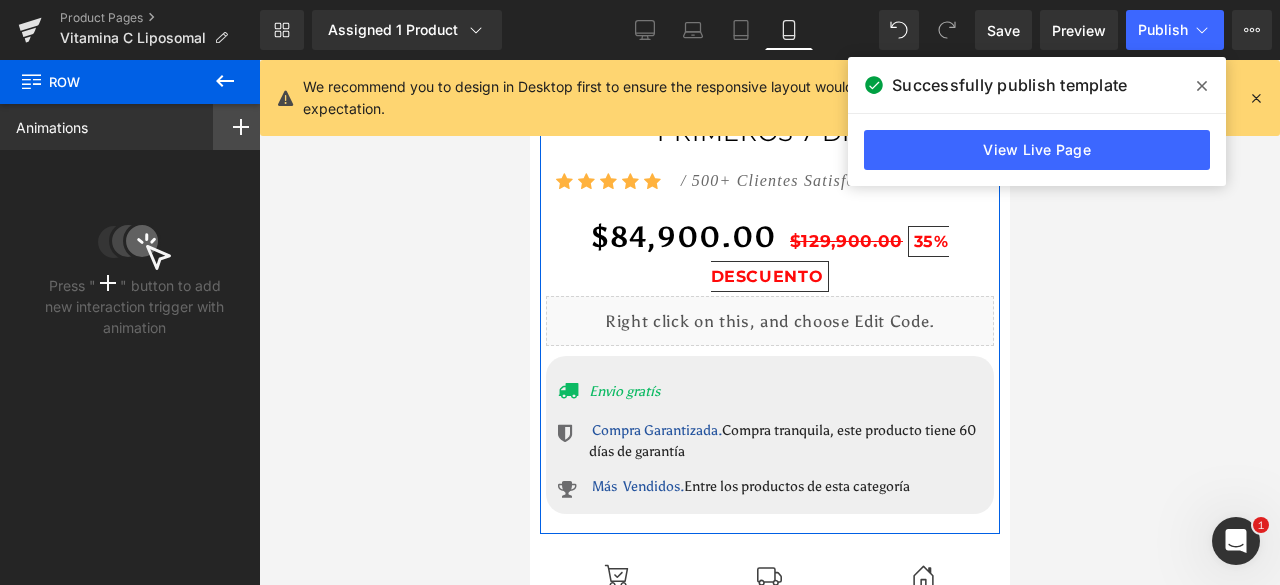 click 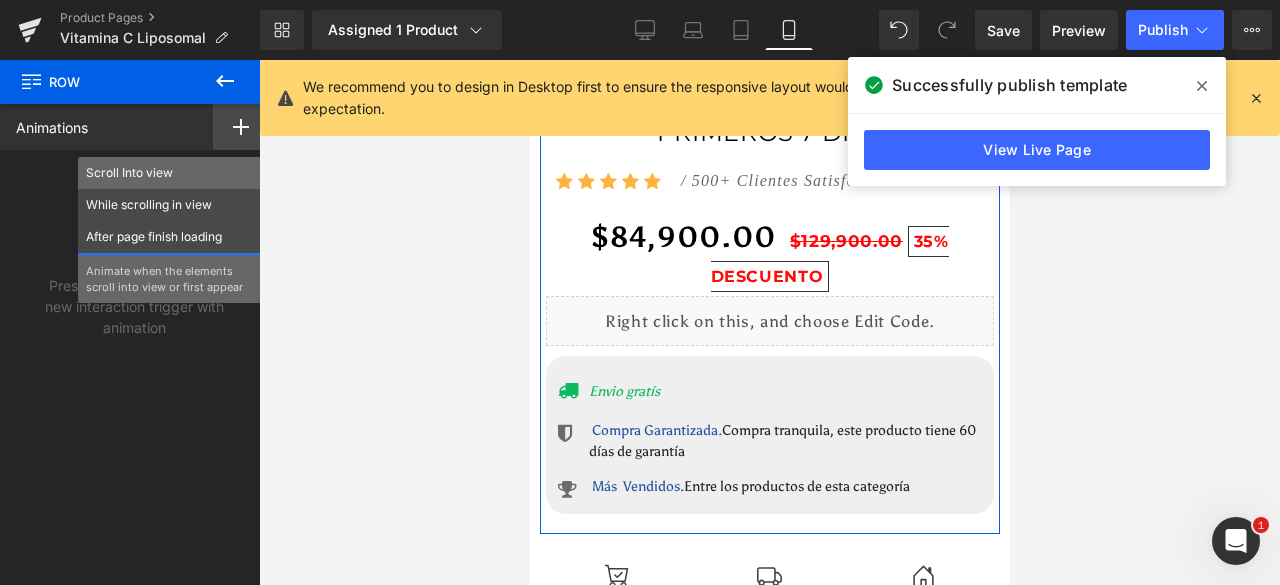 click on "Scroll Into view" at bounding box center (169, 173) 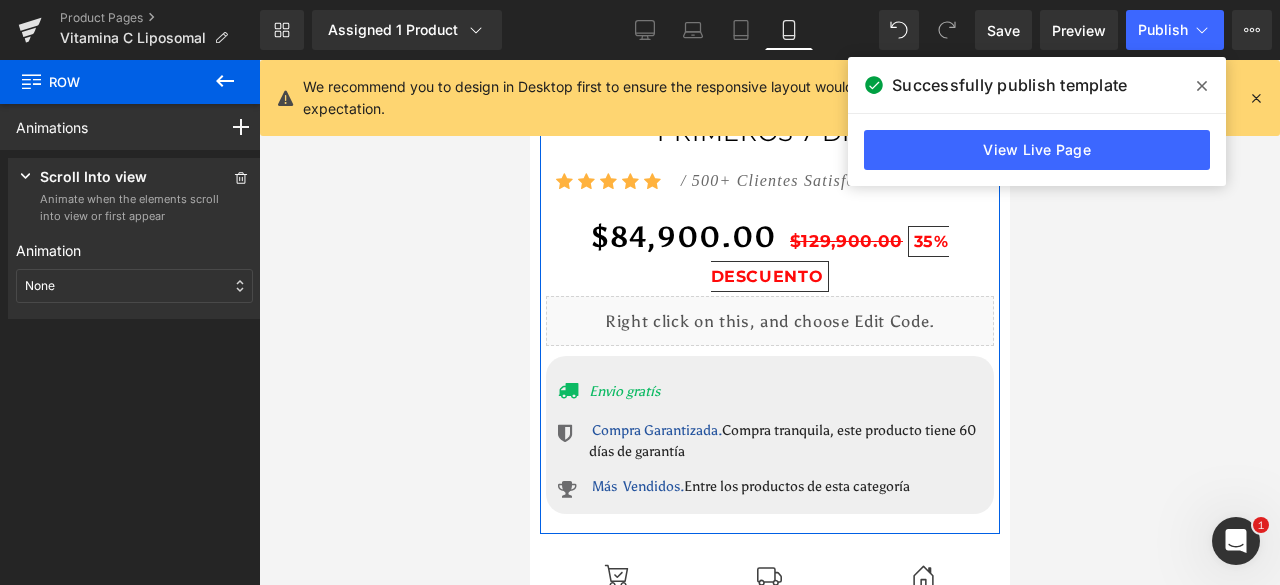 click on "None" at bounding box center [134, 286] 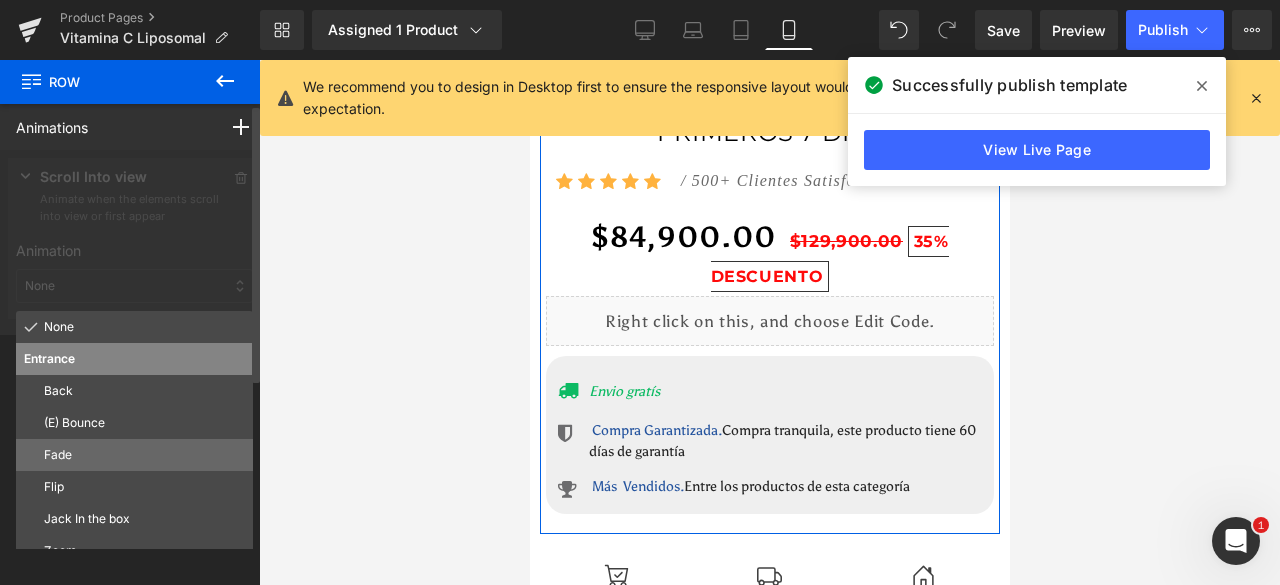click on "Fade" at bounding box center (134, 455) 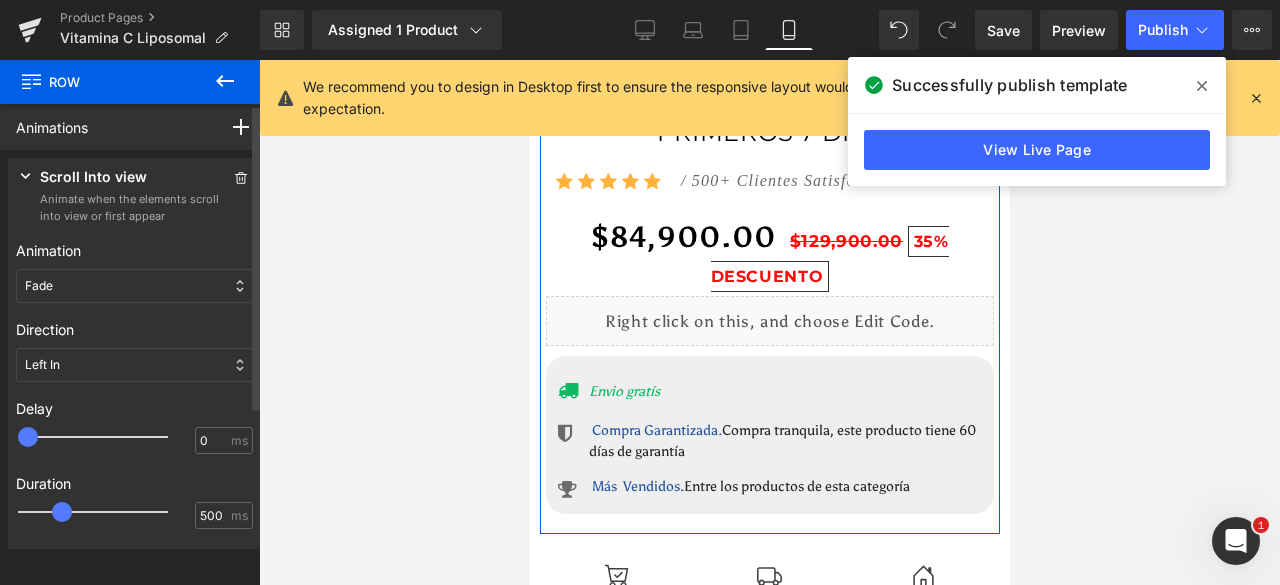 type on "500" 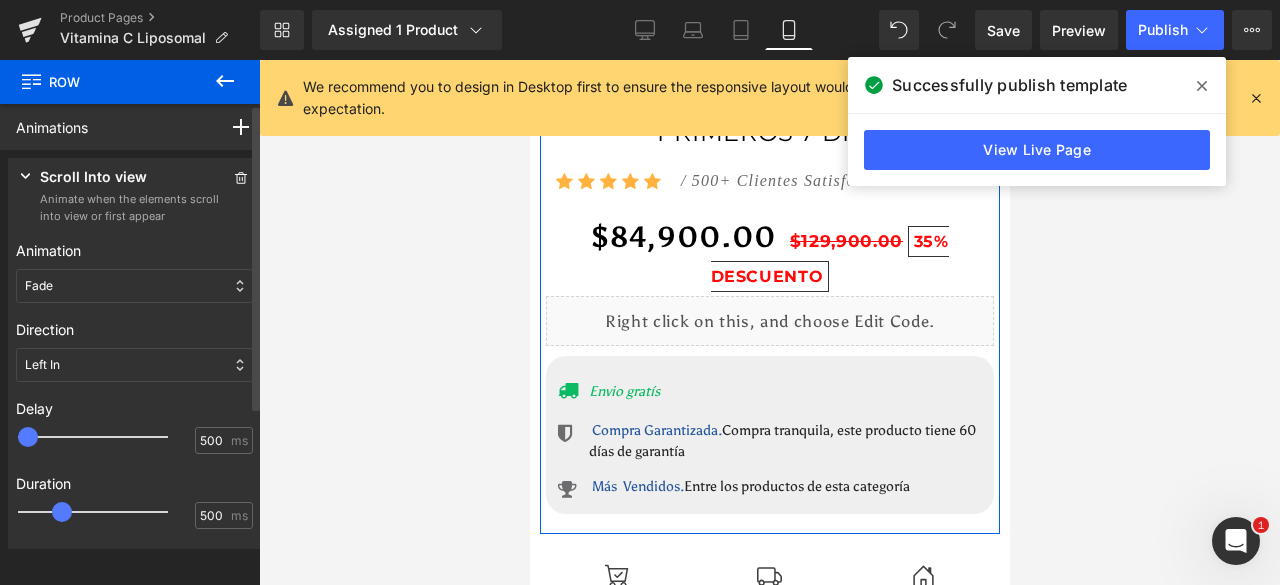click at bounding box center [107, 437] 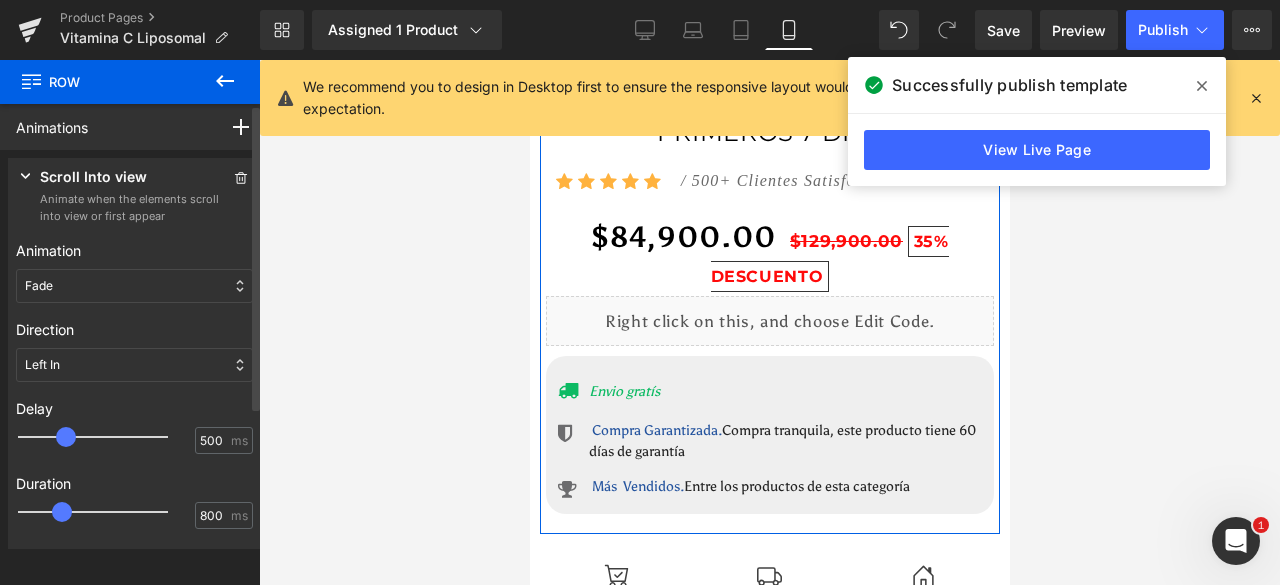 click at bounding box center (107, 512) 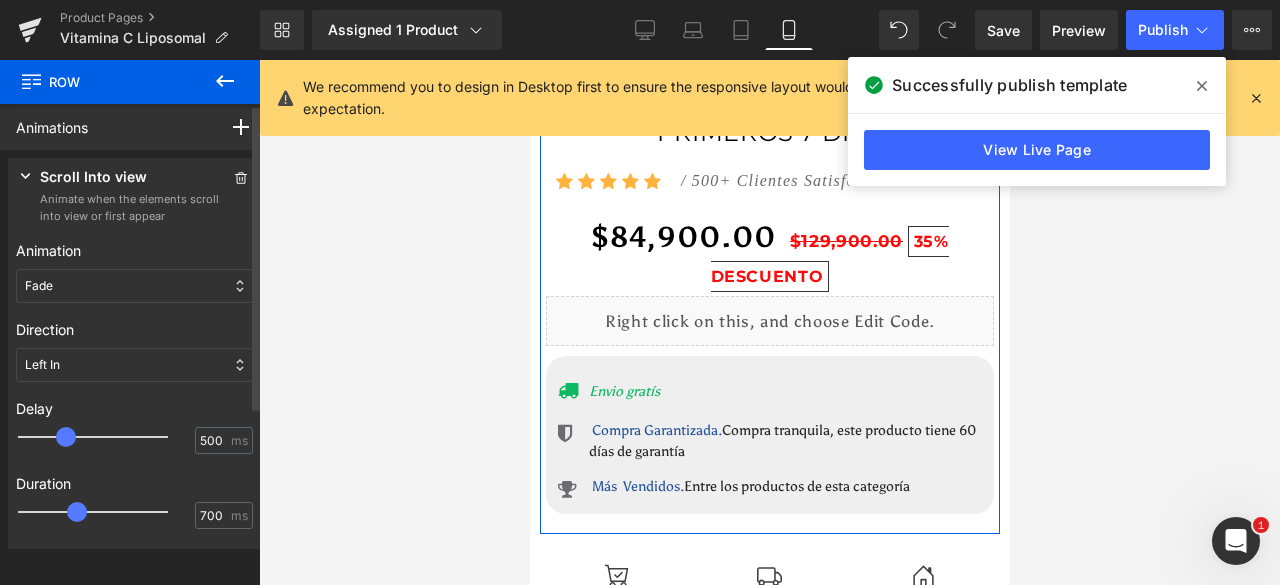 type on "750" 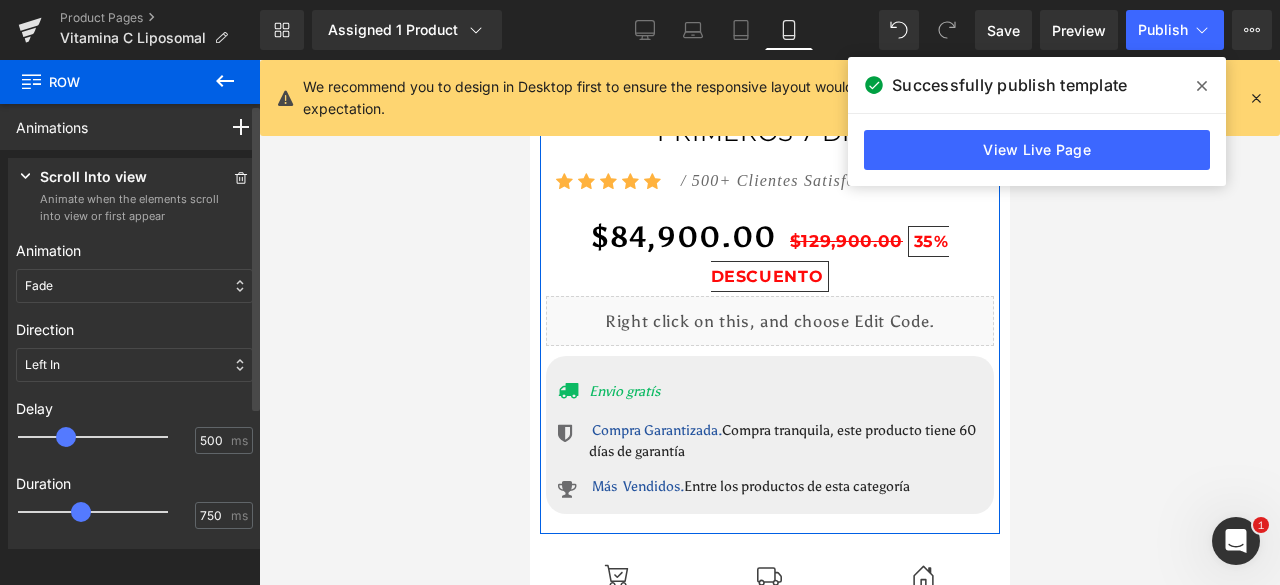 click at bounding box center (81, 512) 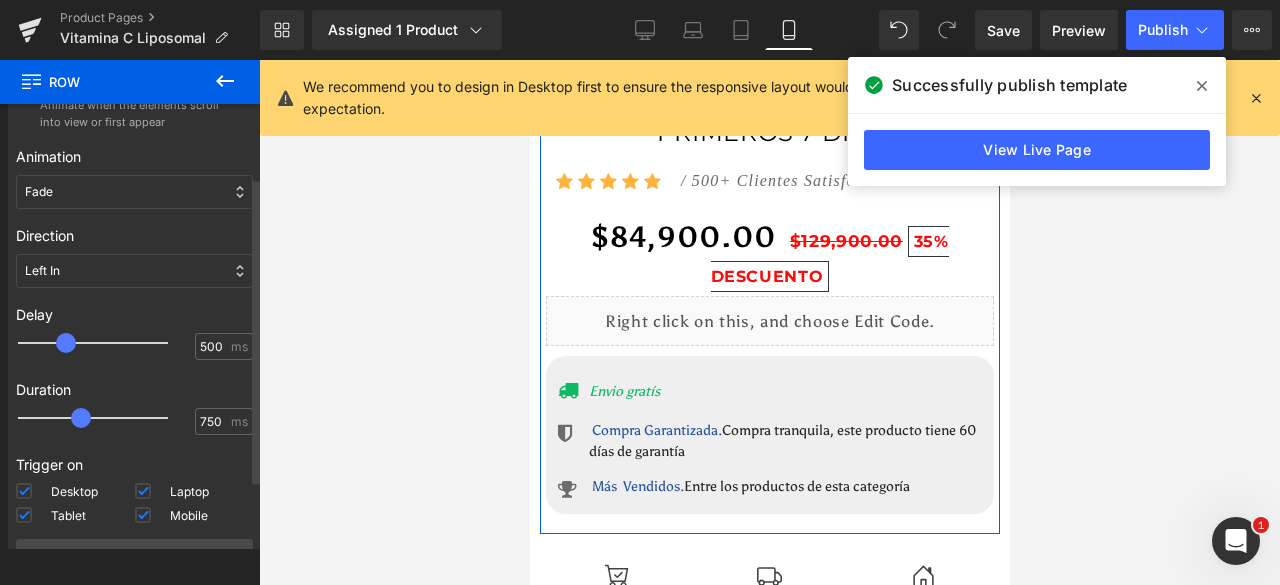 scroll, scrollTop: 108, scrollLeft: 0, axis: vertical 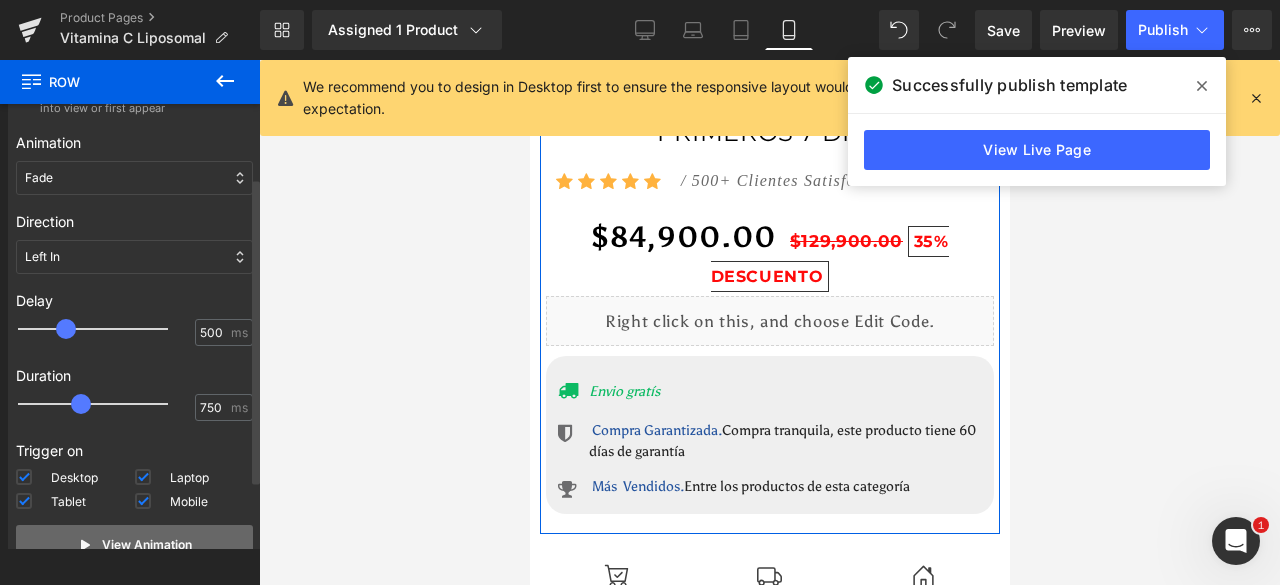 click on "View Animation" at bounding box center [147, 545] 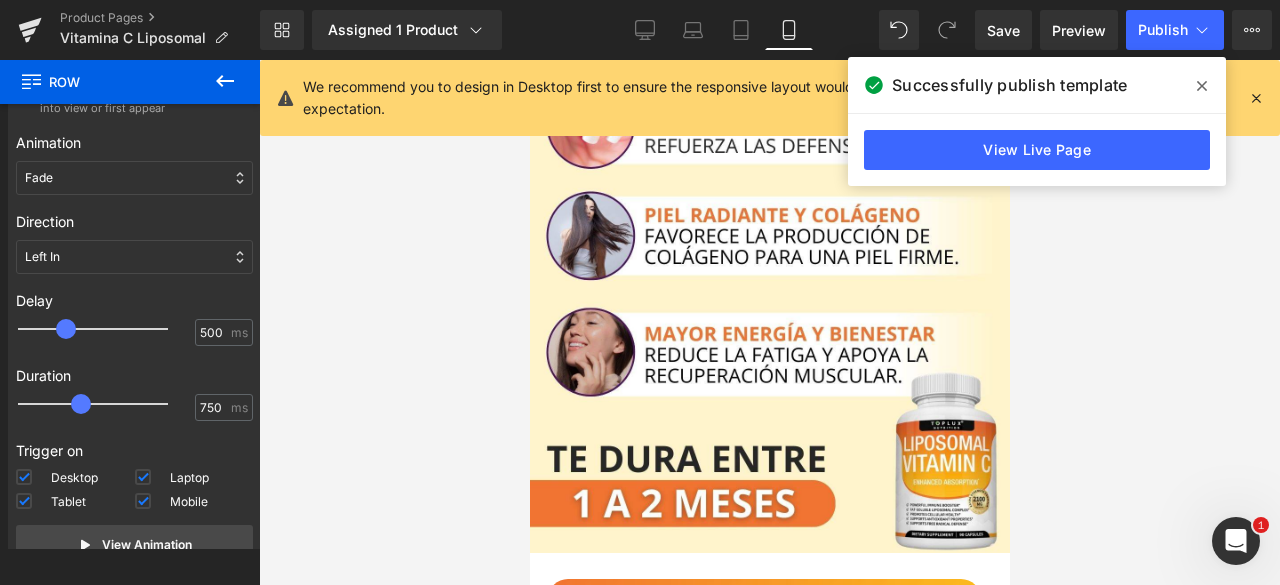 scroll, scrollTop: 84, scrollLeft: 0, axis: vertical 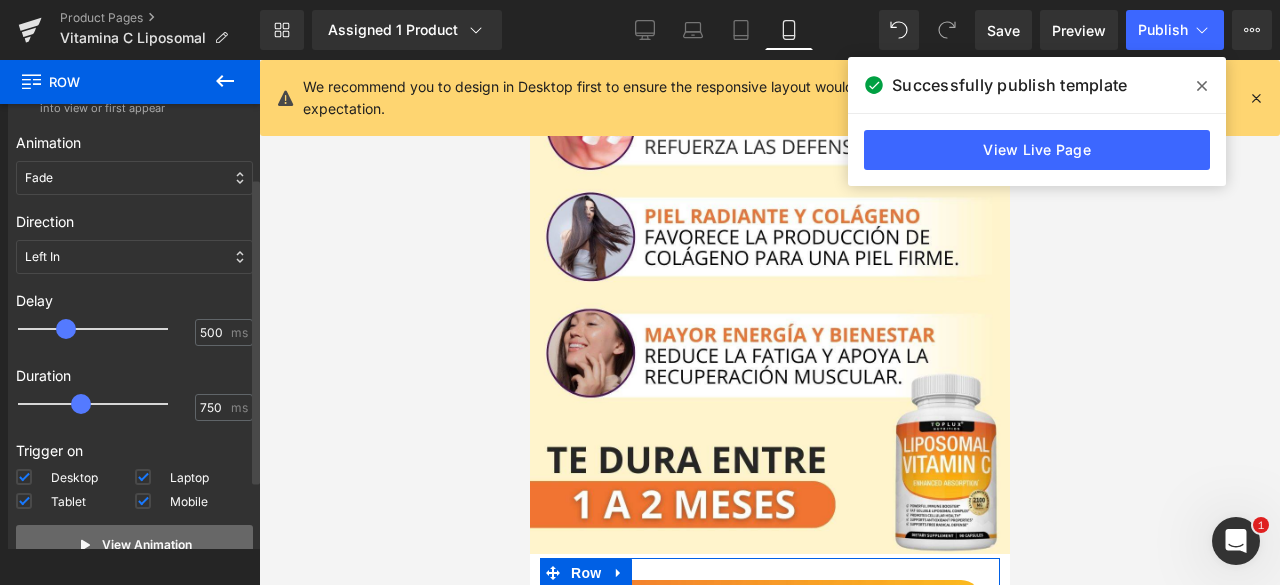 click on "View Animation" at bounding box center (134, 545) 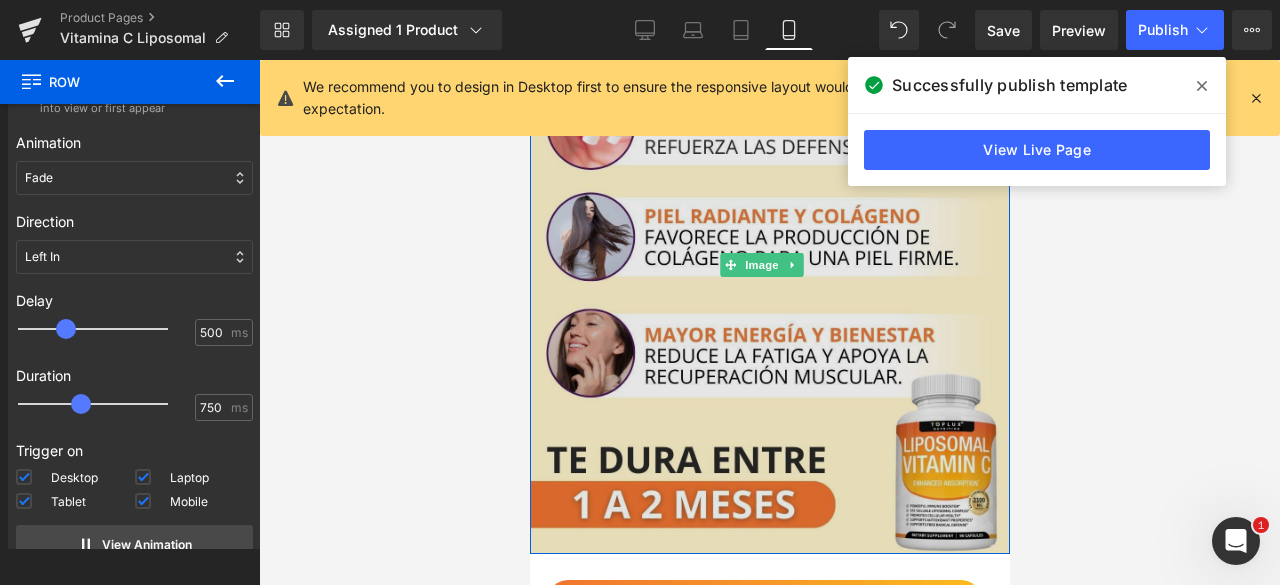 scroll, scrollTop: 0, scrollLeft: 0, axis: both 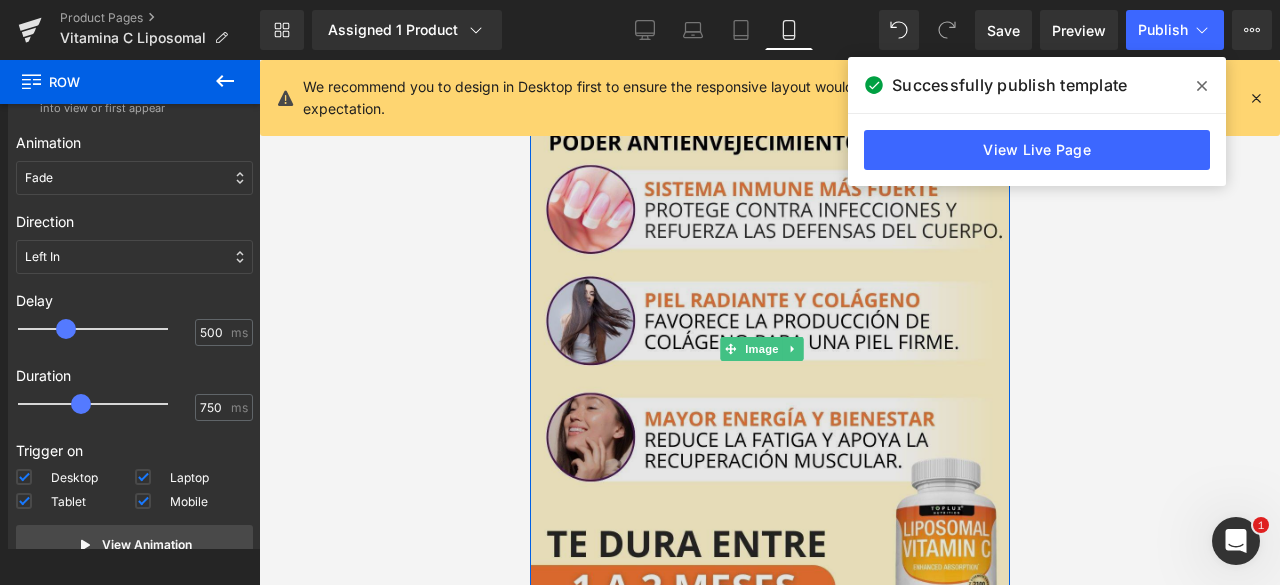 click at bounding box center [769, 349] 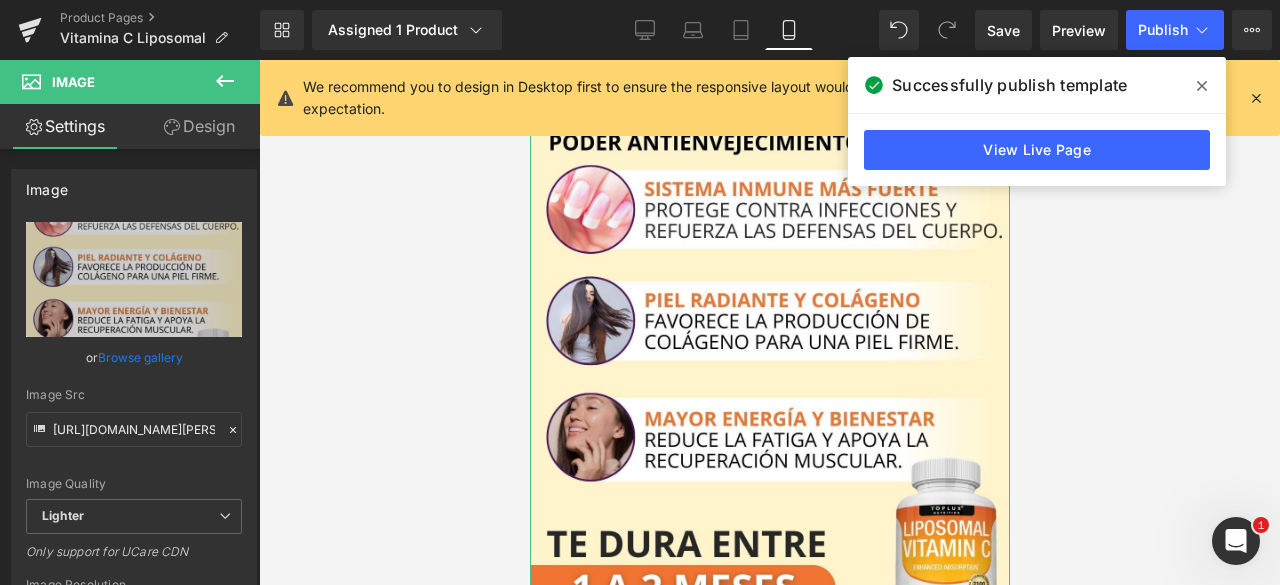 click on "Design" at bounding box center [199, 126] 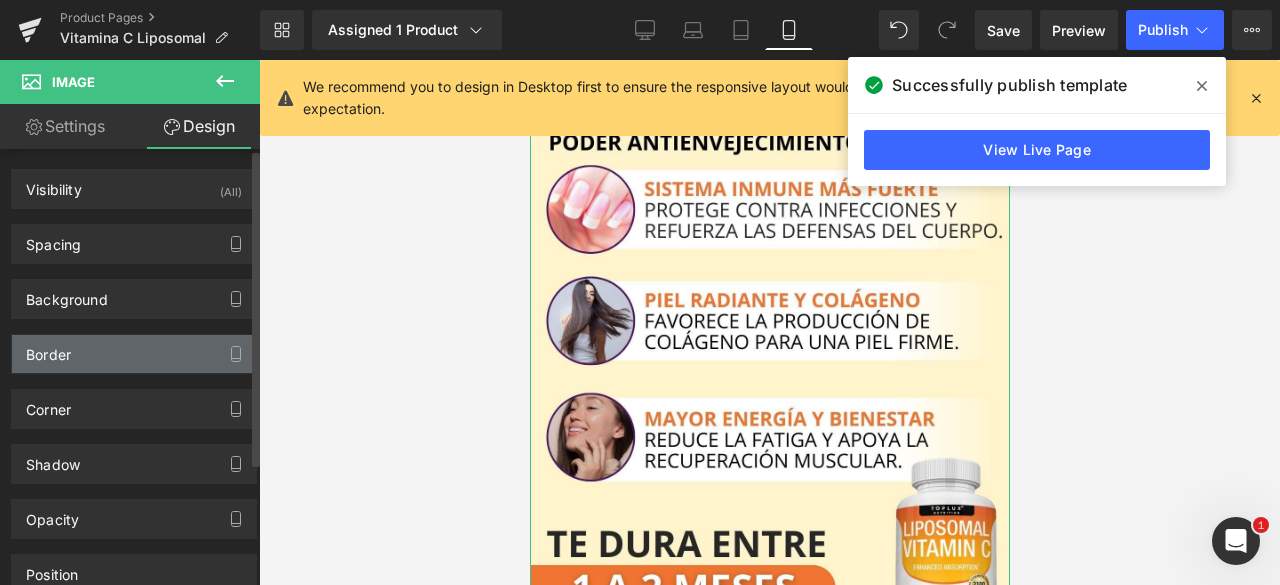 scroll, scrollTop: 168, scrollLeft: 0, axis: vertical 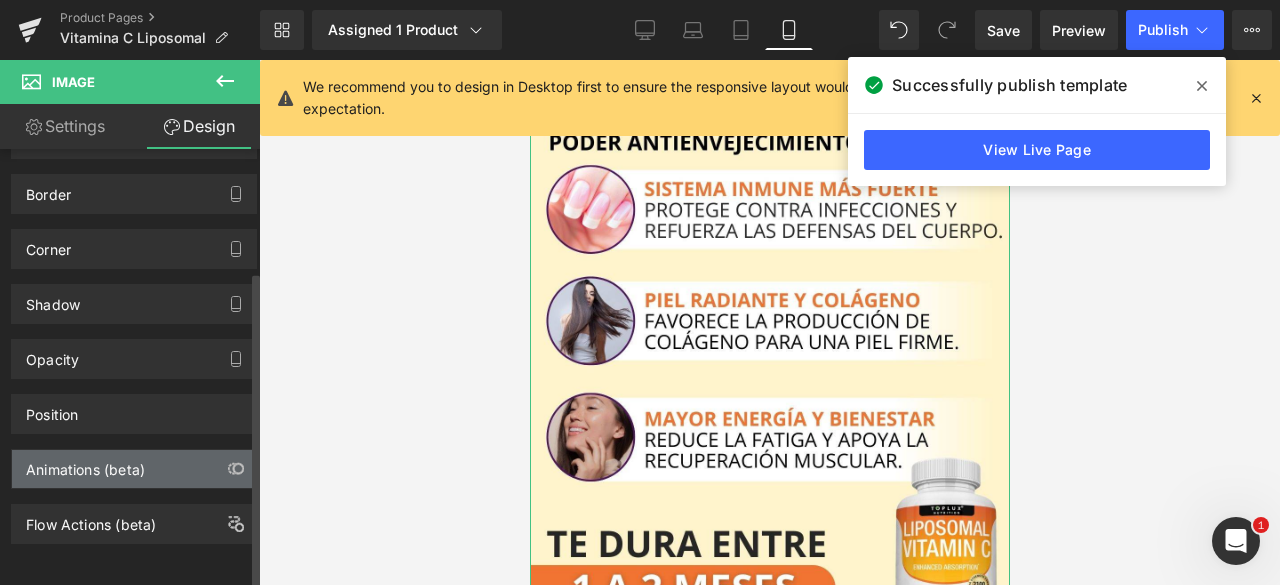click on "Animations (beta)" at bounding box center [85, 464] 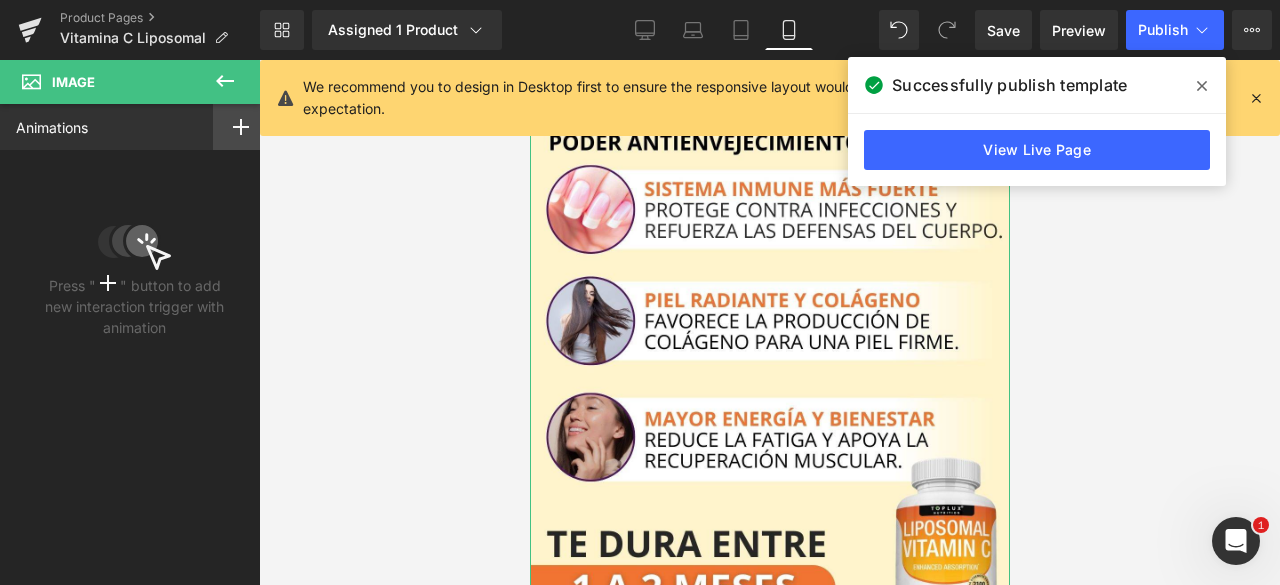 click at bounding box center [241, 127] 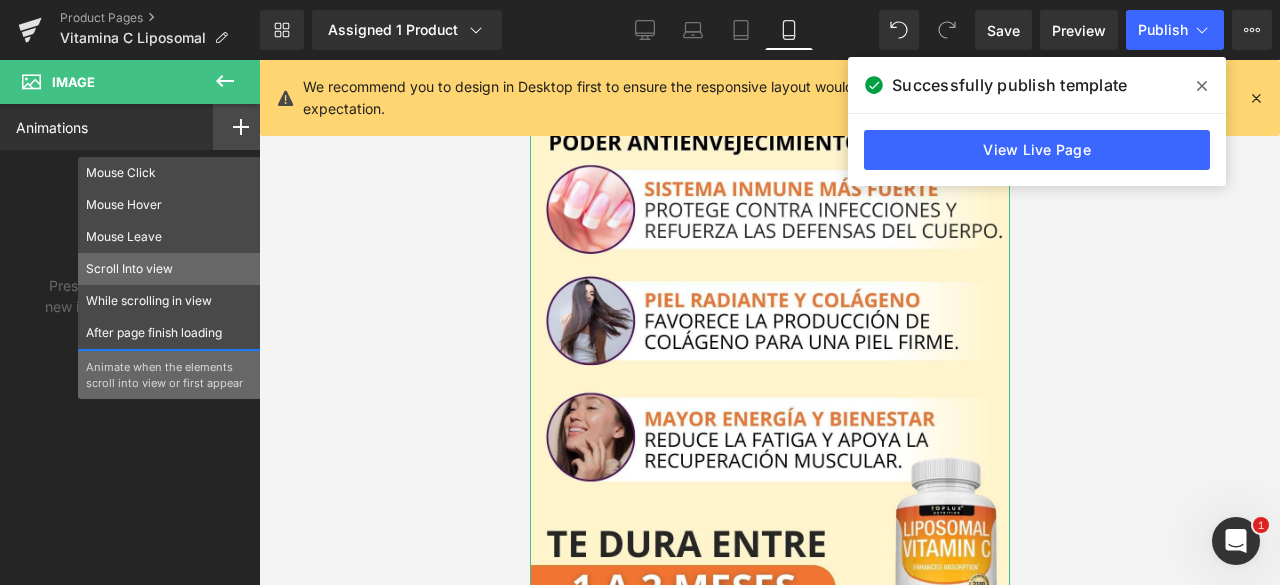 click on "Scroll Into view" at bounding box center (169, 269) 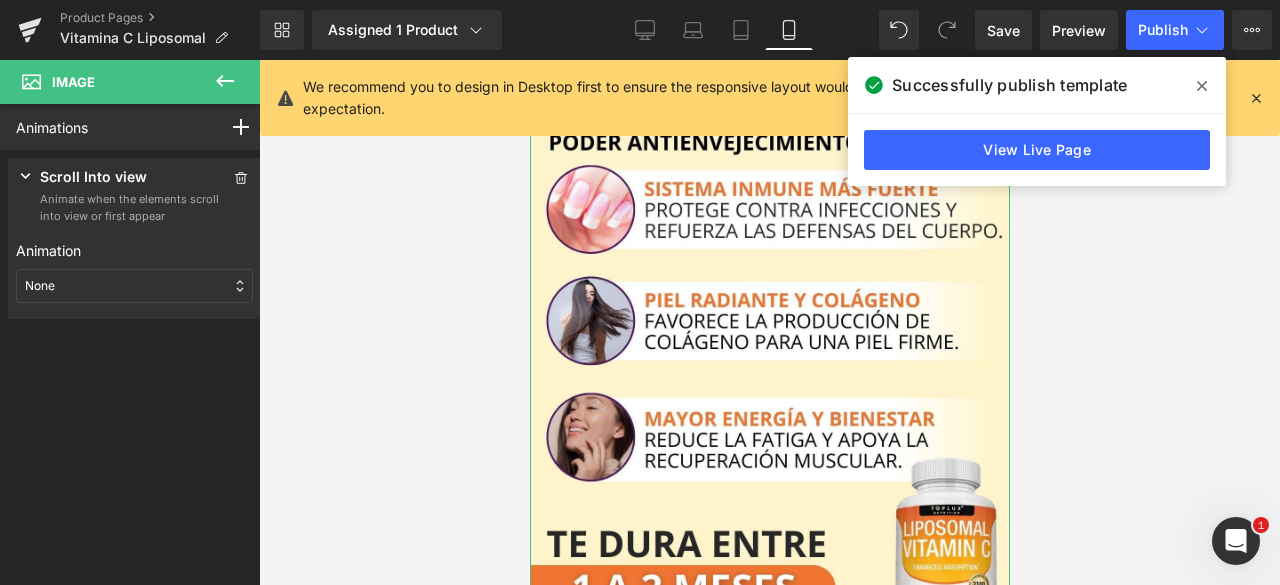 click on "None" at bounding box center (134, 286) 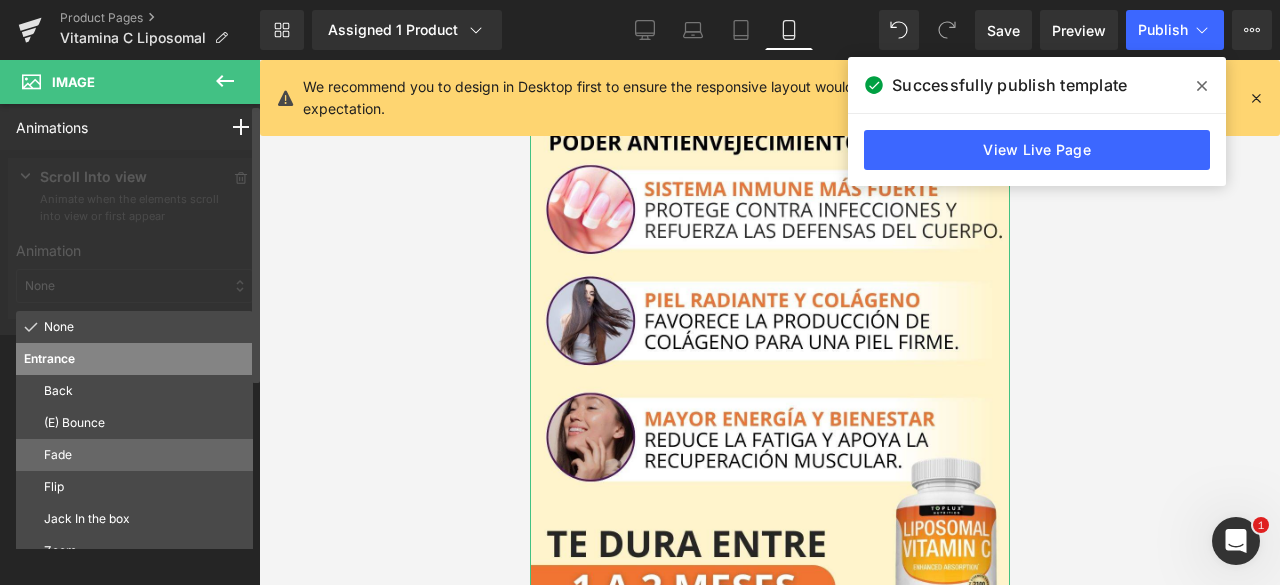 click on "Fade" at bounding box center (134, 455) 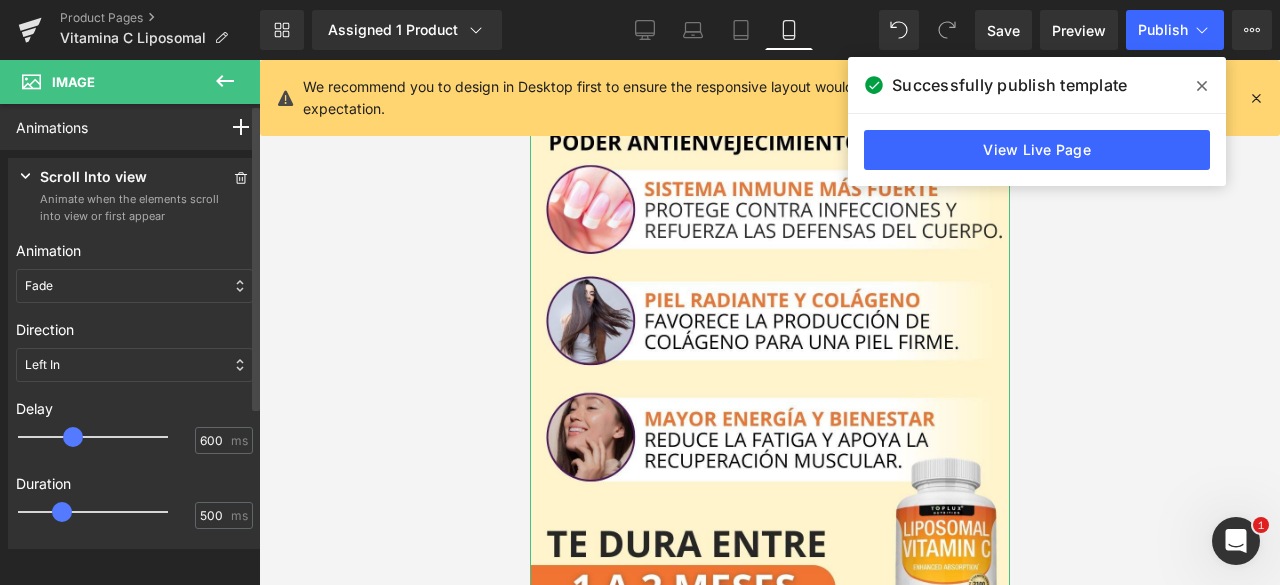 click at bounding box center (107, 437) 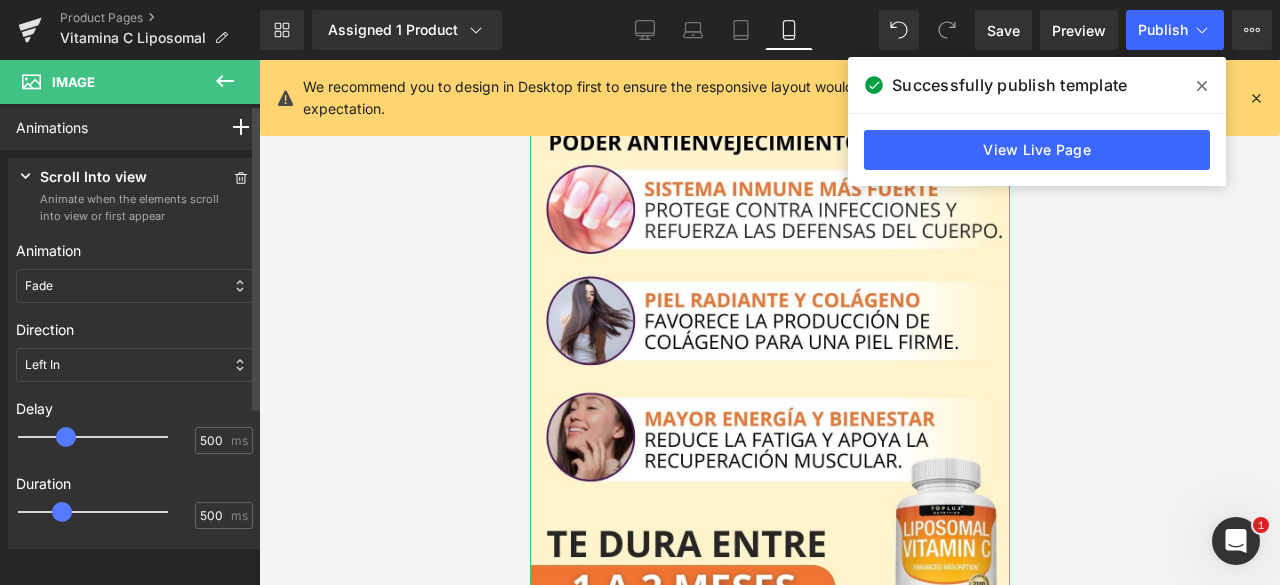 click at bounding box center (66, 437) 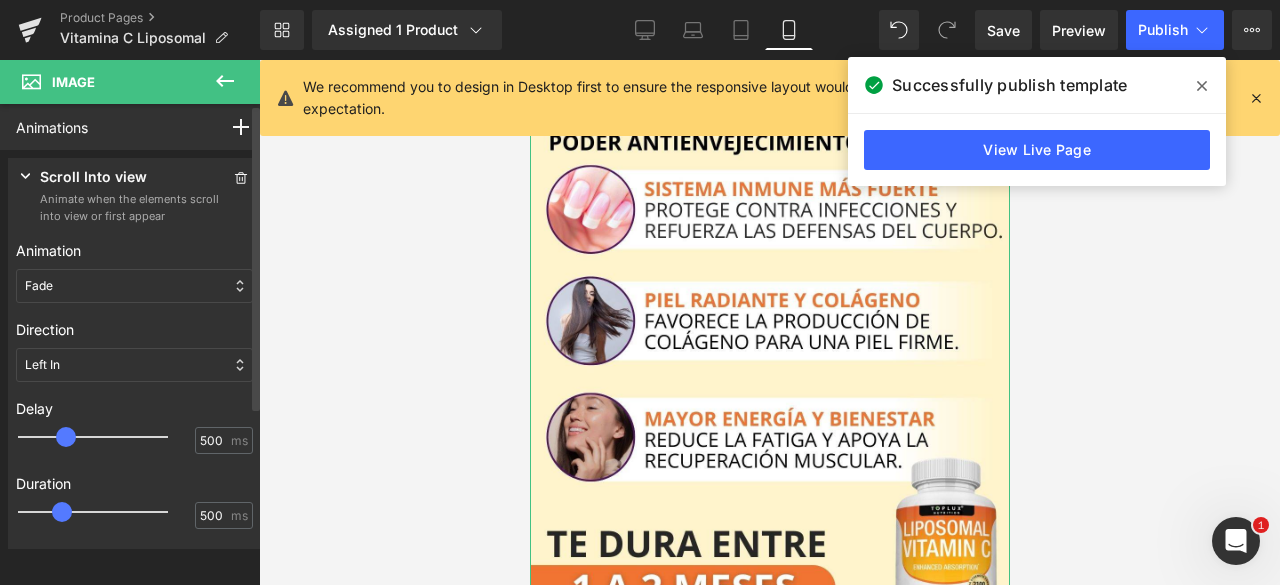 type on "700" 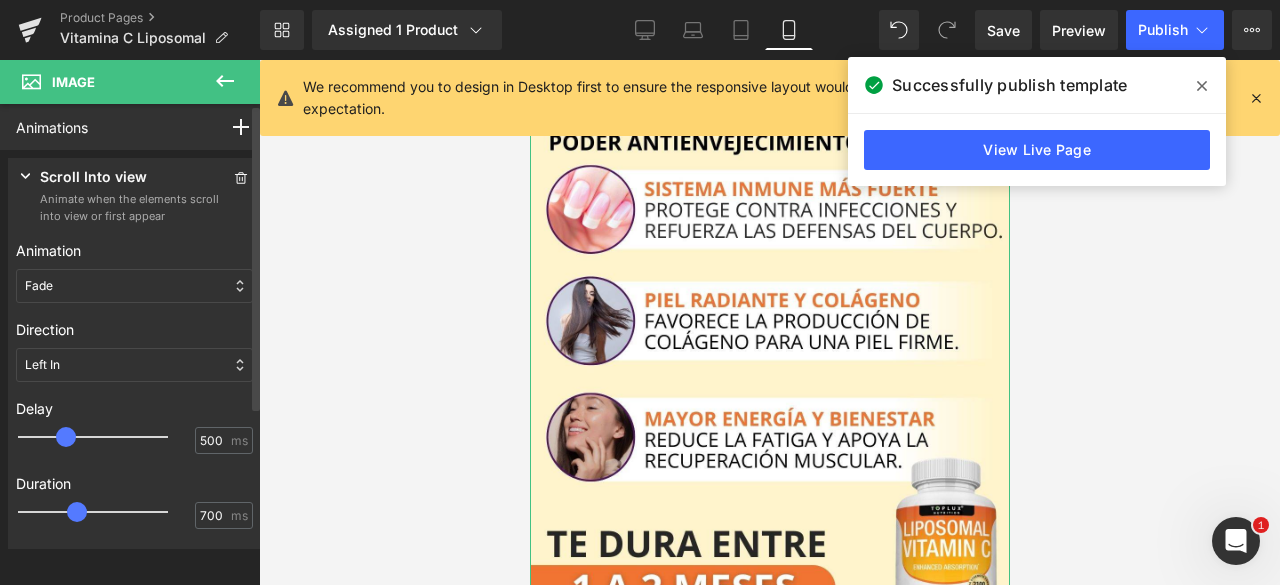 click at bounding box center (107, 512) 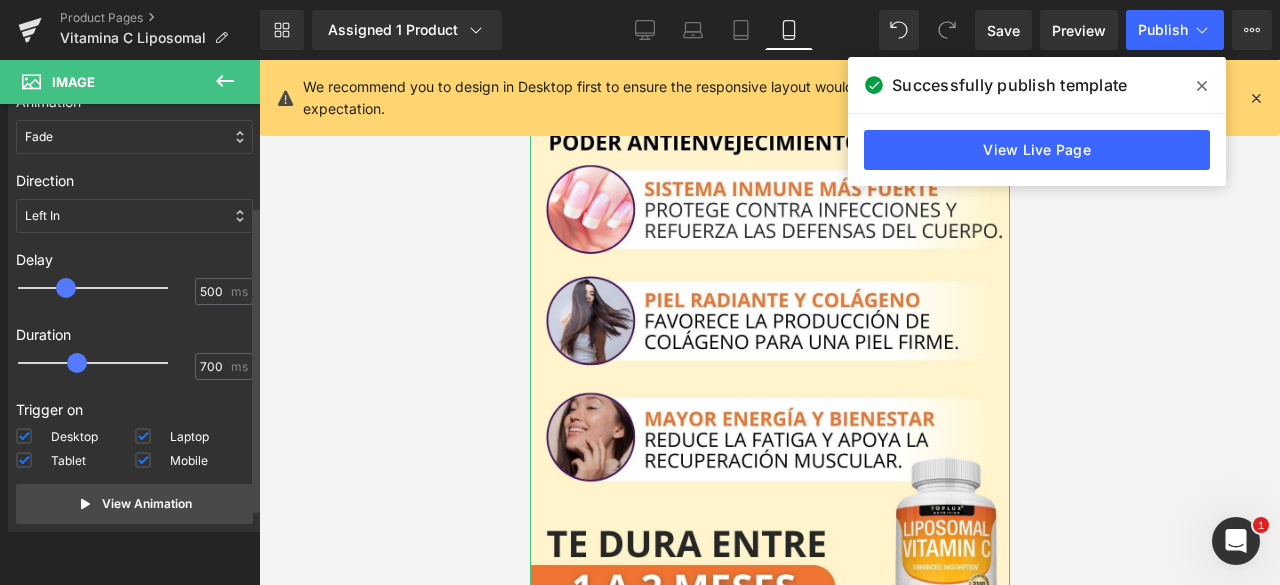 scroll, scrollTop: 150, scrollLeft: 0, axis: vertical 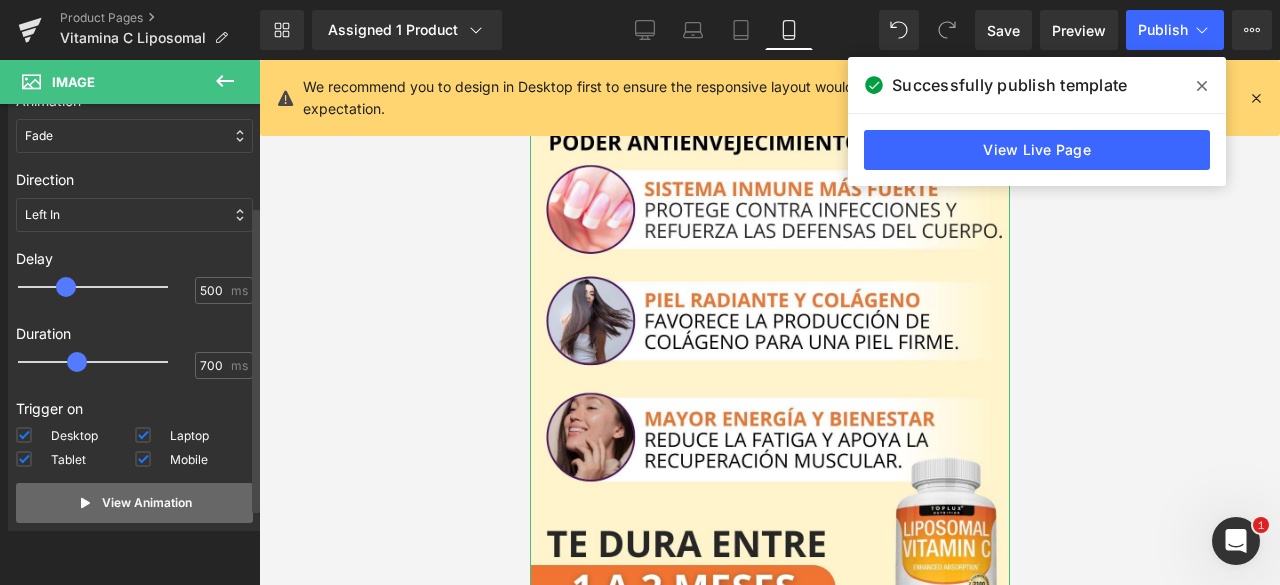 click on "View Animation" at bounding box center (147, 503) 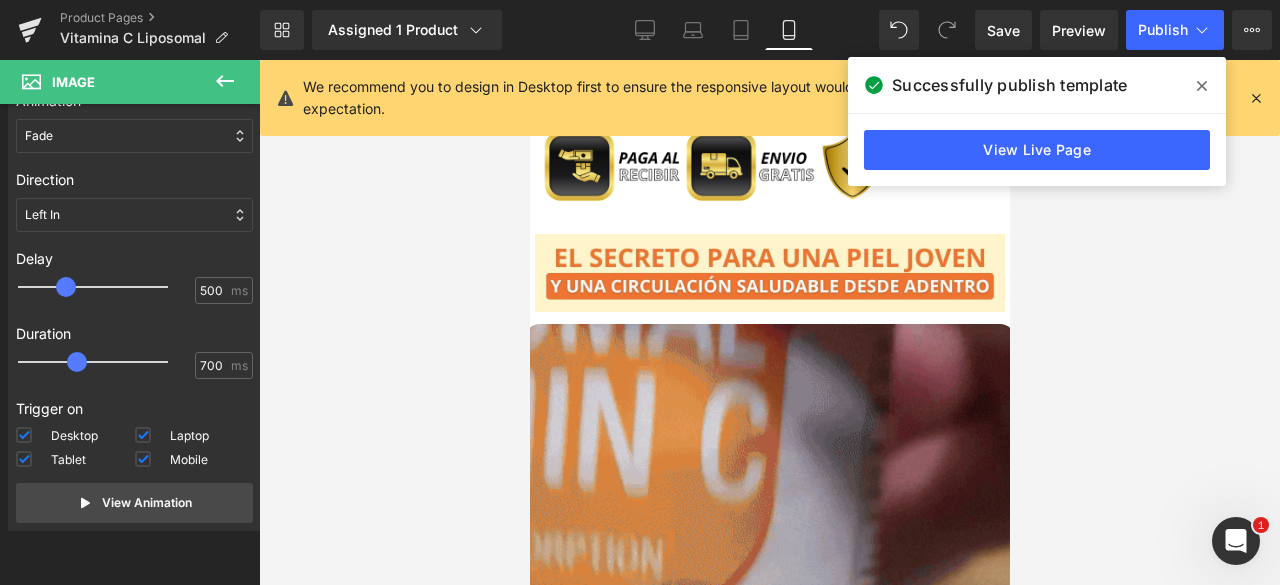 scroll, scrollTop: 1652, scrollLeft: 0, axis: vertical 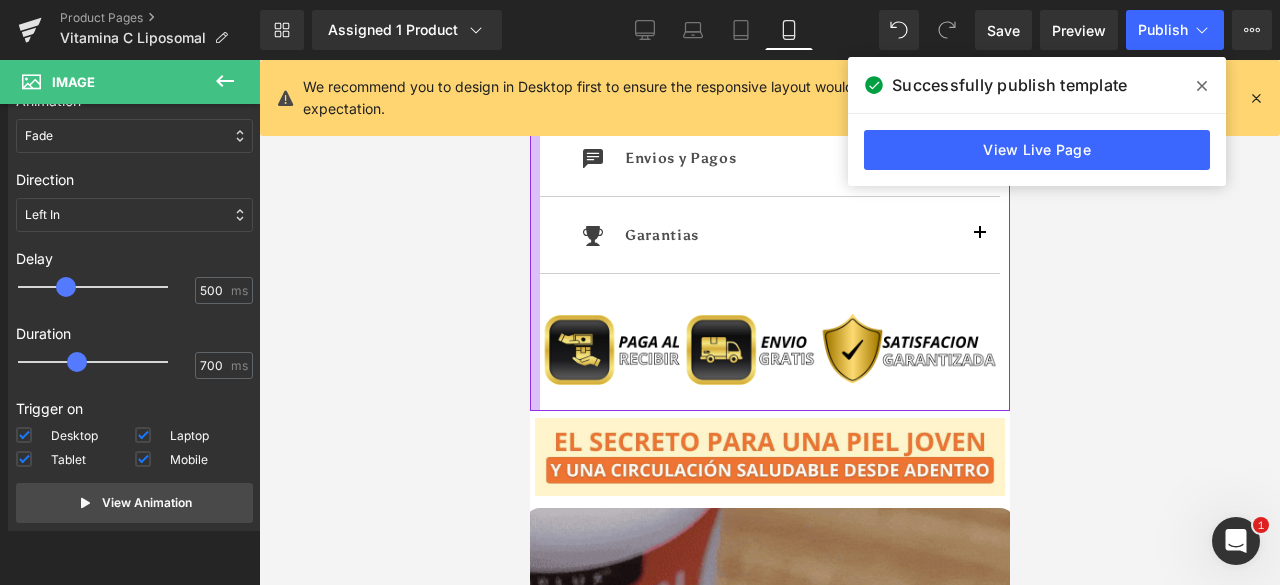 click at bounding box center [534, -302] 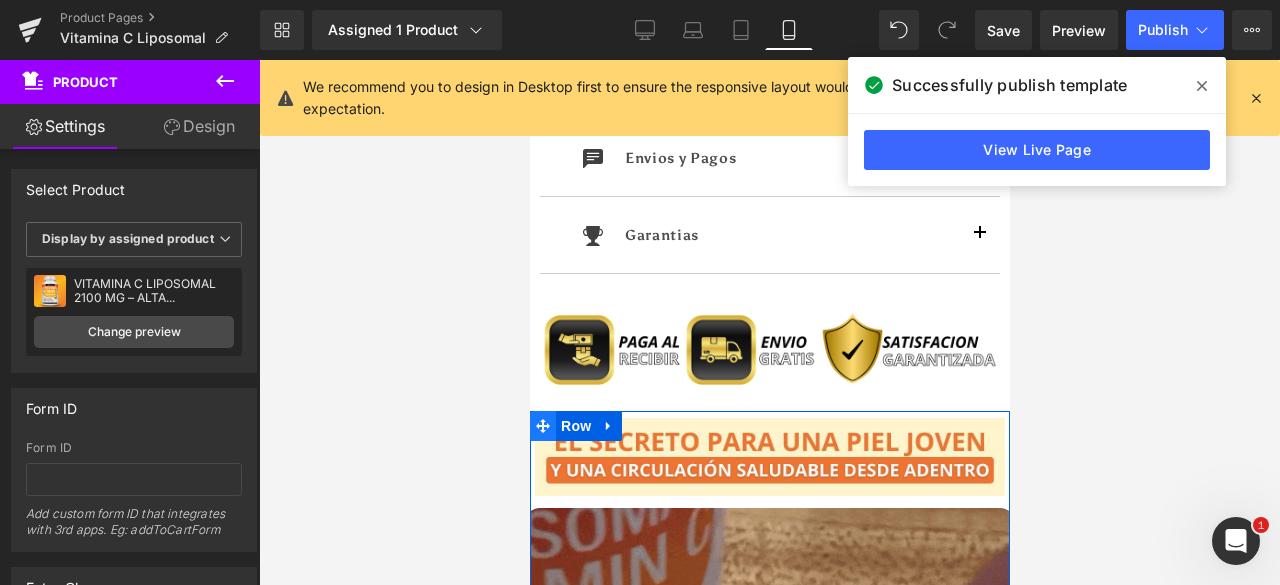 click at bounding box center [542, 426] 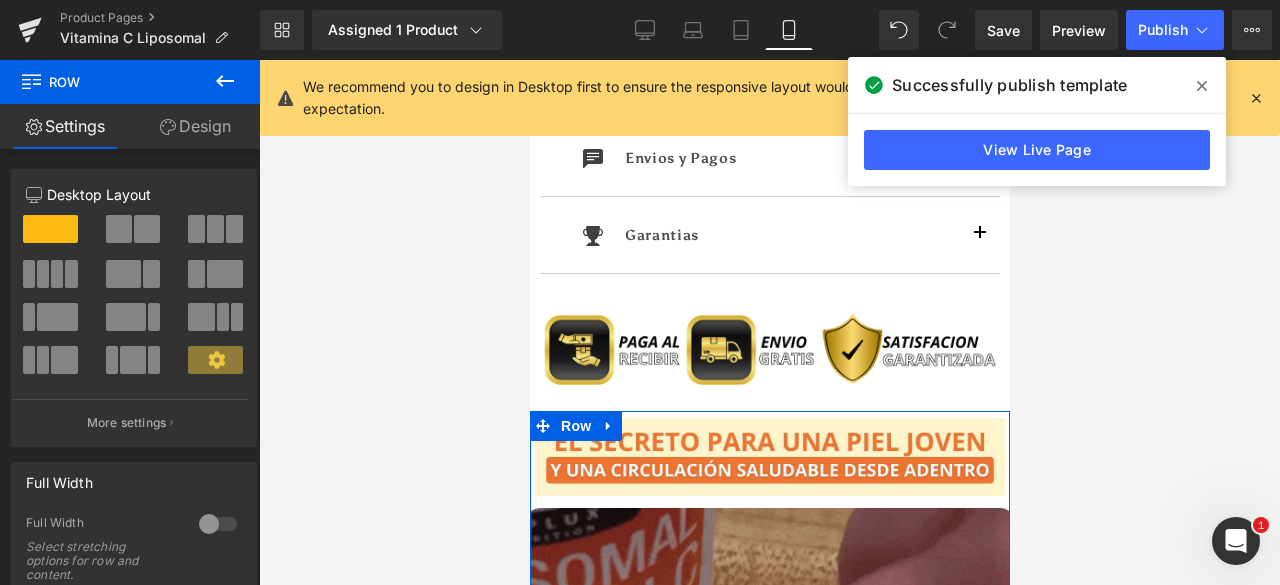 click on "Design" at bounding box center [195, 126] 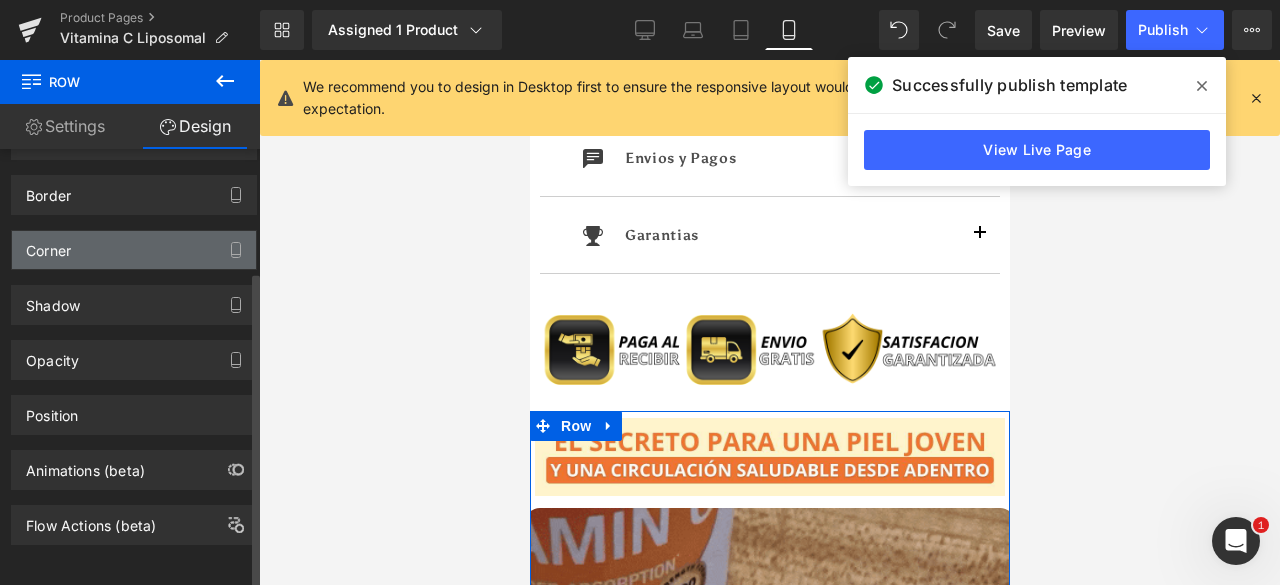 scroll, scrollTop: 168, scrollLeft: 0, axis: vertical 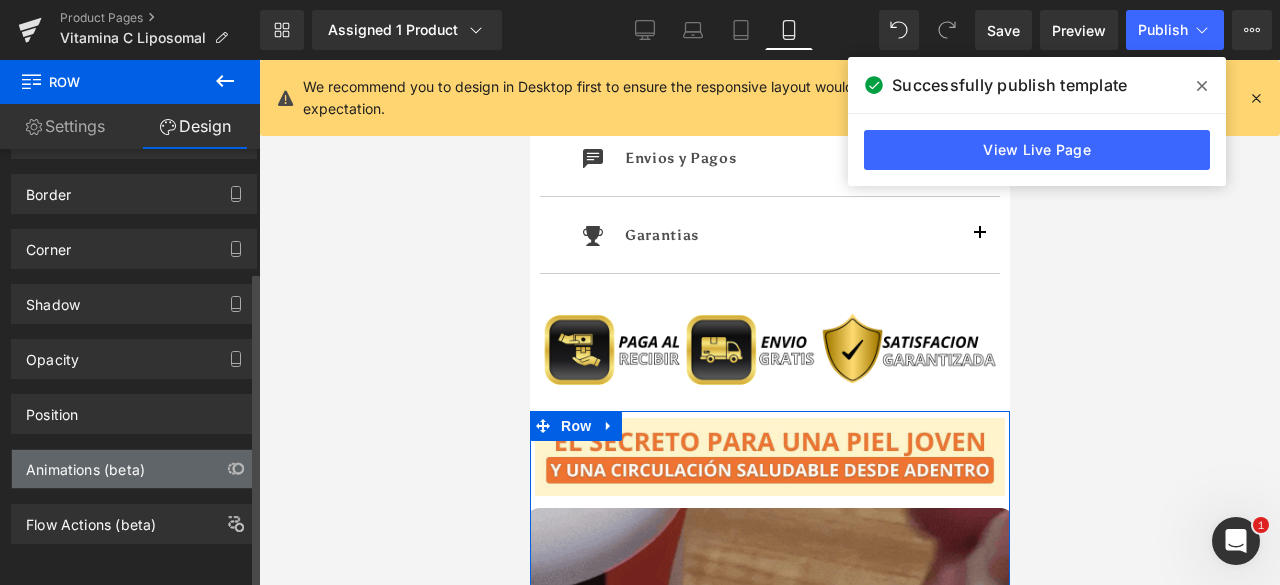 click on "Animations (beta)" at bounding box center [85, 464] 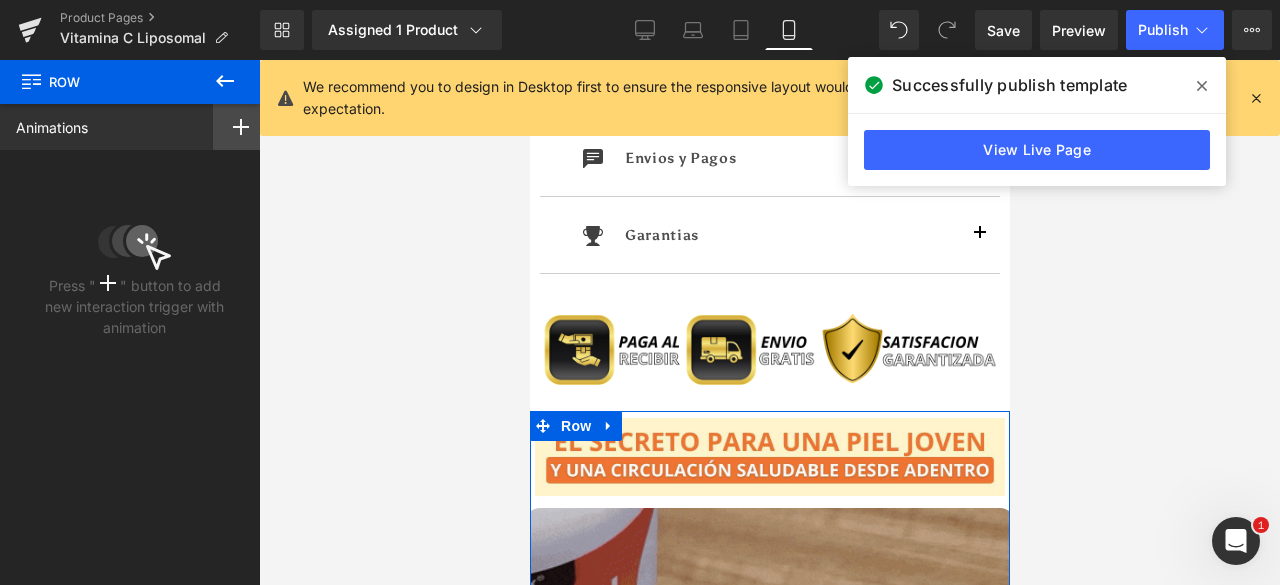 click at bounding box center [241, 127] 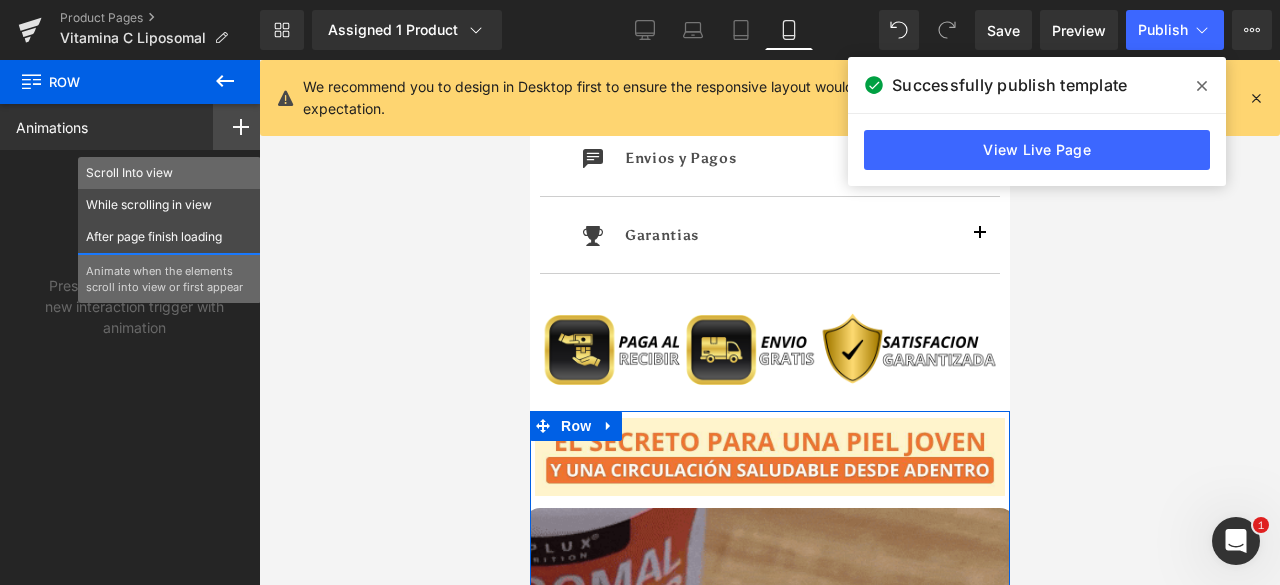 click on "Scroll Into view" at bounding box center (169, 173) 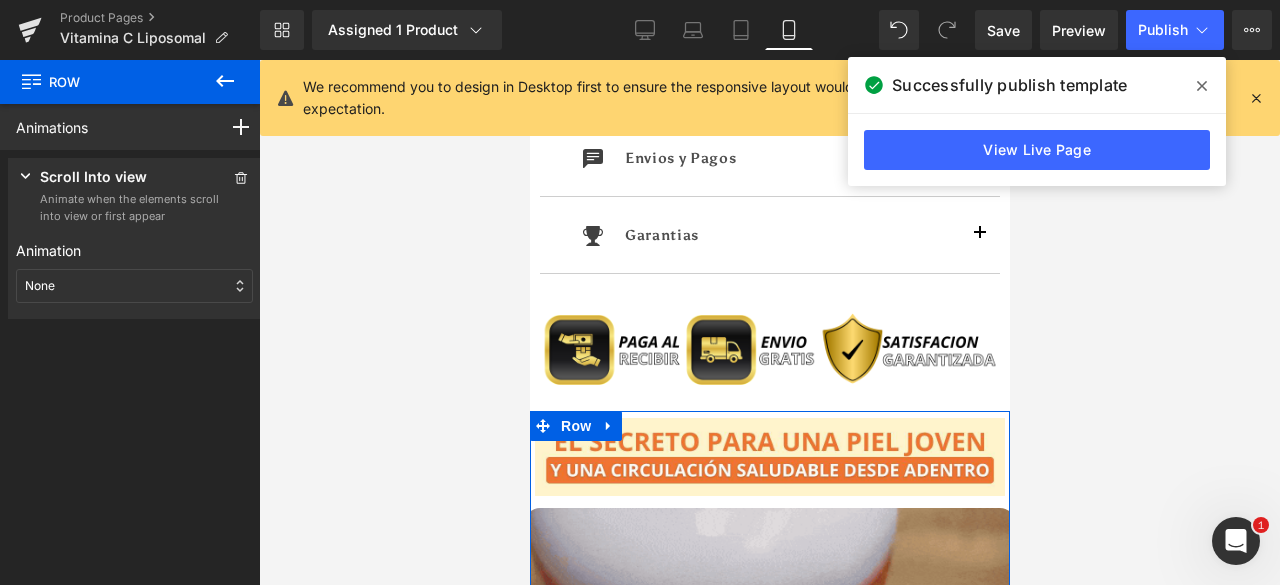 click on "None" at bounding box center [134, 286] 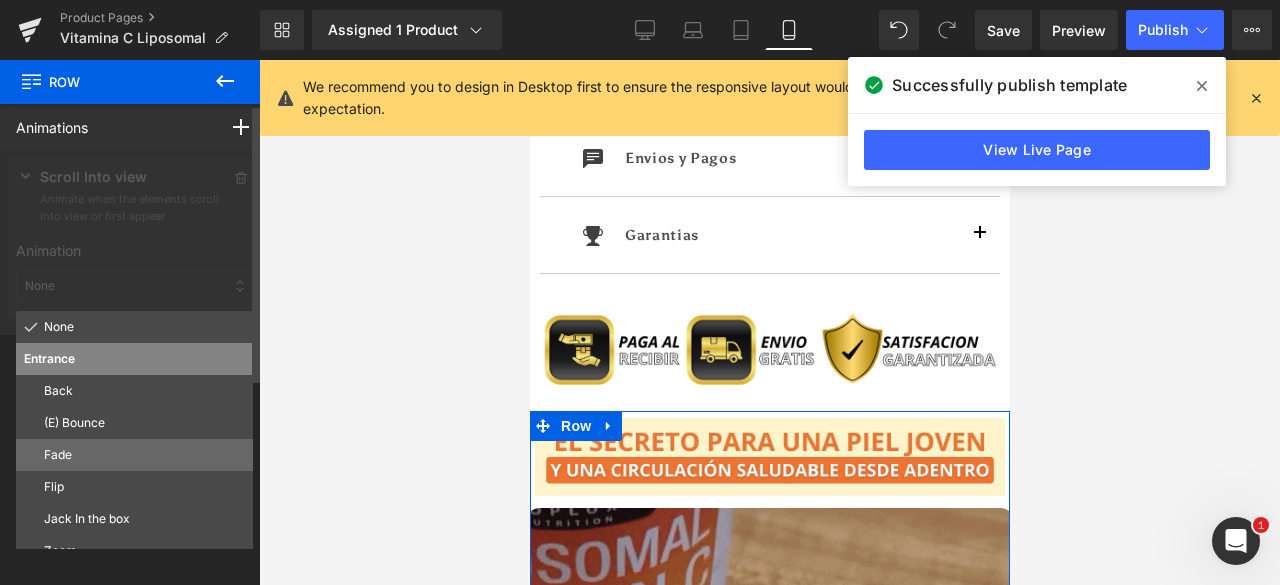 click on "Fade" at bounding box center [144, 455] 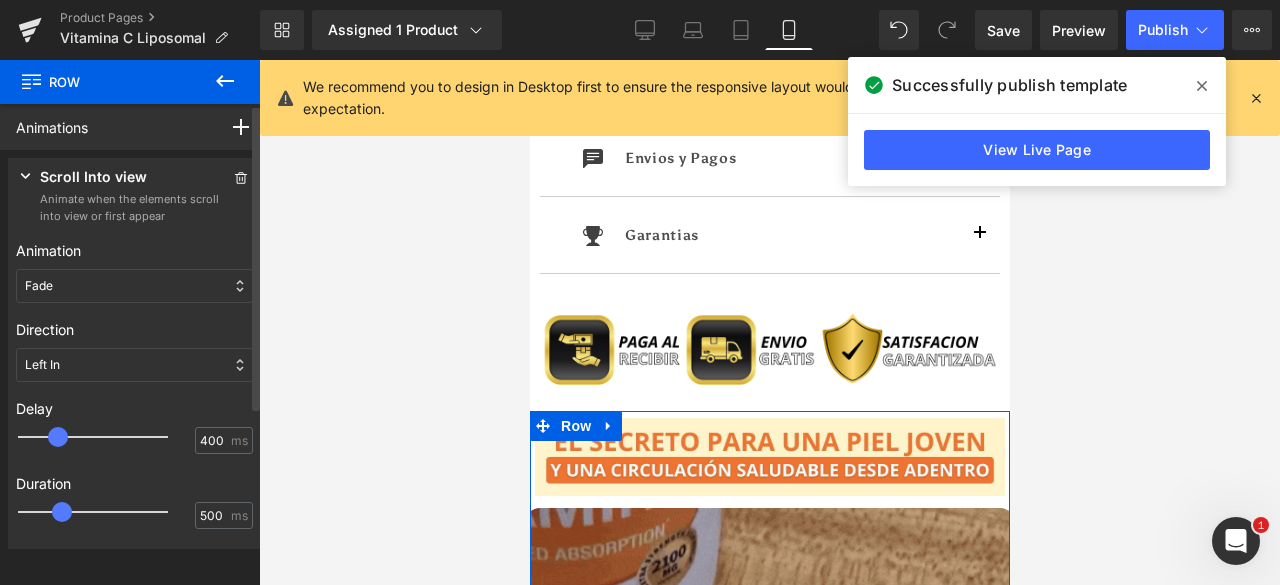click at bounding box center (107, 437) 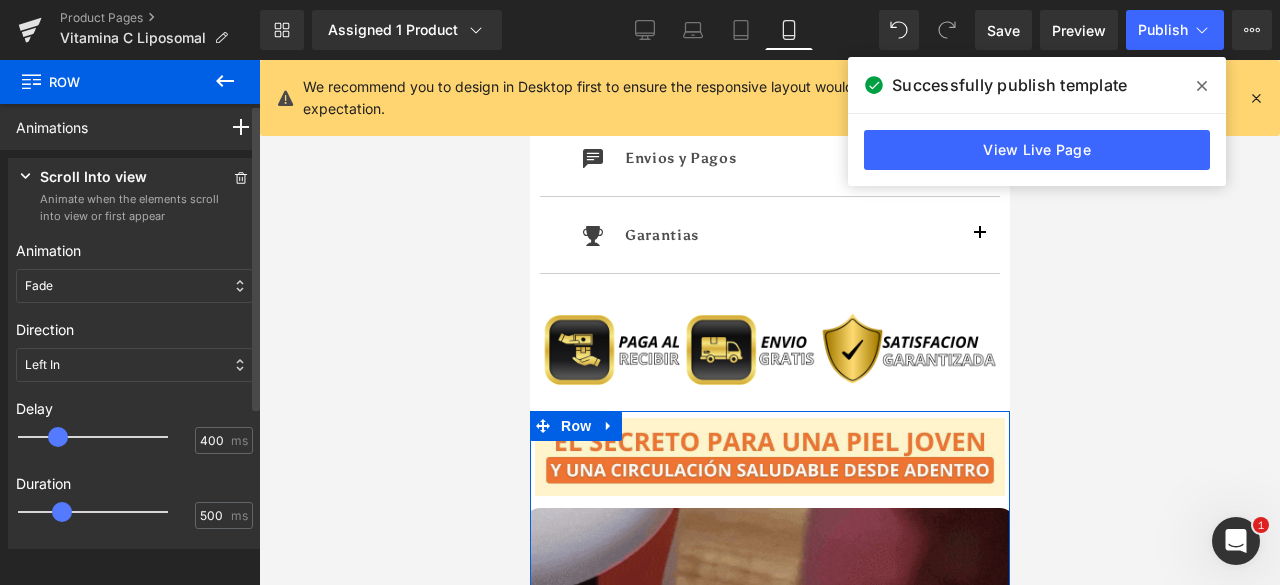type on "500" 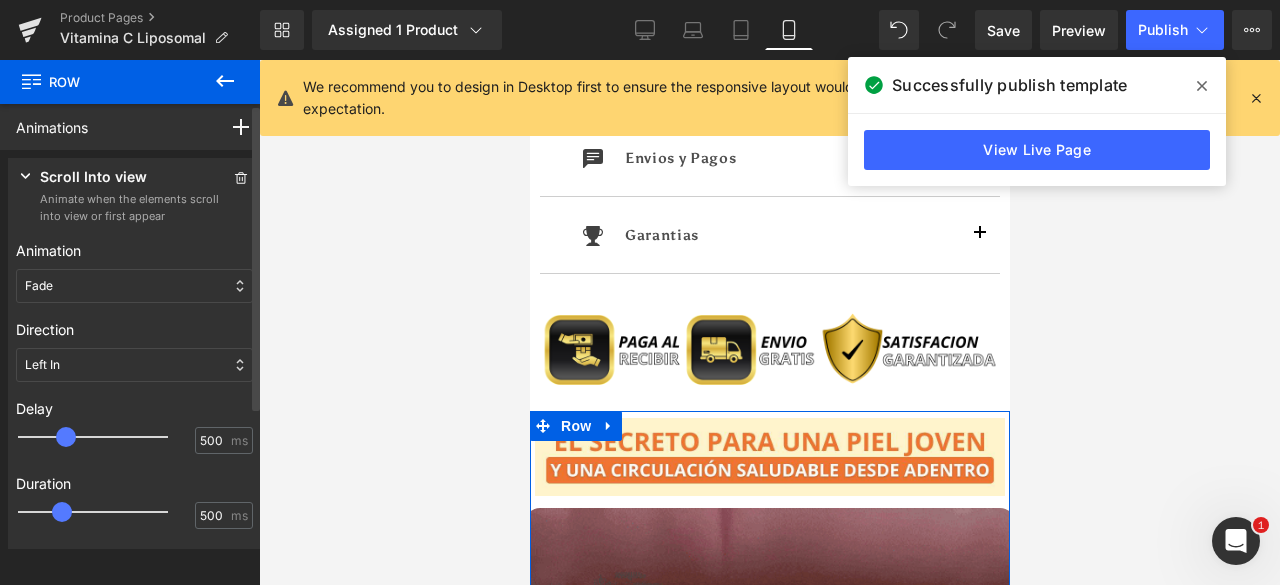 click at bounding box center [107, 437] 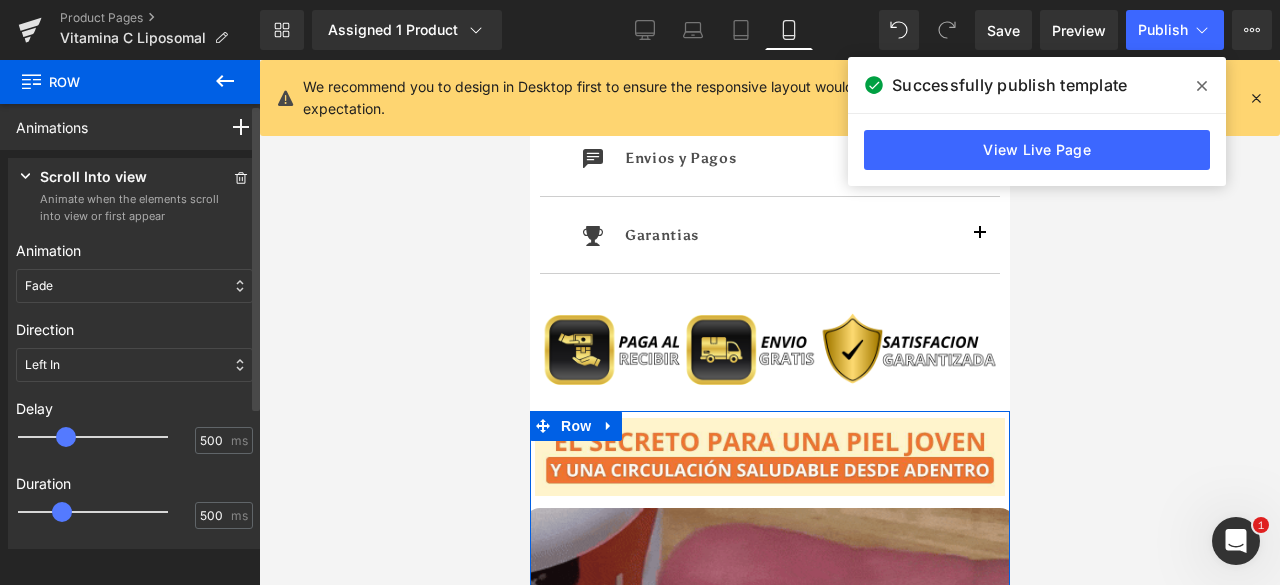 type on "650" 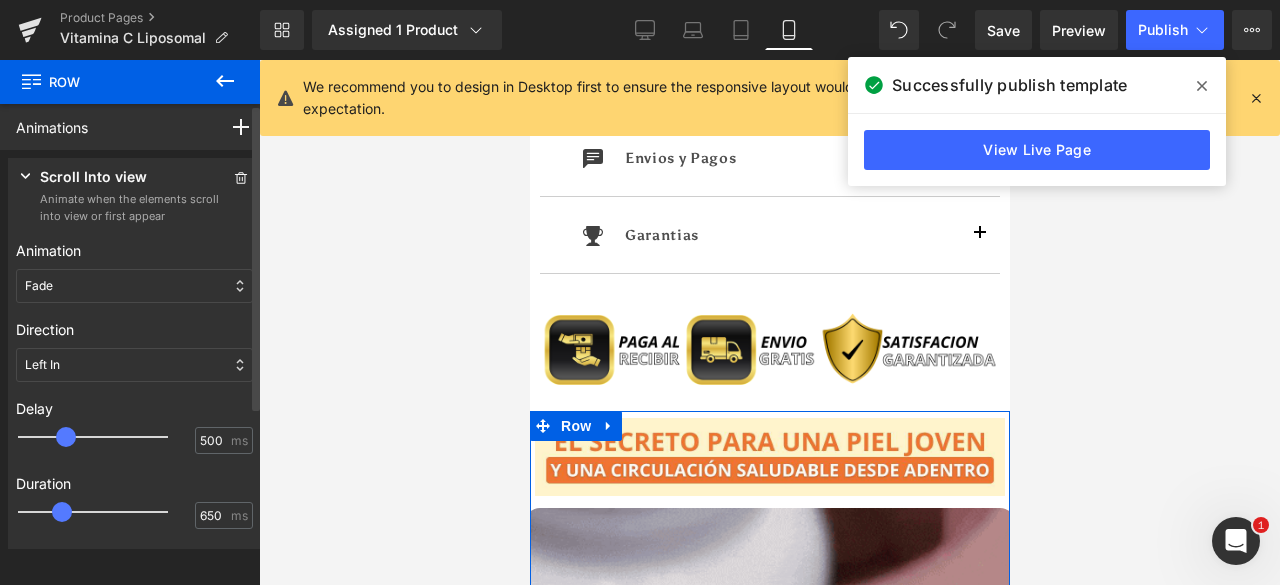 click at bounding box center (107, 512) 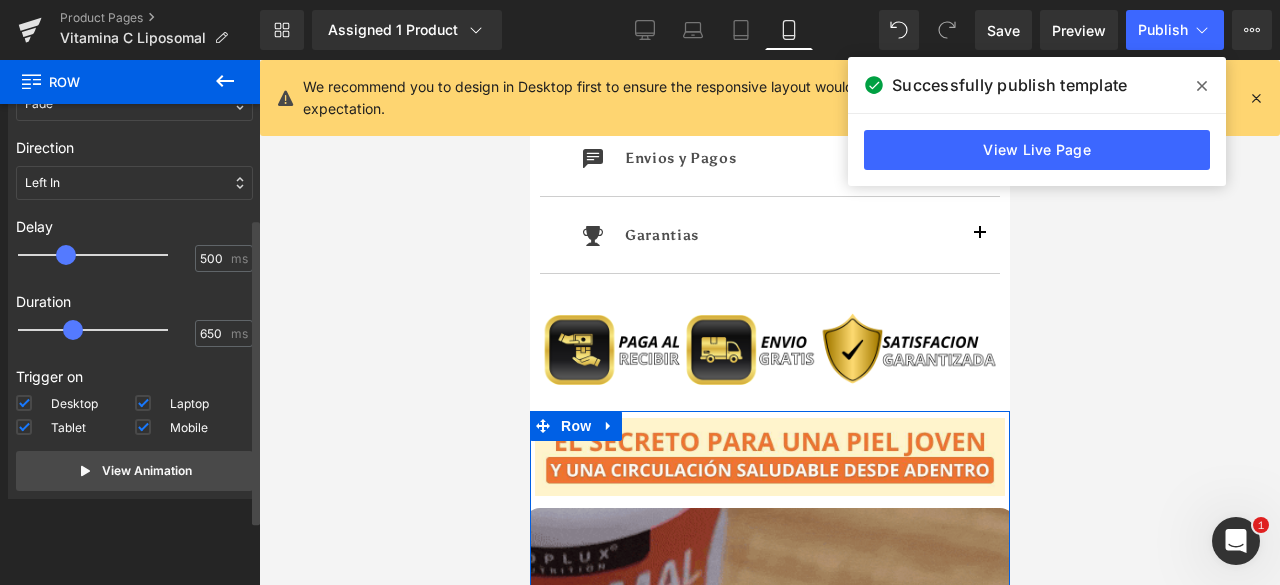 scroll, scrollTop: 184, scrollLeft: 0, axis: vertical 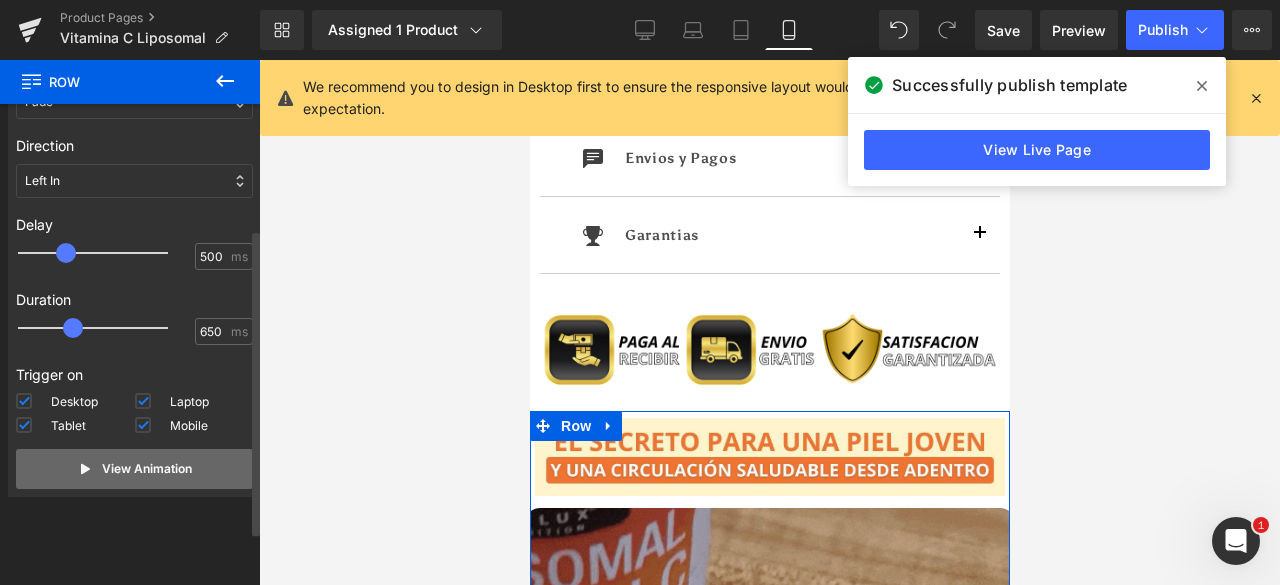 click on "View Animation" at bounding box center (134, 469) 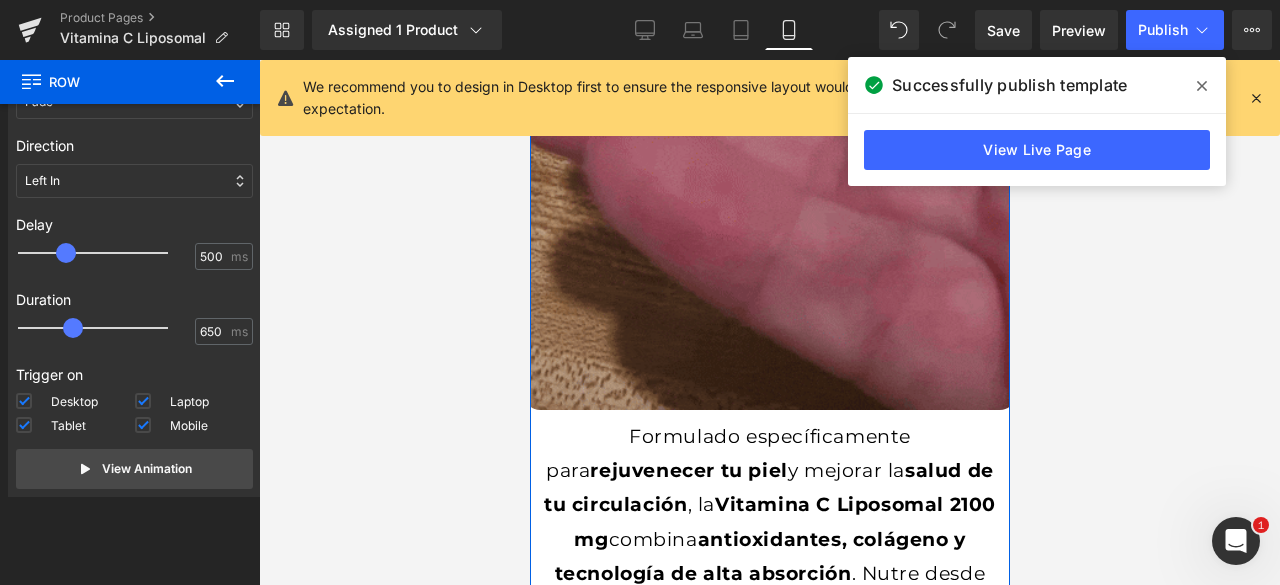 scroll, scrollTop: 2346, scrollLeft: 0, axis: vertical 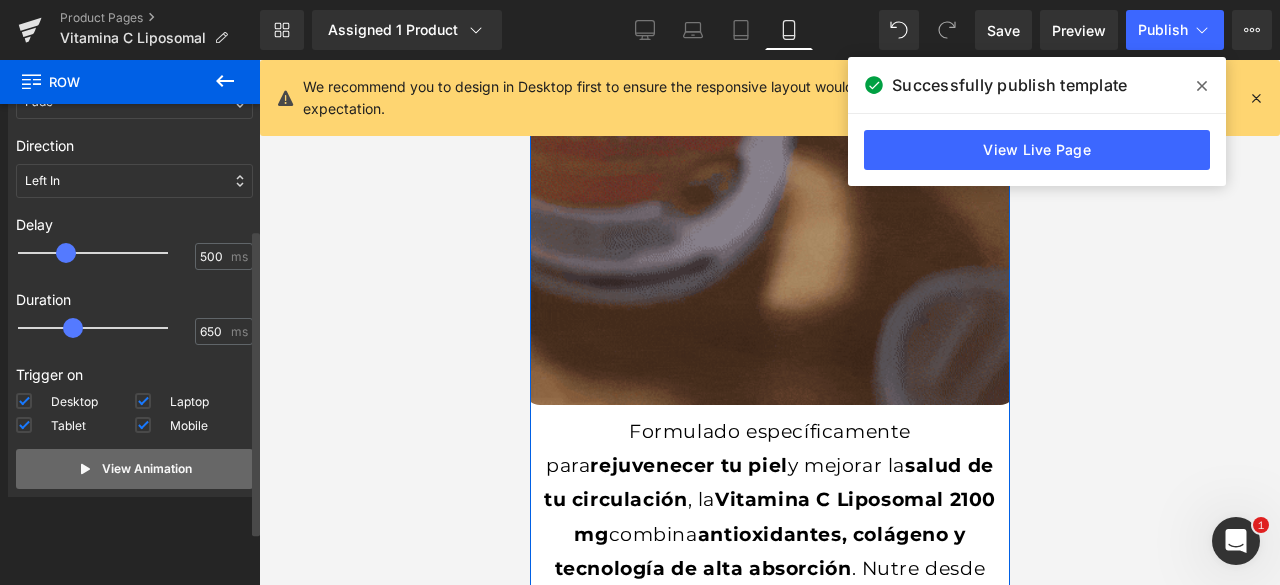 click on "View Animation" at bounding box center (147, 469) 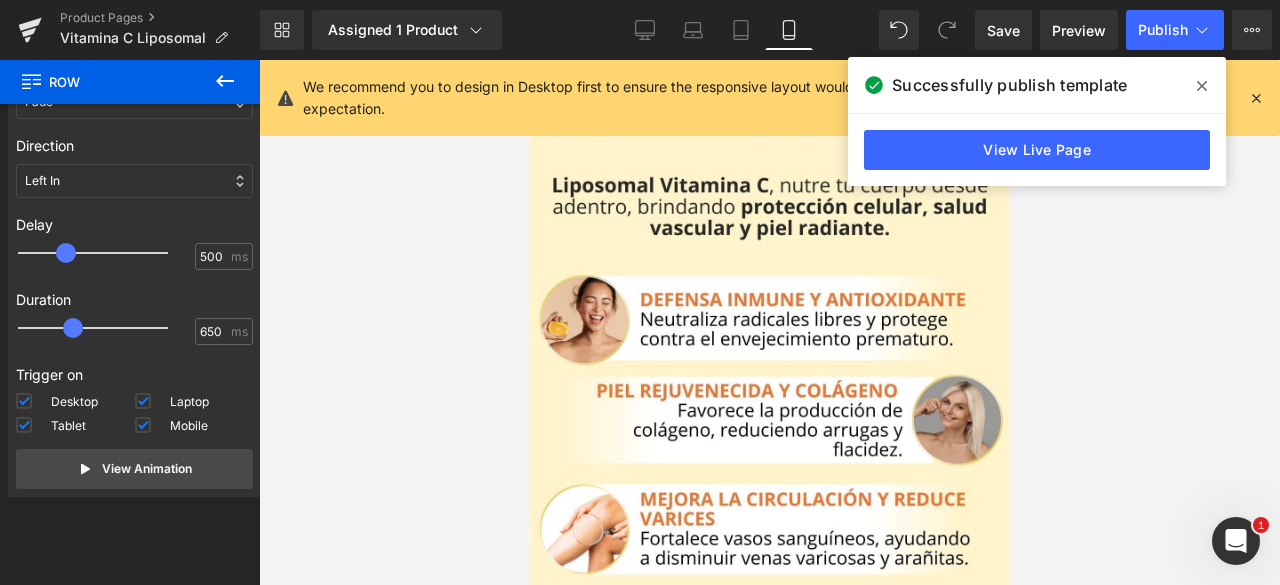 scroll, scrollTop: 3063, scrollLeft: 0, axis: vertical 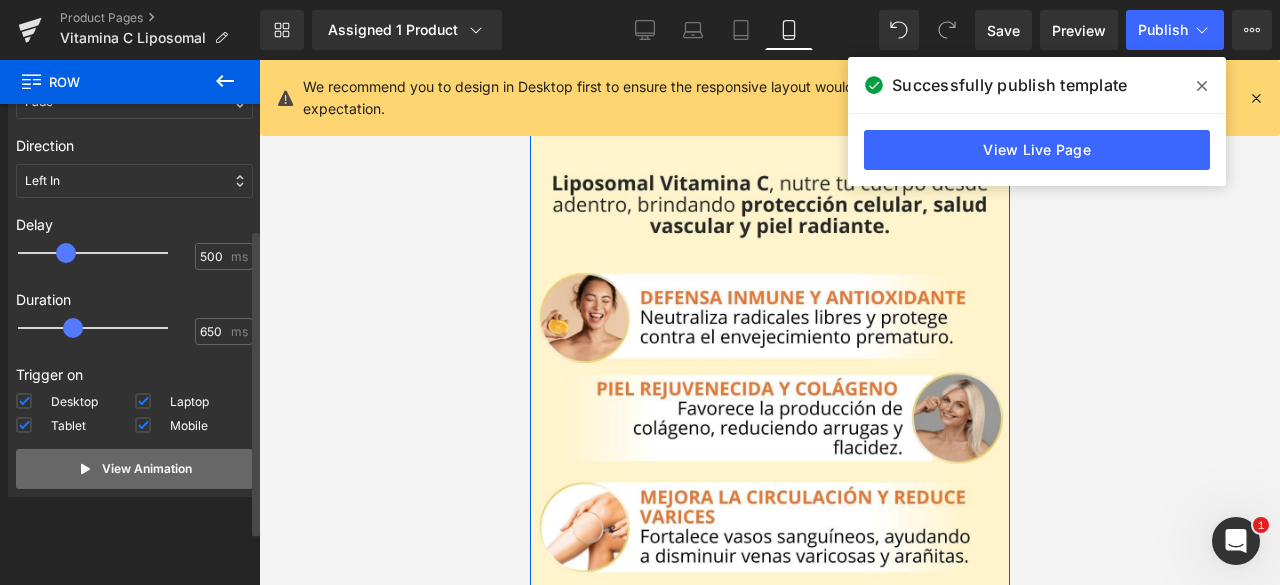 click on "View Animation" at bounding box center [134, 469] 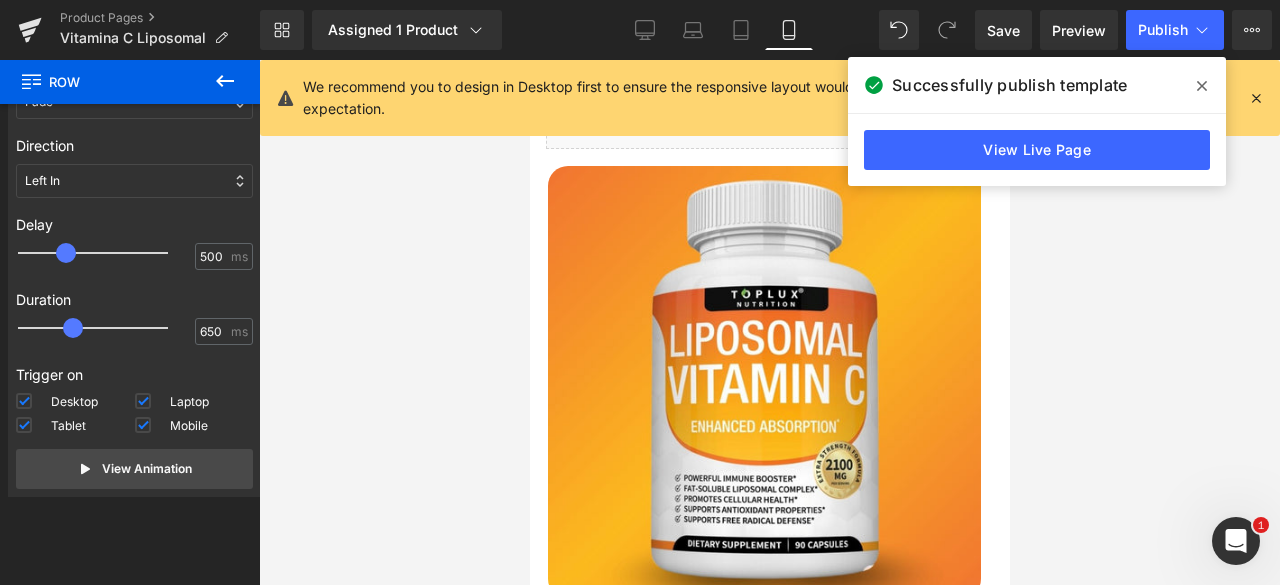 scroll, scrollTop: 3706, scrollLeft: 0, axis: vertical 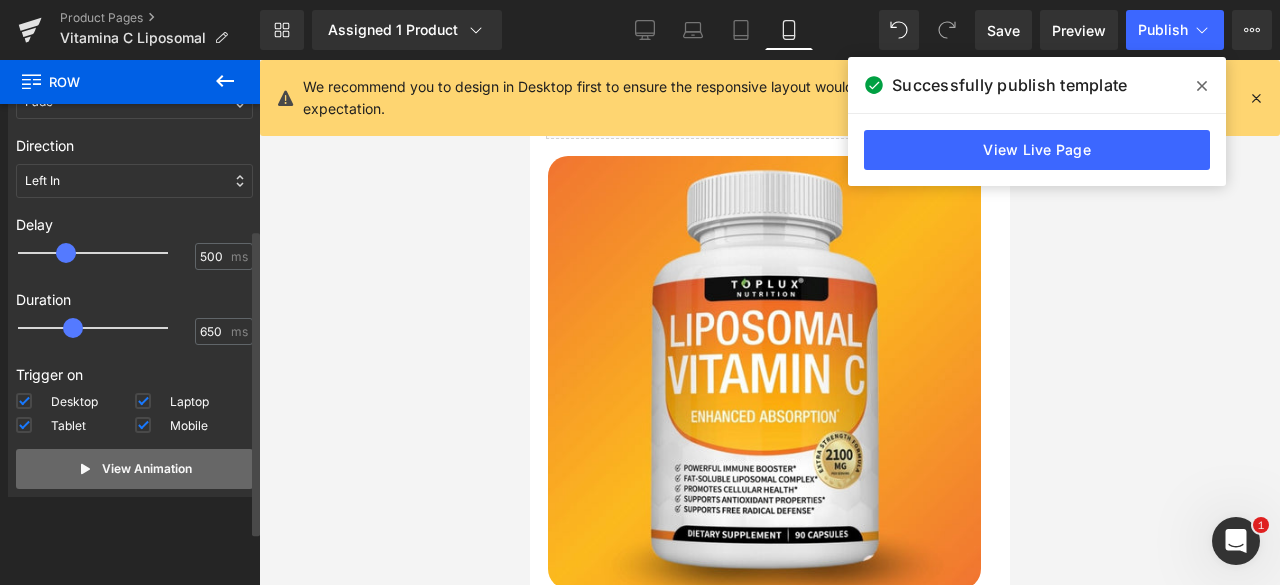 click on "View Animation" at bounding box center (134, 469) 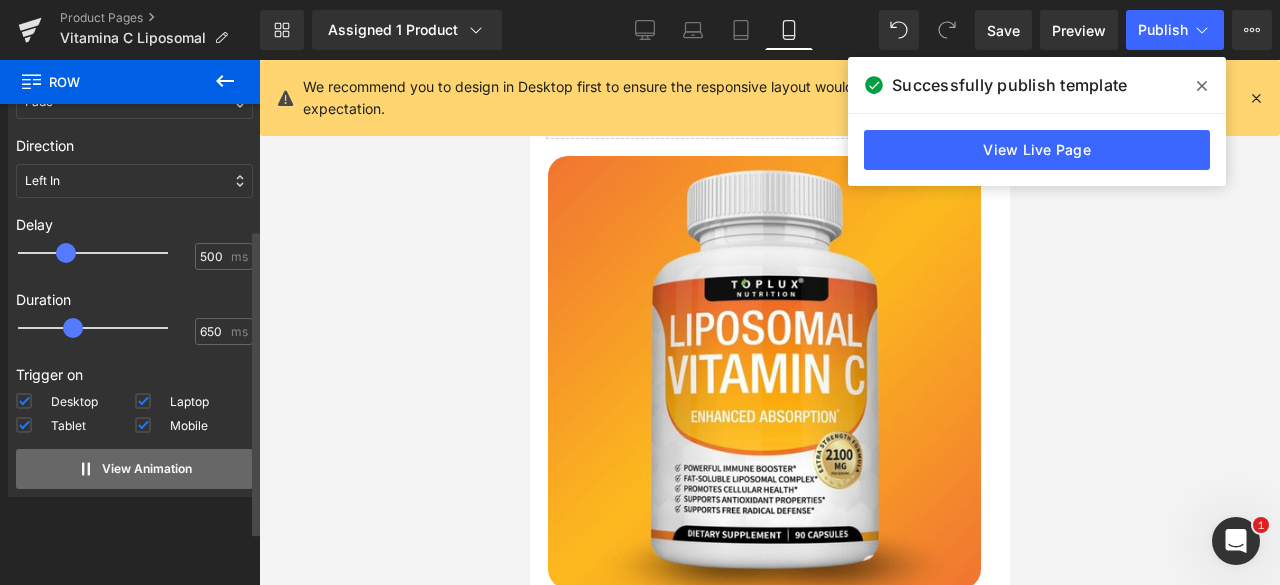 click on "View Animation" at bounding box center (134, 469) 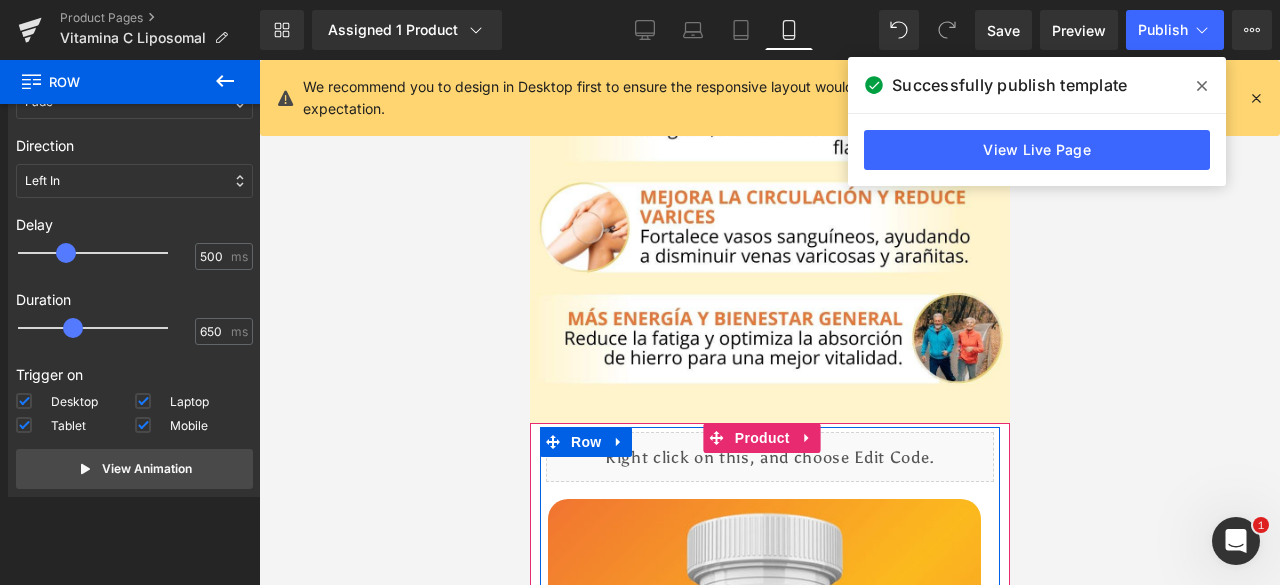 scroll, scrollTop: 3359, scrollLeft: 0, axis: vertical 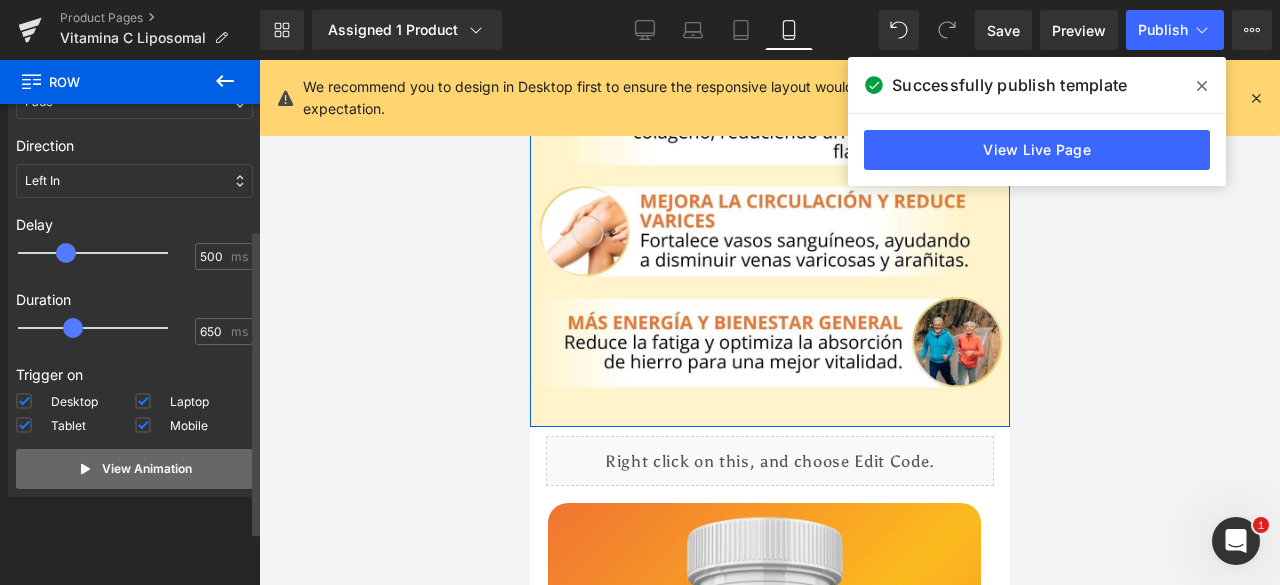 click on "View Animation" at bounding box center (134, 469) 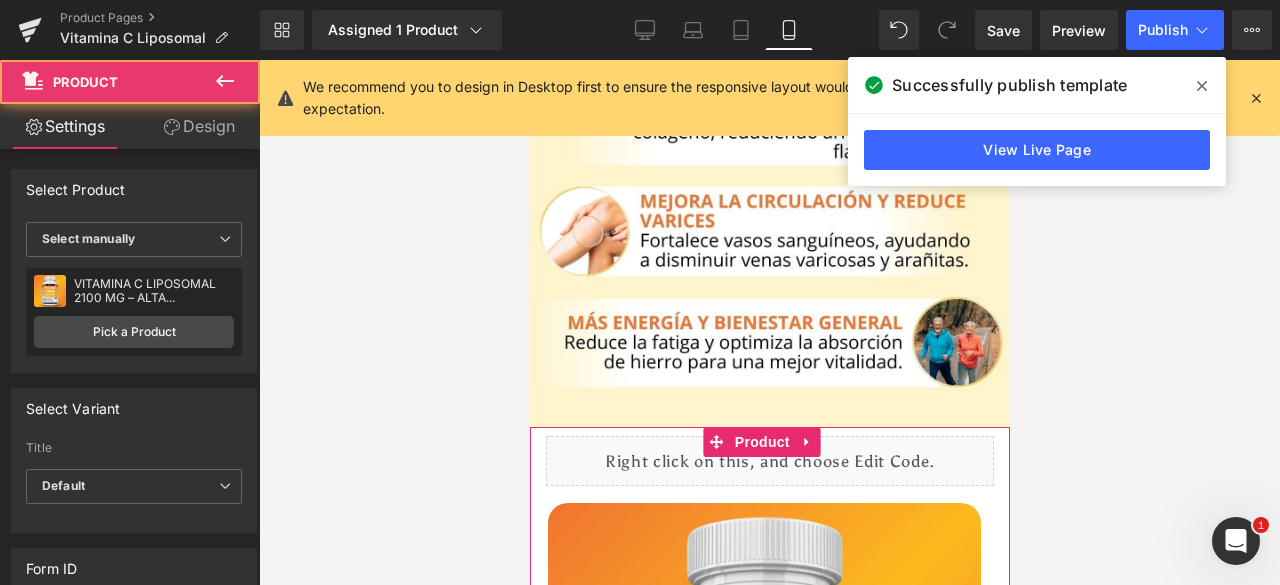 click on "Liquid
Sale Off
(P) Image
‹ ›" at bounding box center [769, 1172] 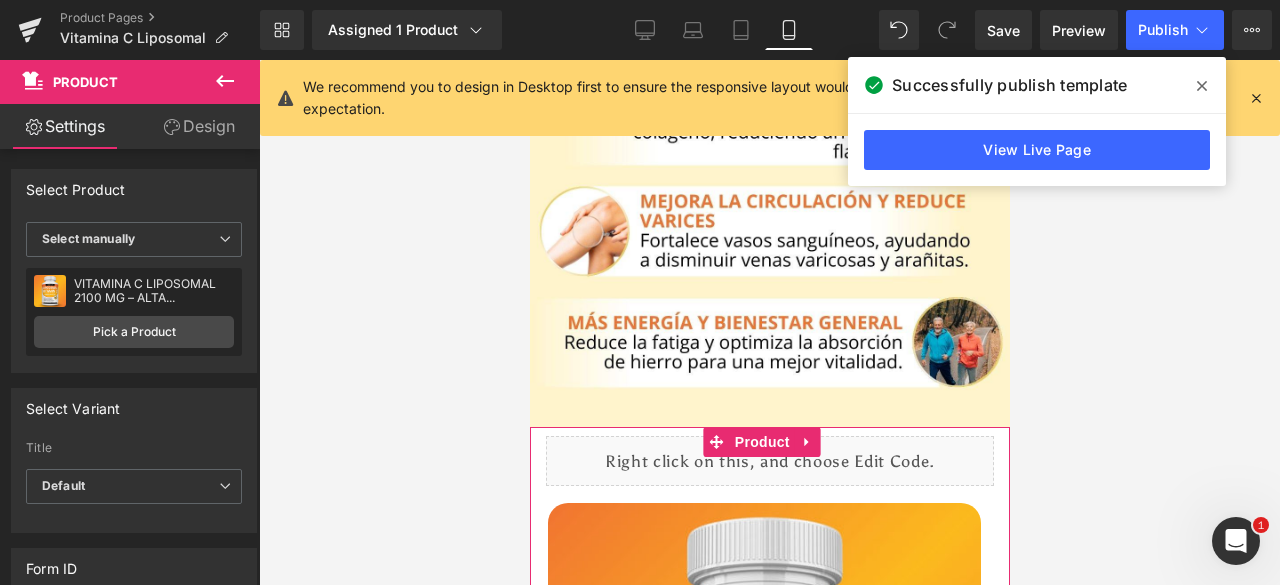 click on "Design" at bounding box center [199, 126] 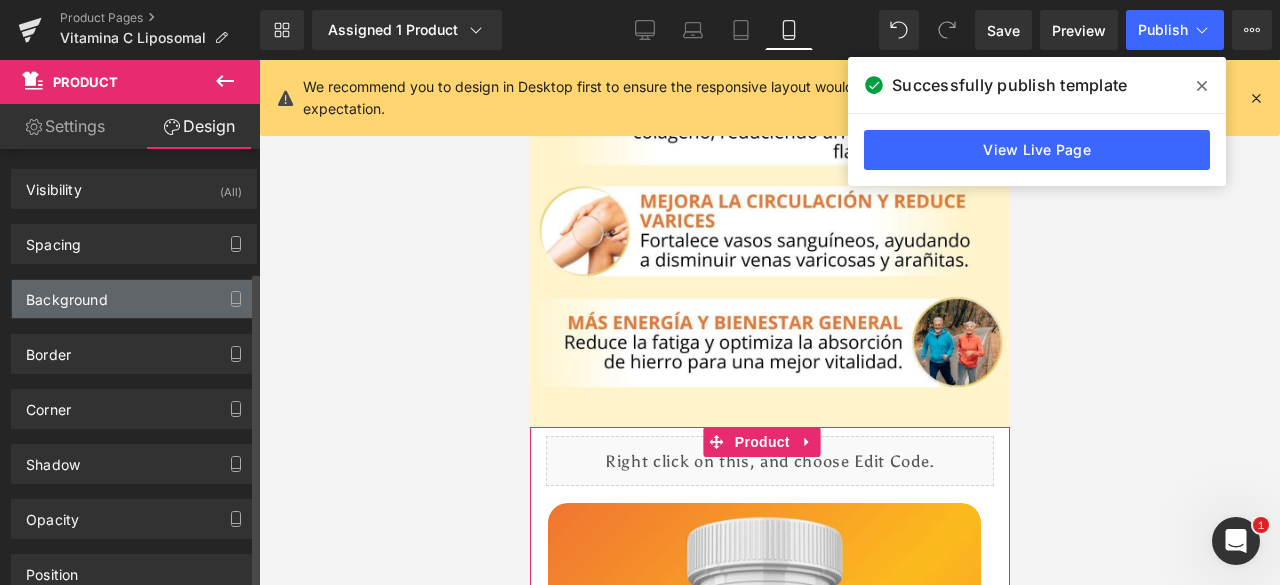 scroll, scrollTop: 168, scrollLeft: 0, axis: vertical 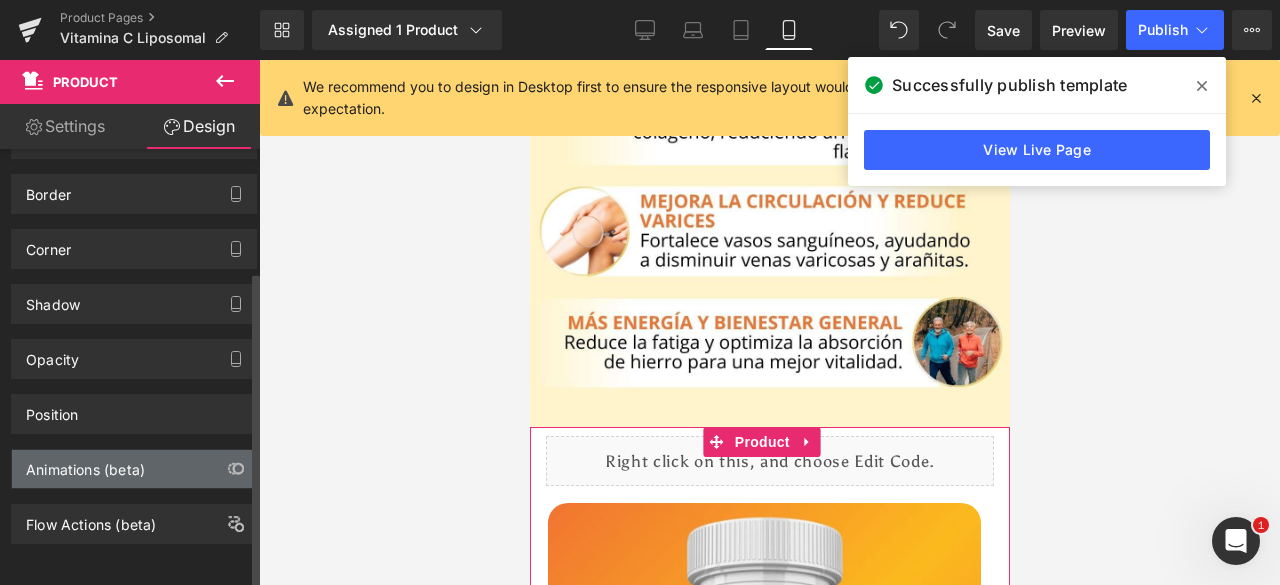click on "Animations (beta)" at bounding box center (134, 469) 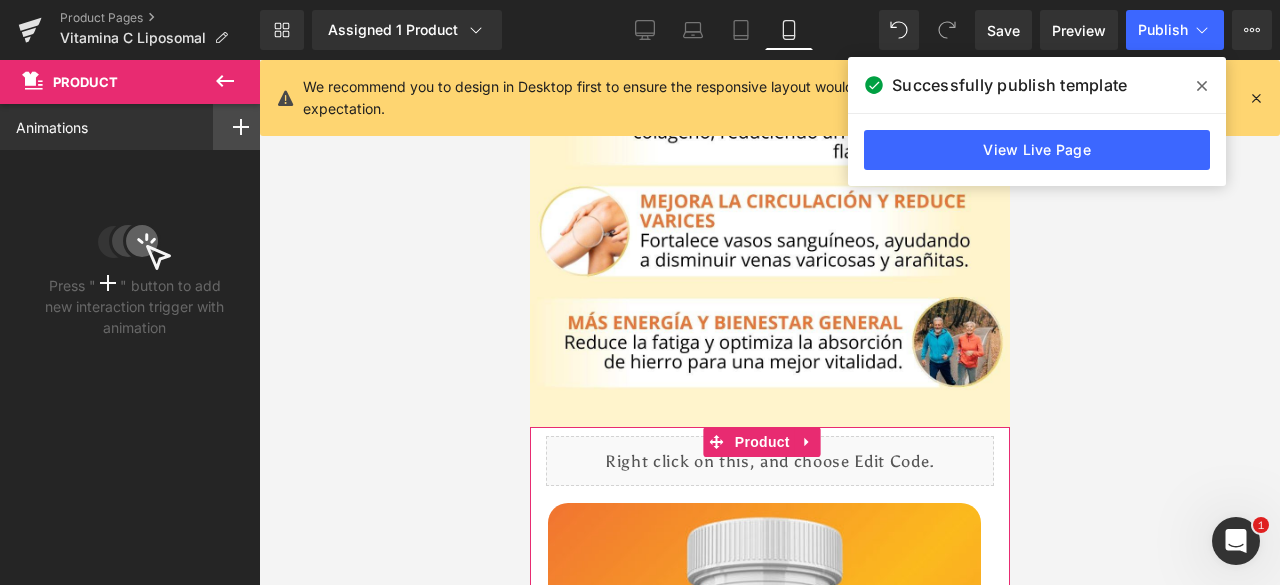 click 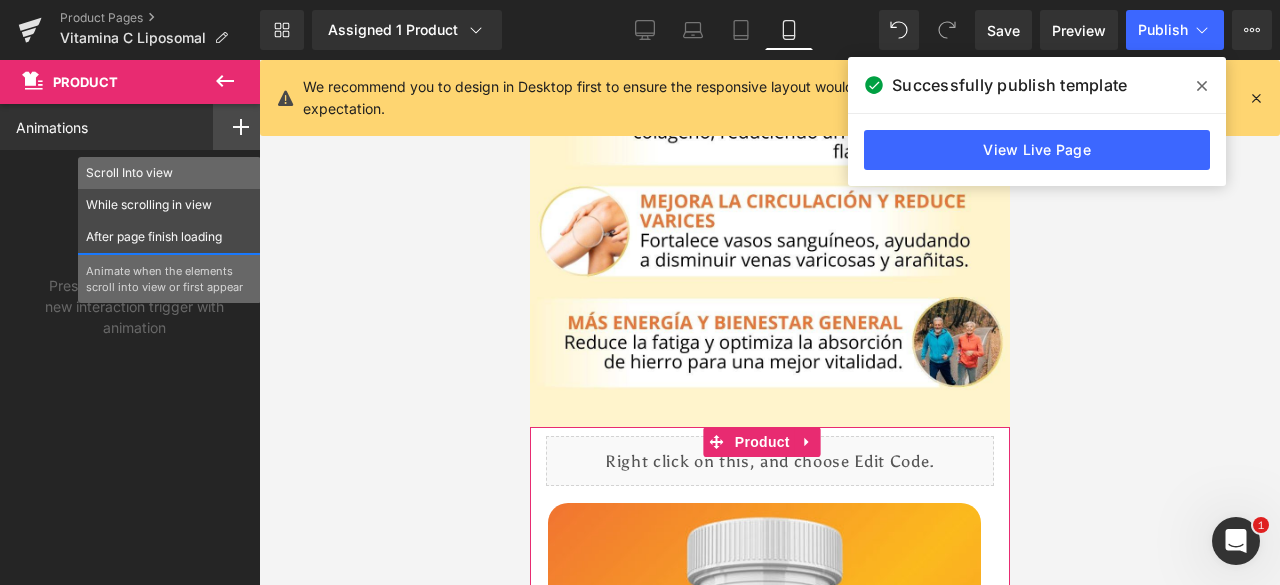 click on "Scroll Into view" at bounding box center (169, 173) 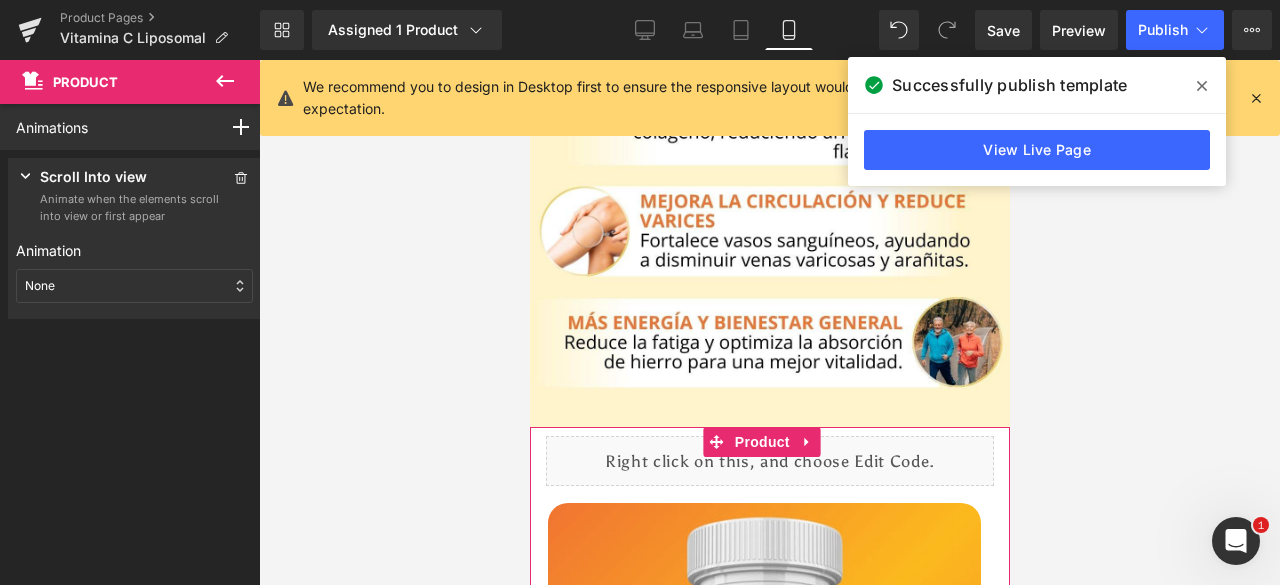 click on "None" at bounding box center [134, 286] 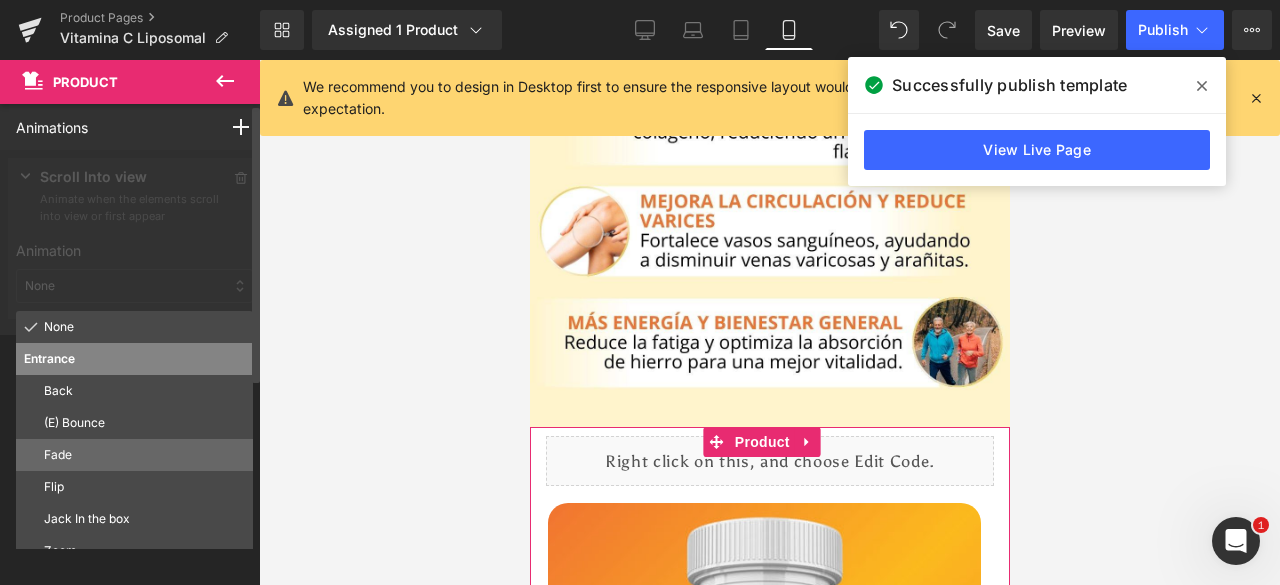 click on "Fade" at bounding box center (144, 455) 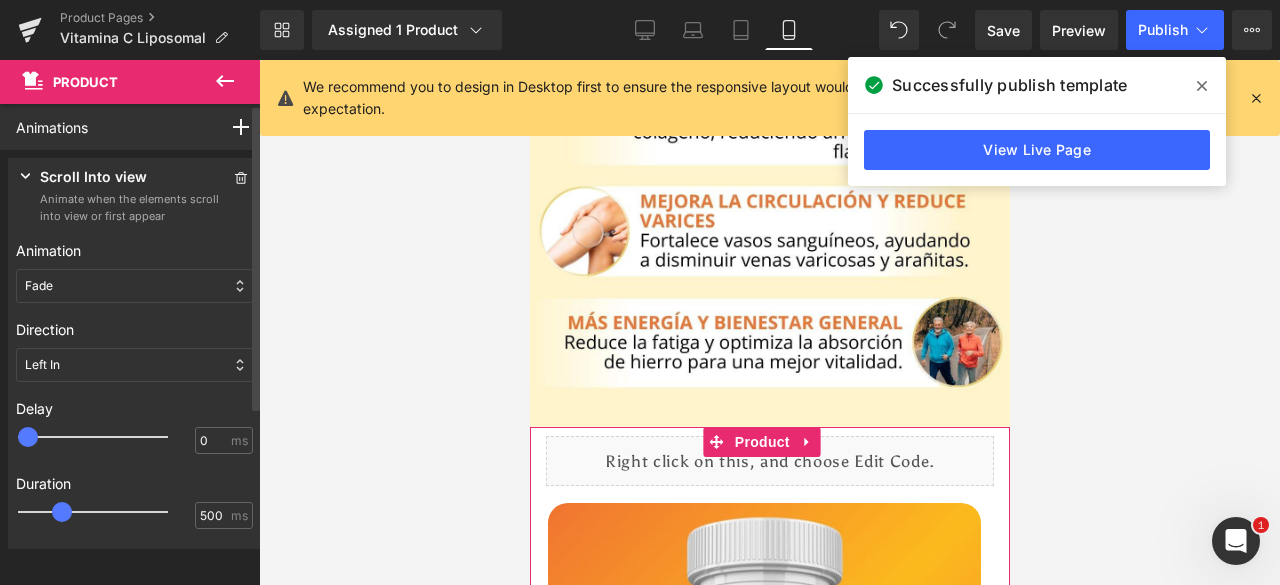 type on "500" 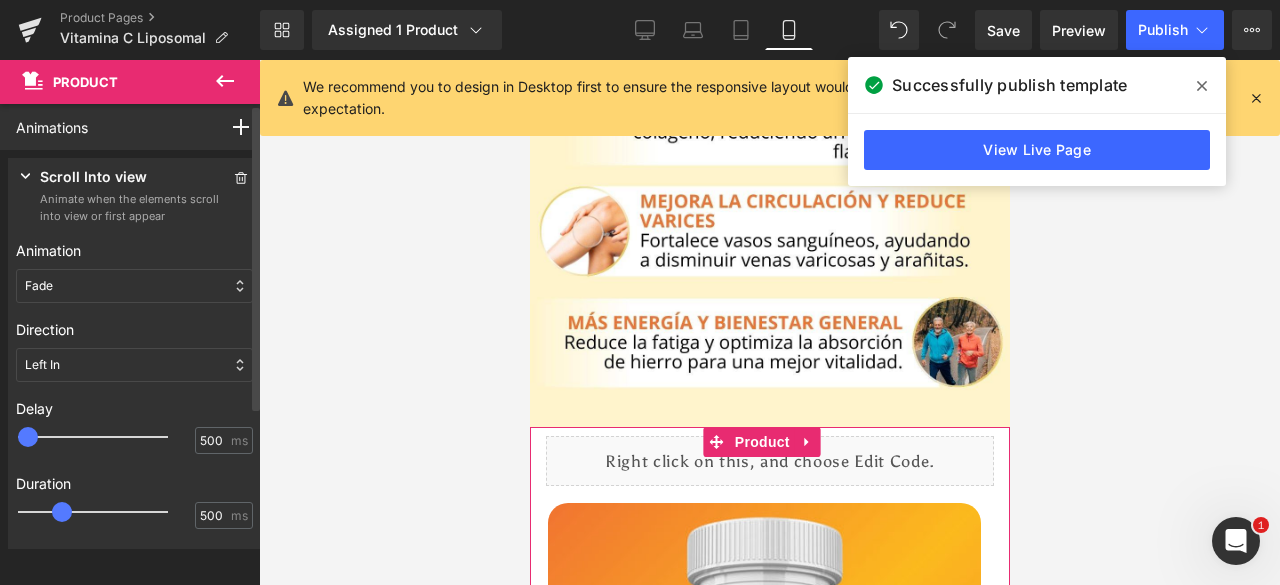 click at bounding box center [107, 437] 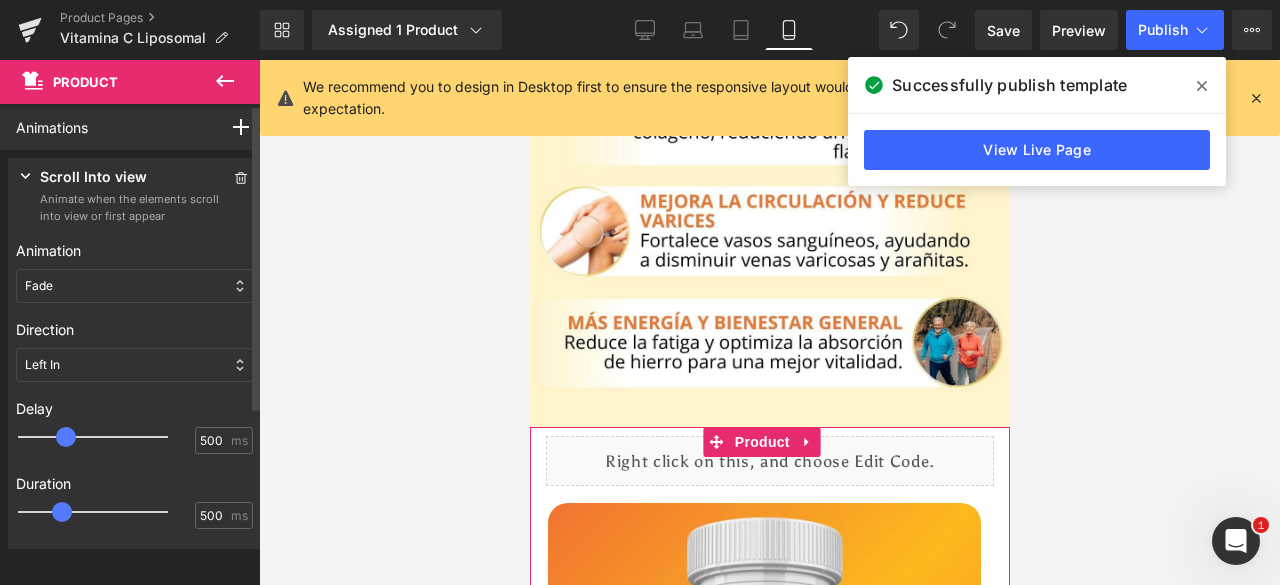 type on "750" 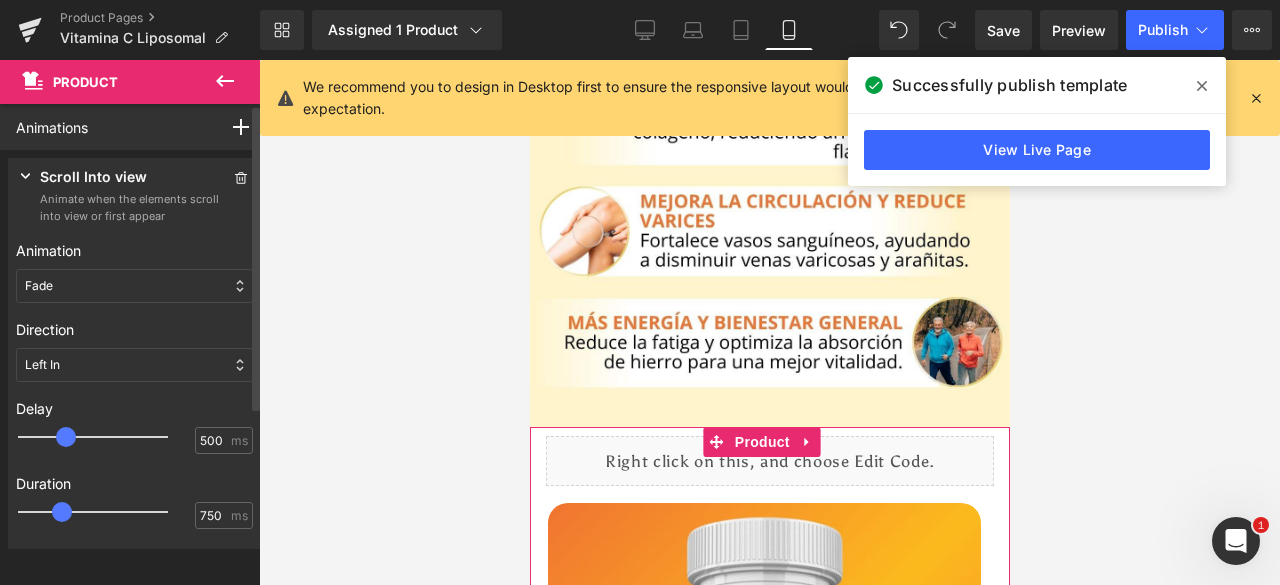 click at bounding box center [107, 512] 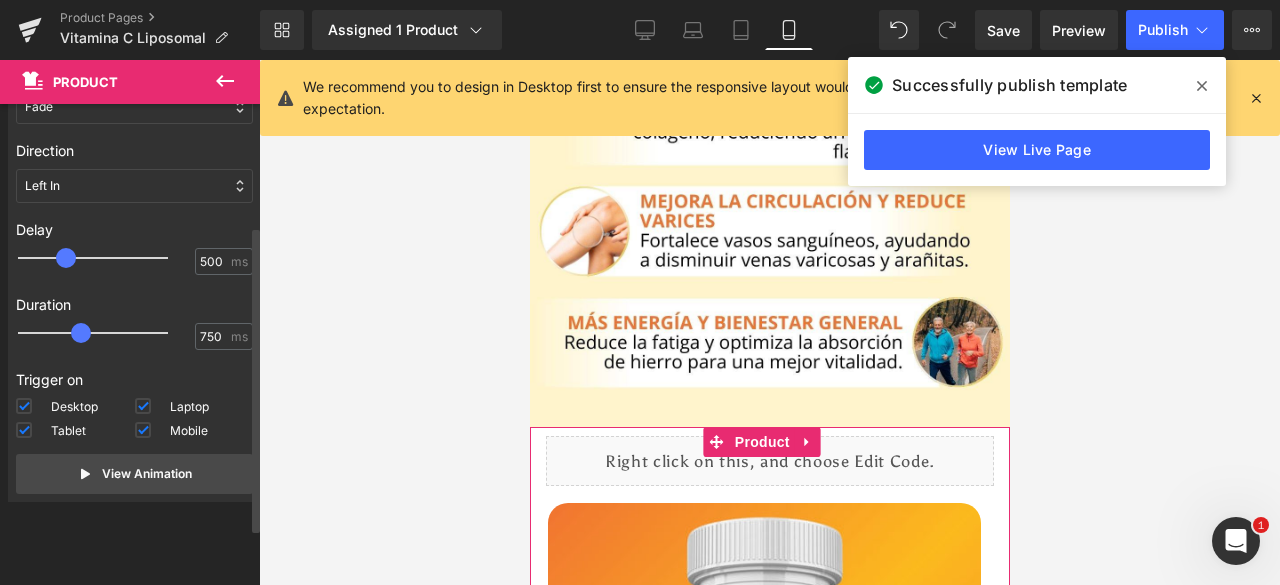 scroll, scrollTop: 180, scrollLeft: 0, axis: vertical 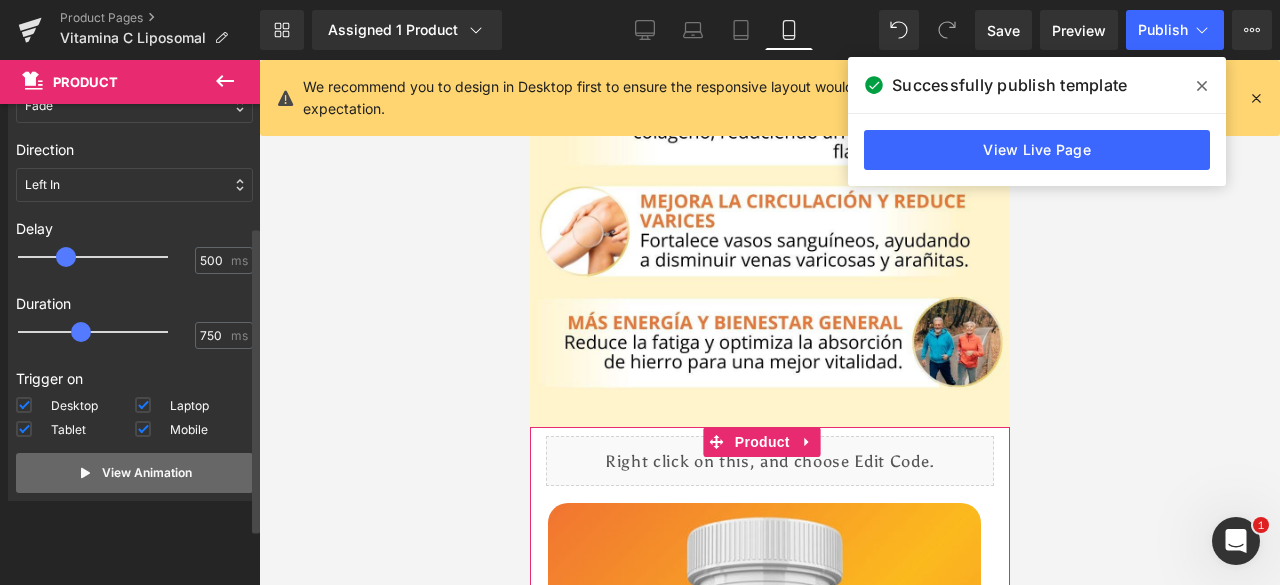 click on "View Animation" at bounding box center [134, 473] 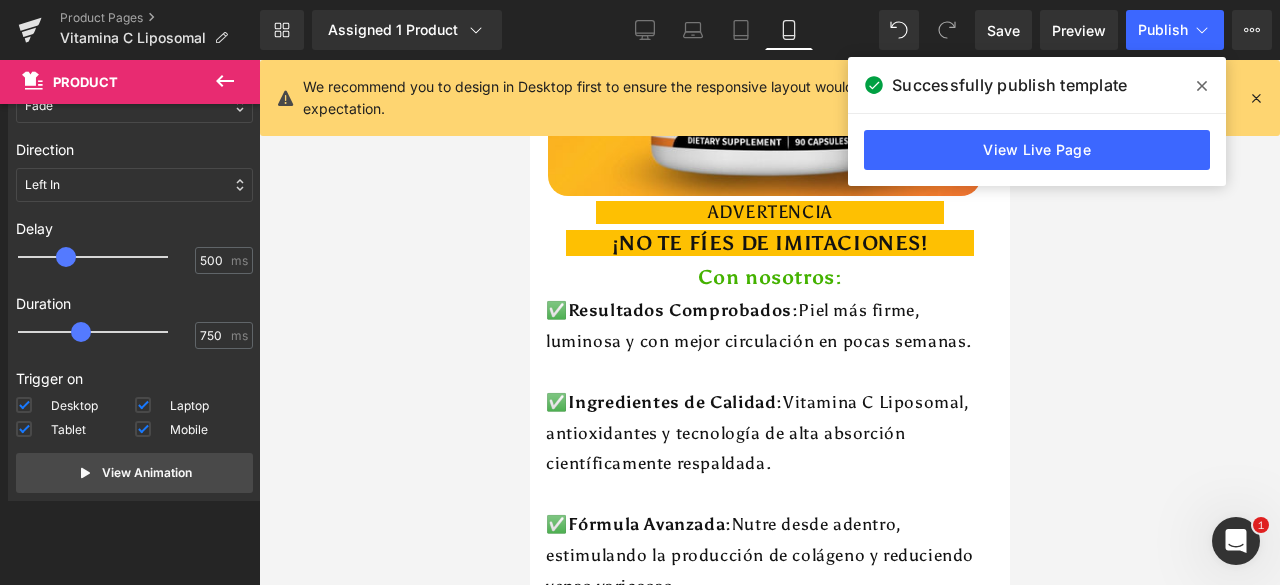 scroll, scrollTop: 4106, scrollLeft: 0, axis: vertical 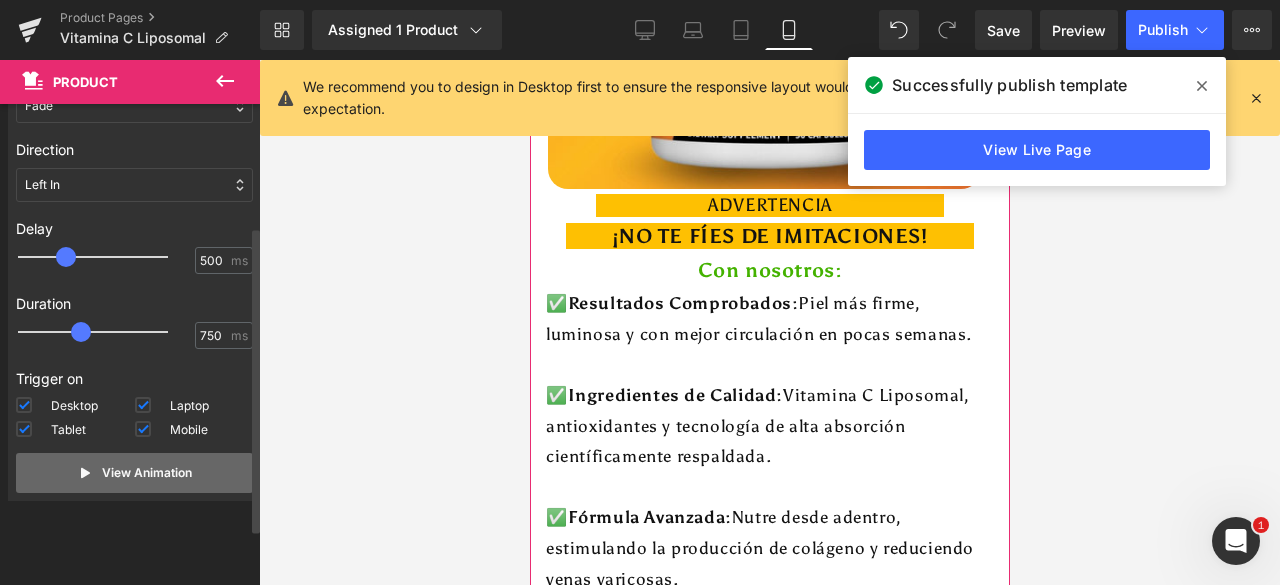 click on "View Animation" at bounding box center [134, 473] 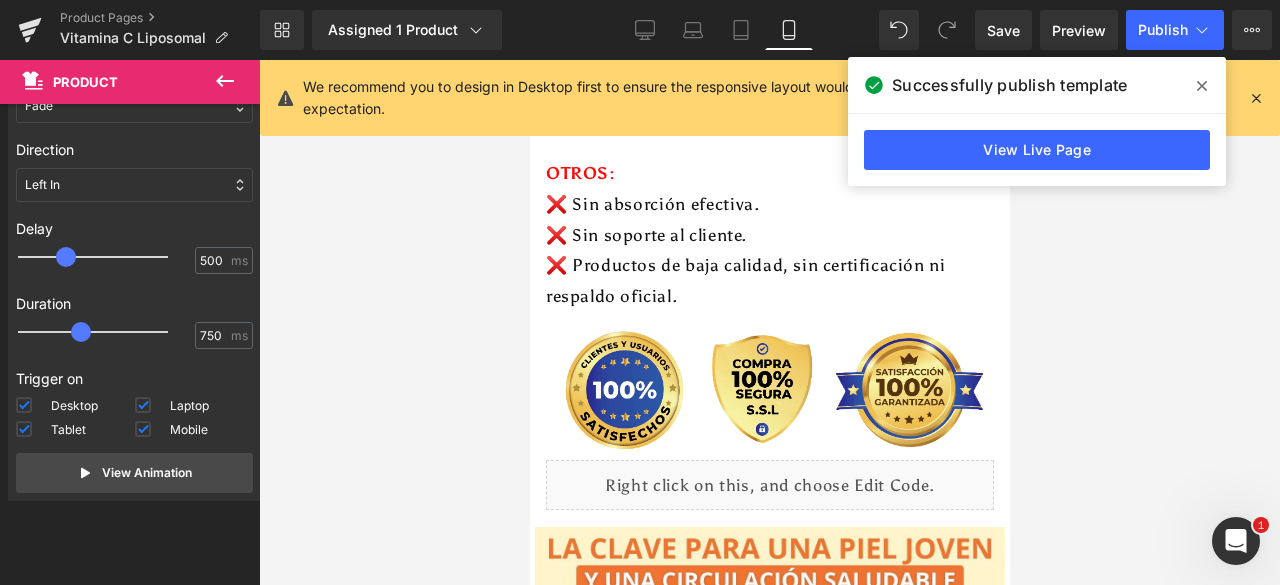 scroll, scrollTop: 4761, scrollLeft: 0, axis: vertical 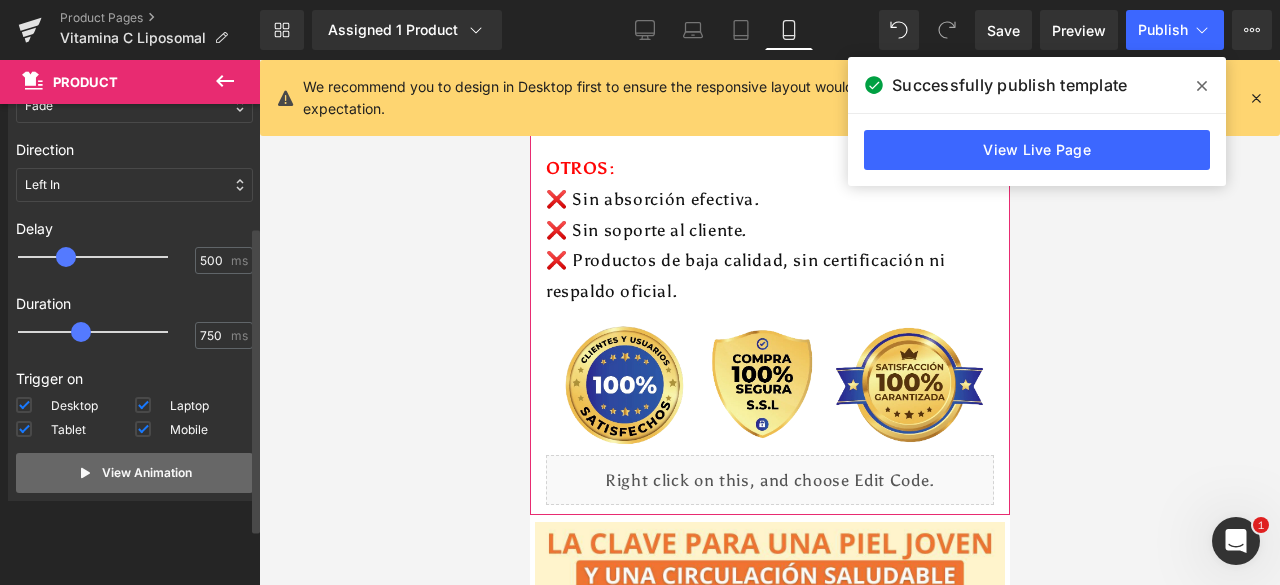 click on "View Animation" at bounding box center (147, 473) 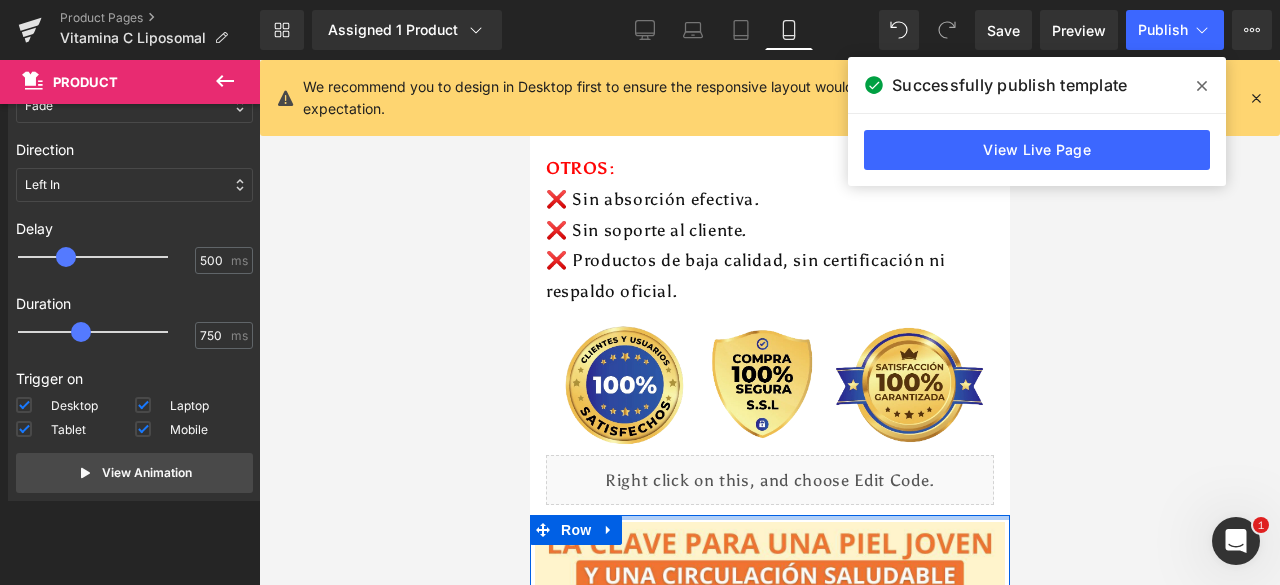 click at bounding box center (769, 517) 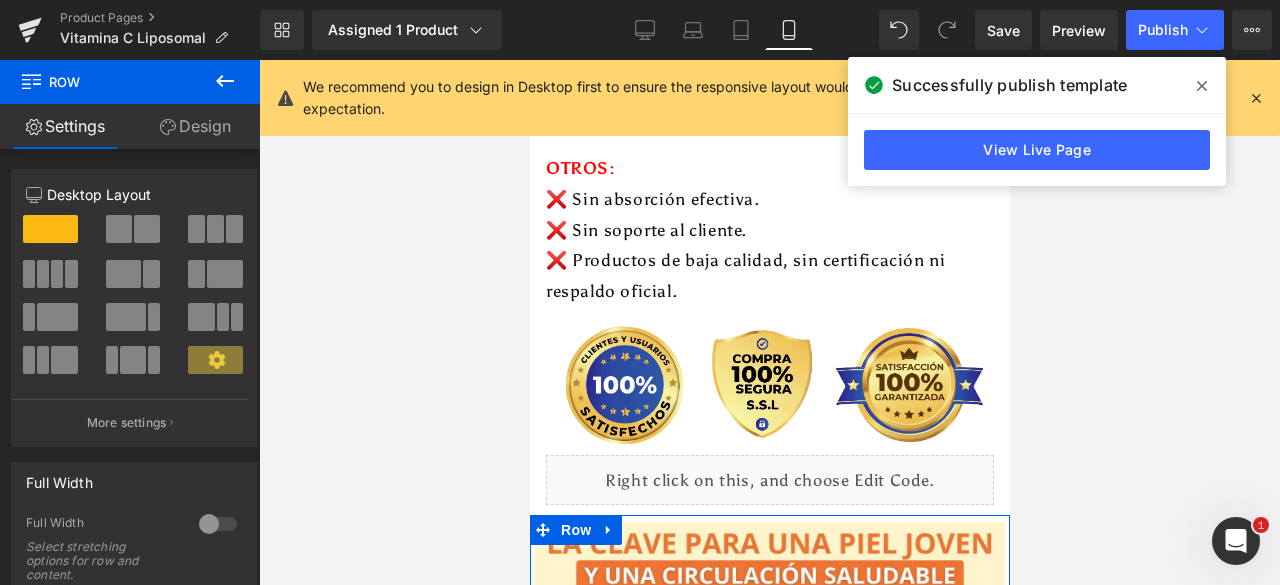 click on "Design" at bounding box center [195, 126] 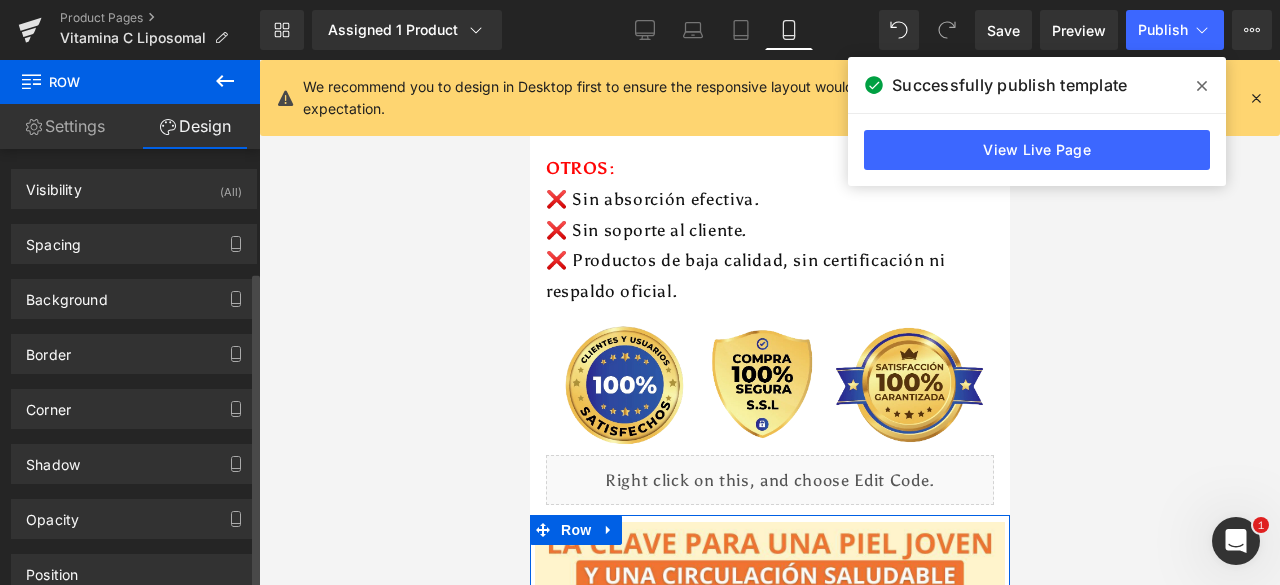 scroll, scrollTop: 168, scrollLeft: 0, axis: vertical 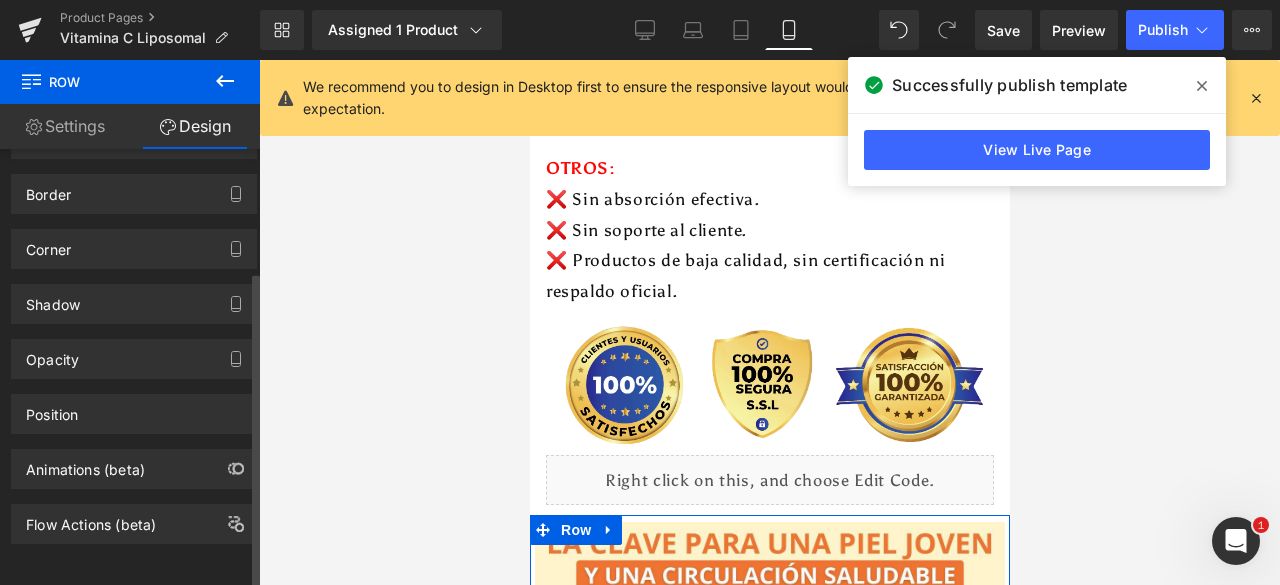 click on "Flow Actions (beta)" at bounding box center [134, 516] 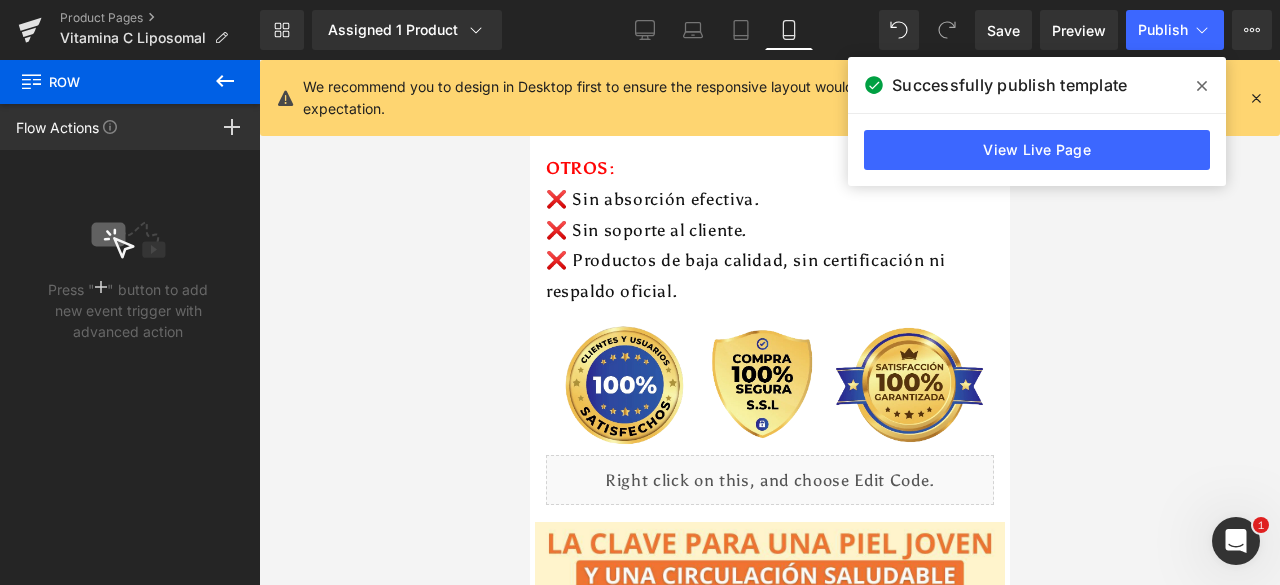 click 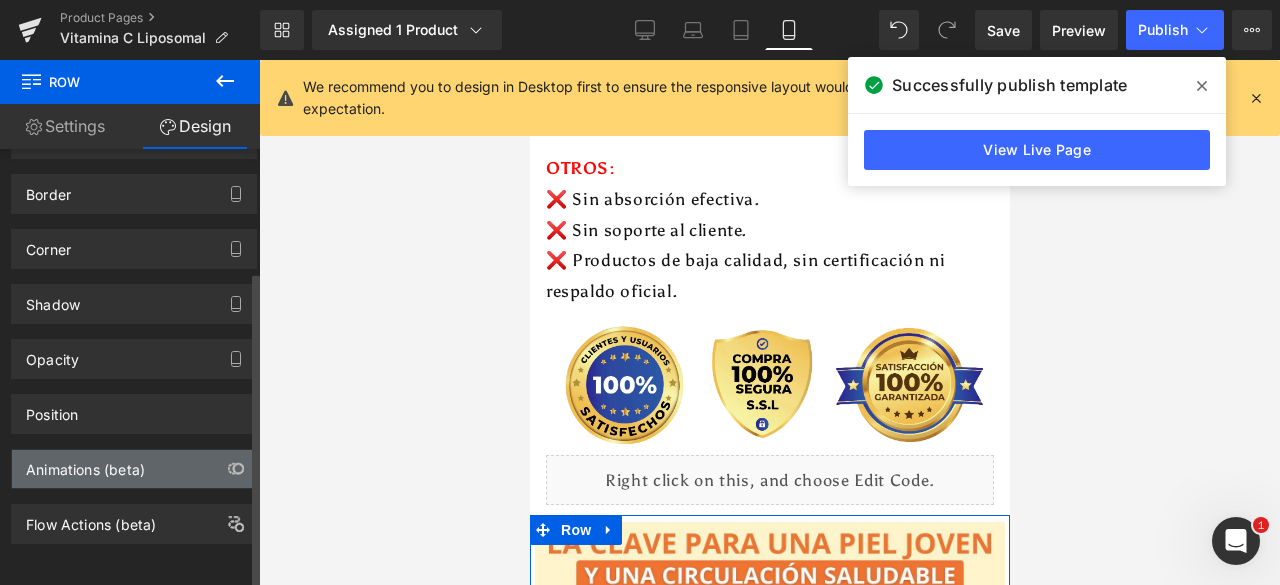 click on "Animations (beta)" at bounding box center (134, 469) 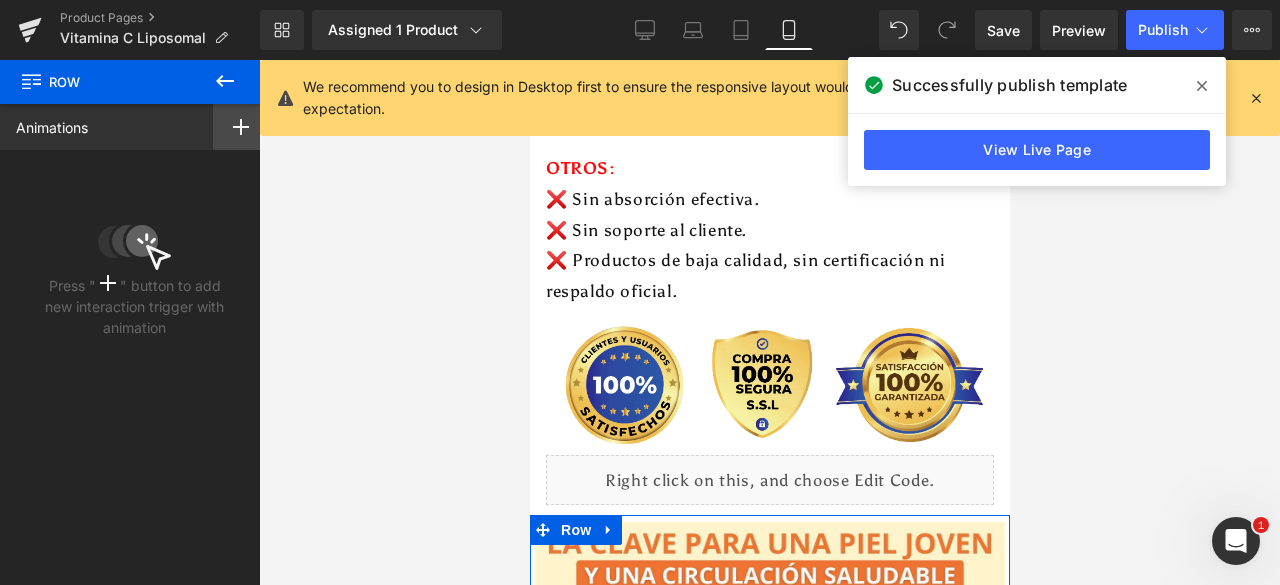 click at bounding box center [241, 127] 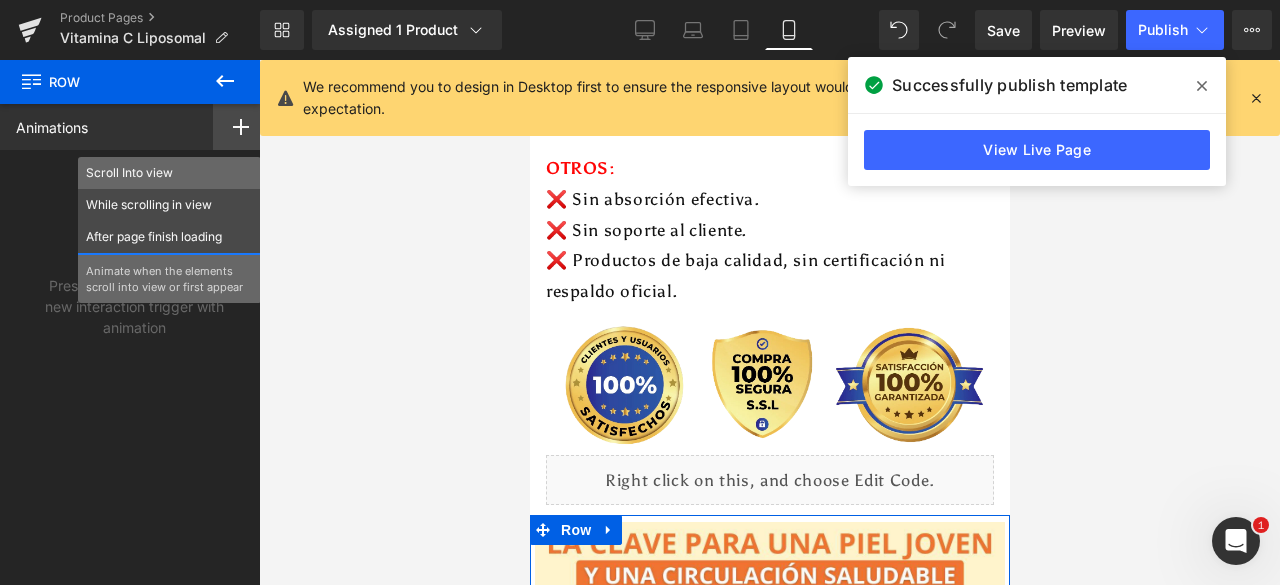 click on "Scroll Into view" at bounding box center (169, 173) 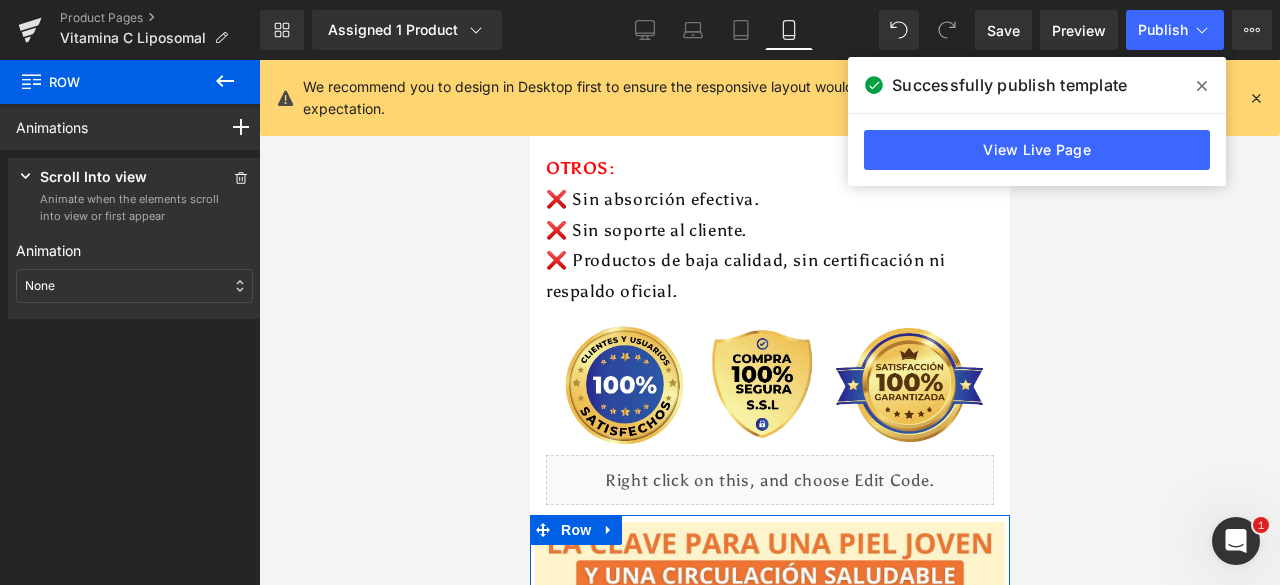 click on "None" at bounding box center [134, 286] 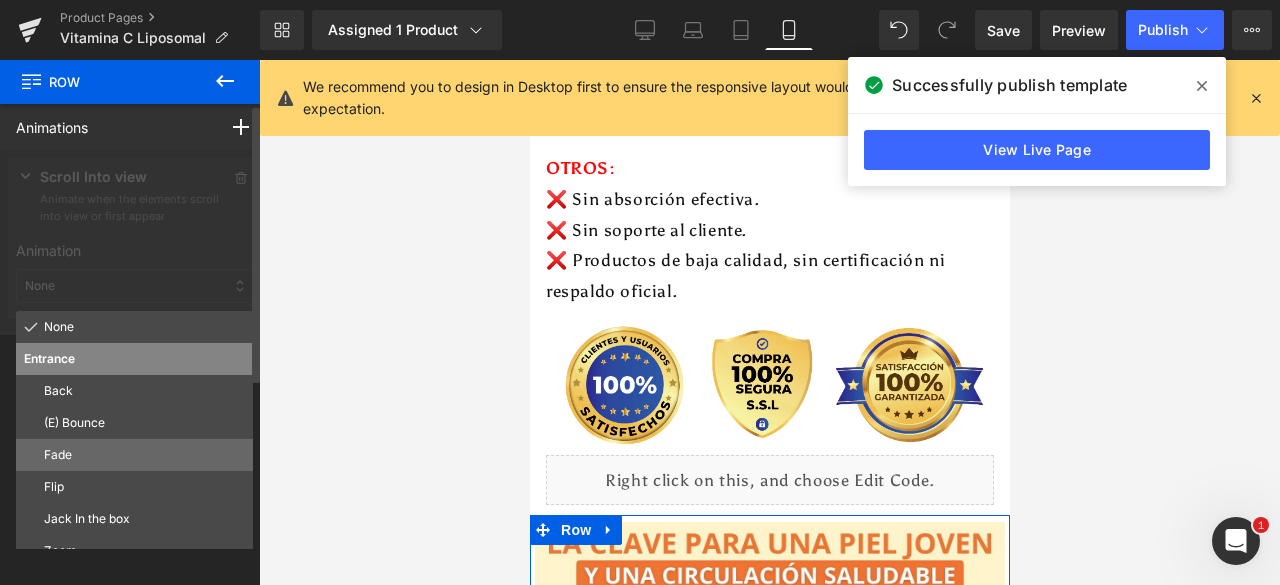click on "Fade" at bounding box center (144, 455) 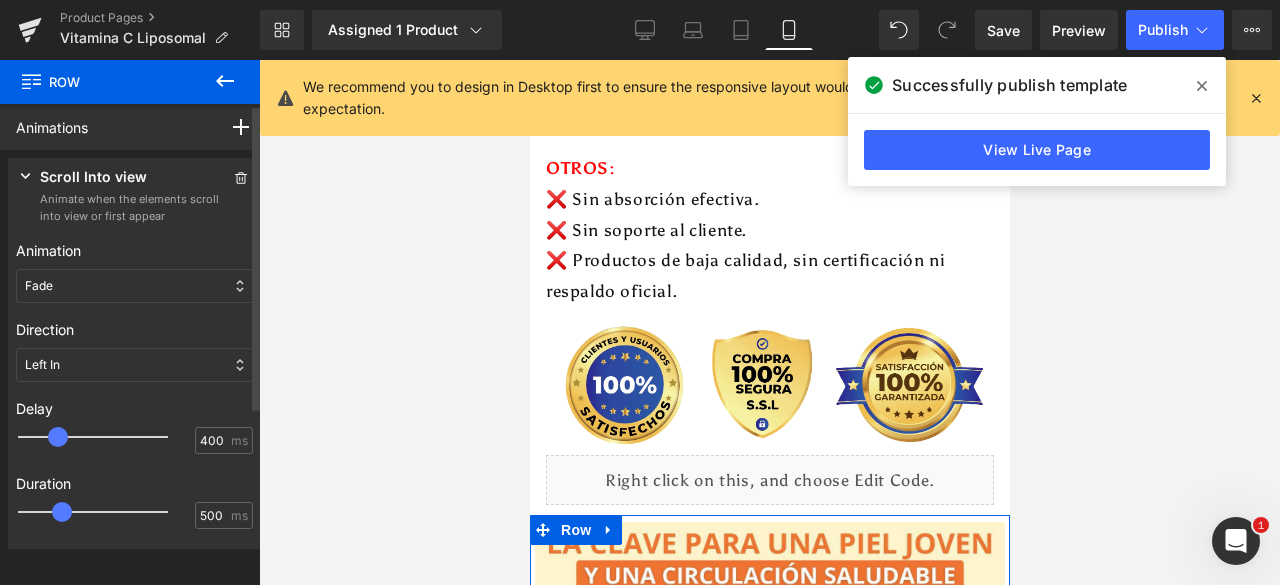 click at bounding box center (107, 437) 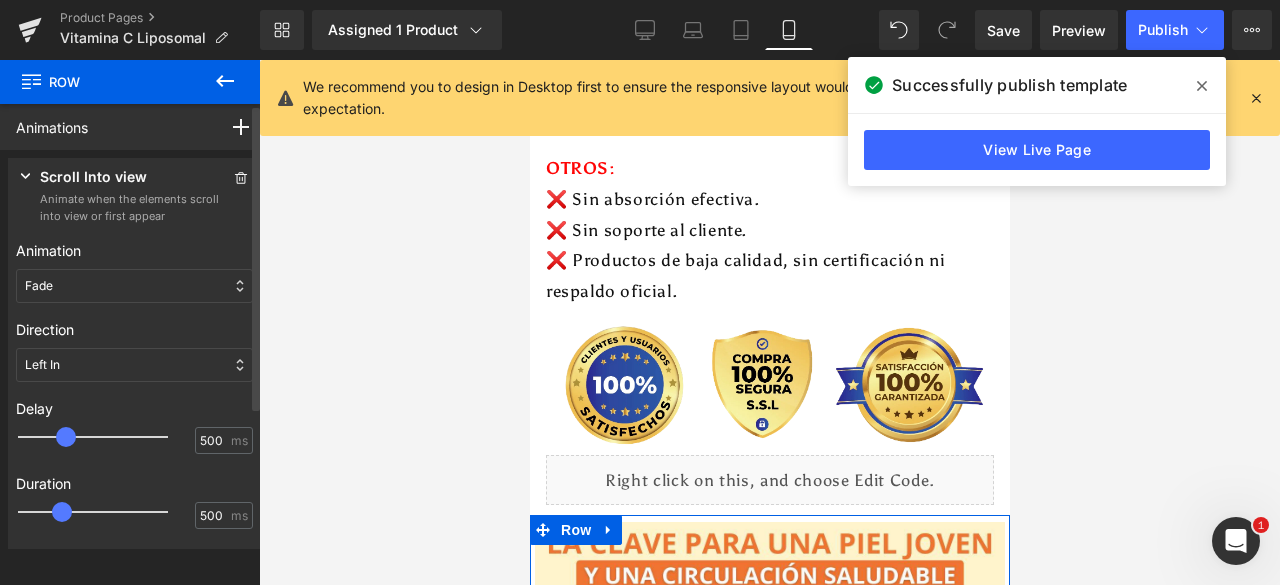 drag, startPoint x: 61, startPoint y: 429, endPoint x: 74, endPoint y: 435, distance: 14.3178215 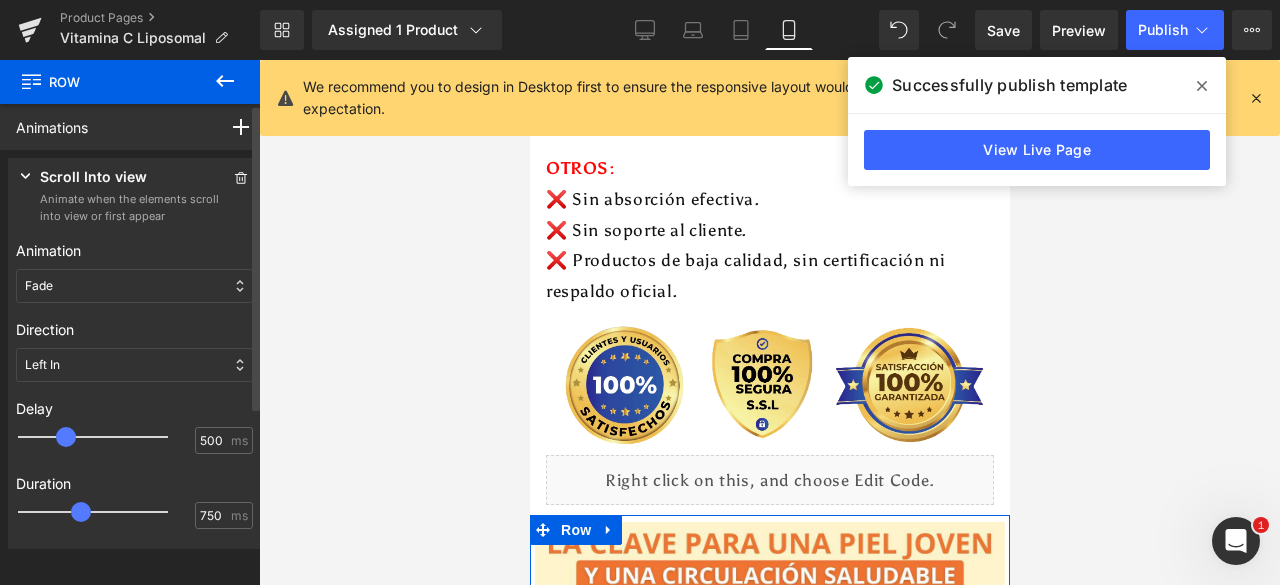 click at bounding box center [107, 512] 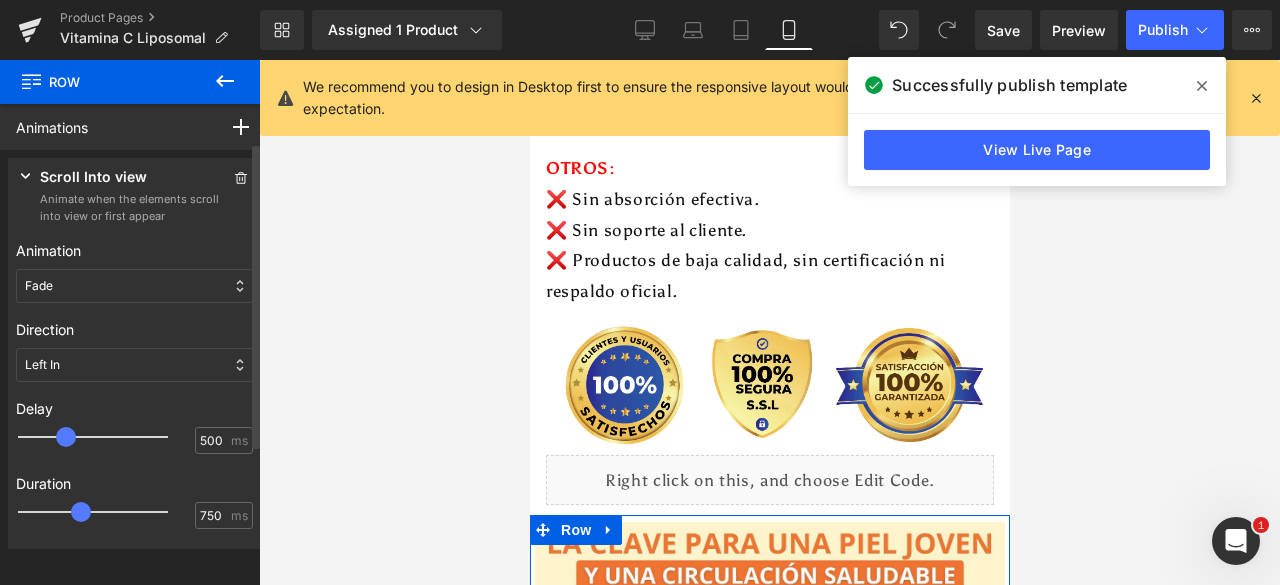 scroll, scrollTop: 197, scrollLeft: 0, axis: vertical 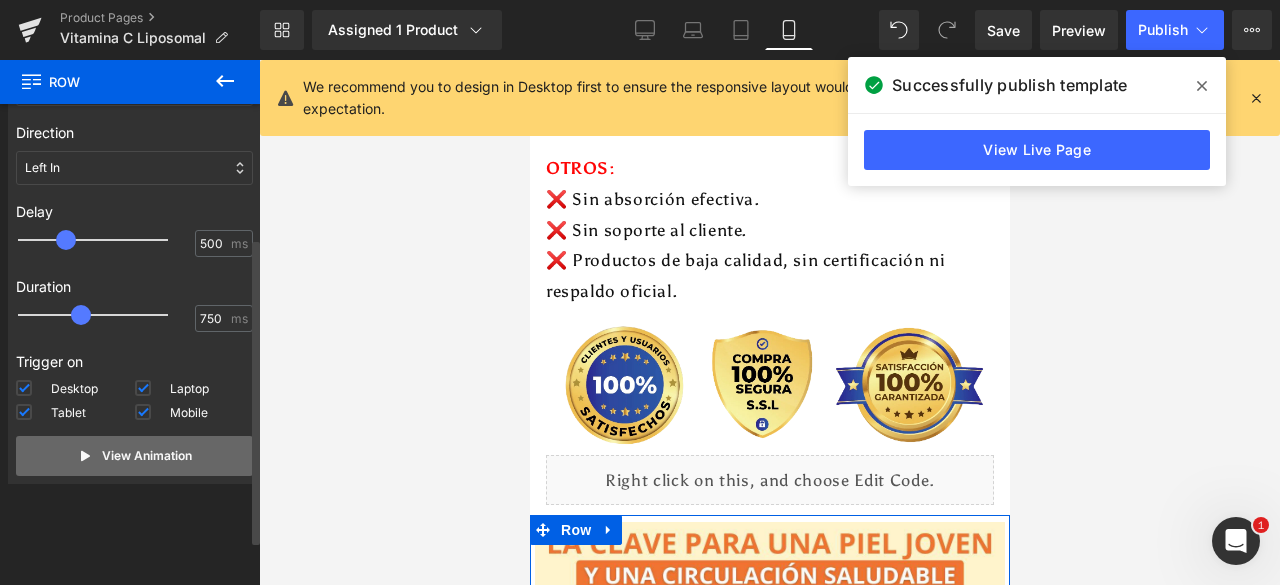 click on "View Animation" at bounding box center (147, 456) 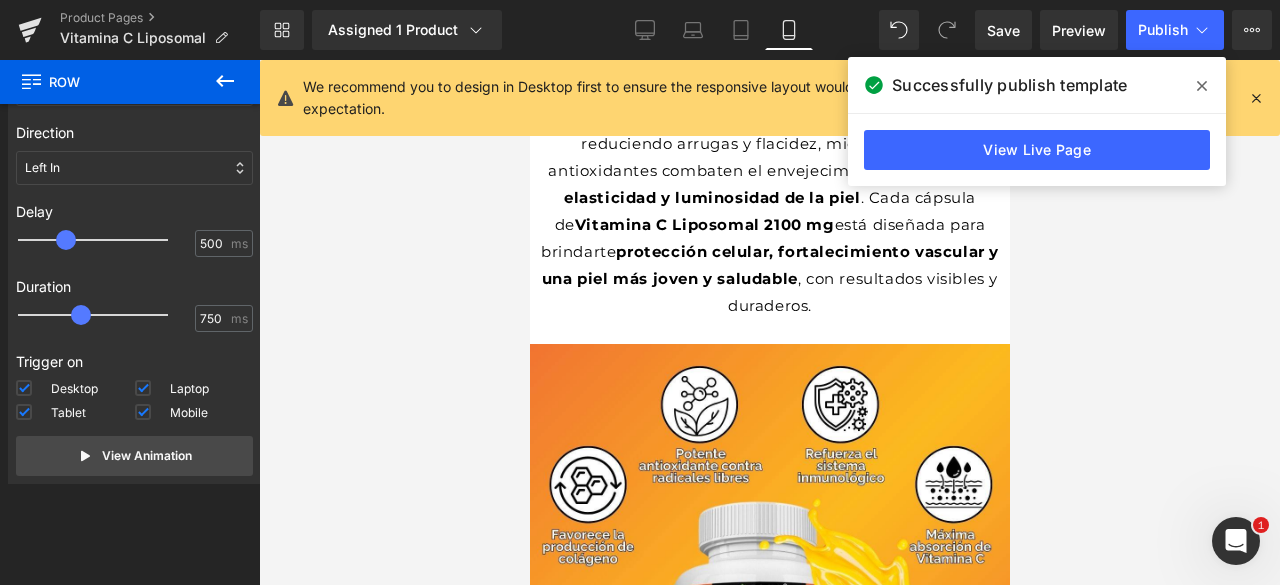 scroll, scrollTop: 5903, scrollLeft: 0, axis: vertical 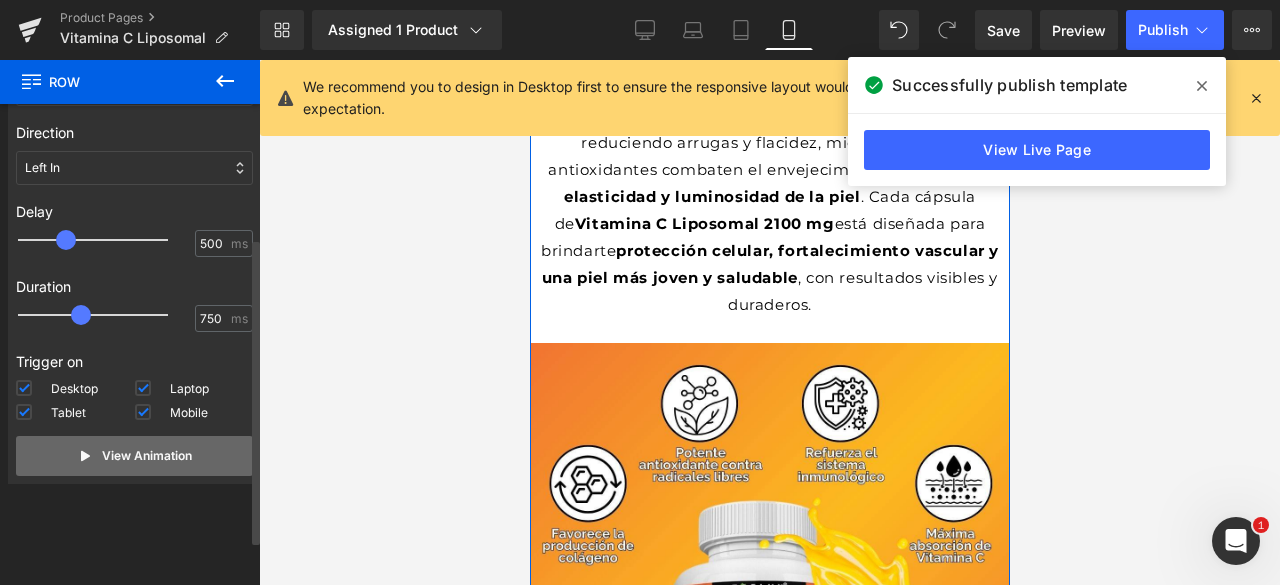 click on "View Animation" at bounding box center (134, 456) 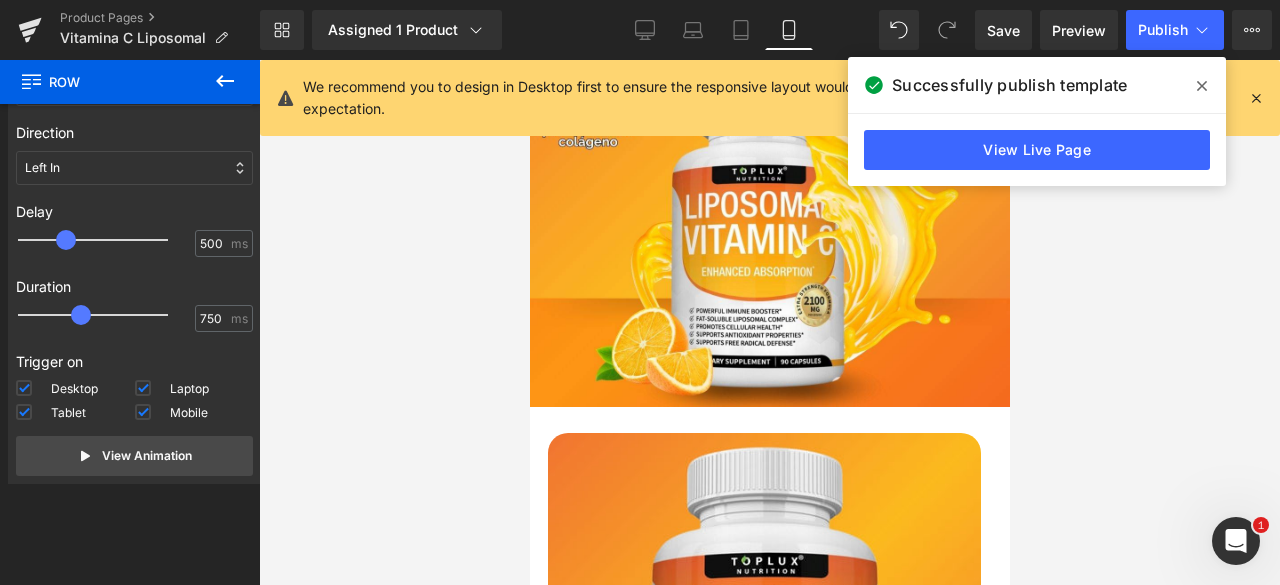 scroll, scrollTop: 6494, scrollLeft: 0, axis: vertical 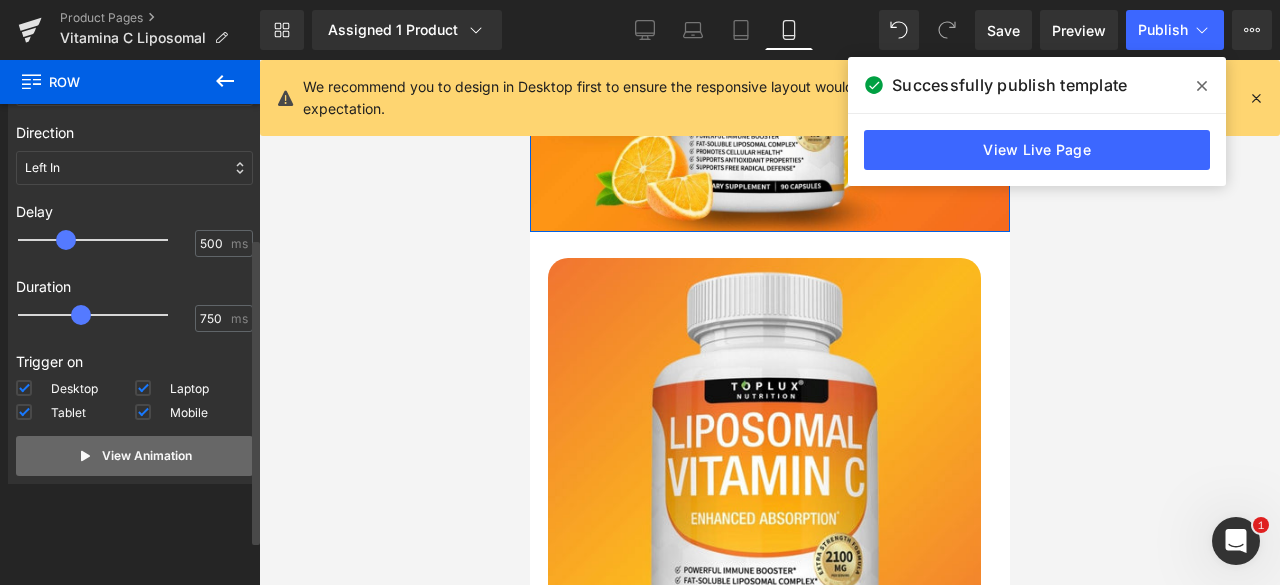 click on "View Animation" at bounding box center [147, 456] 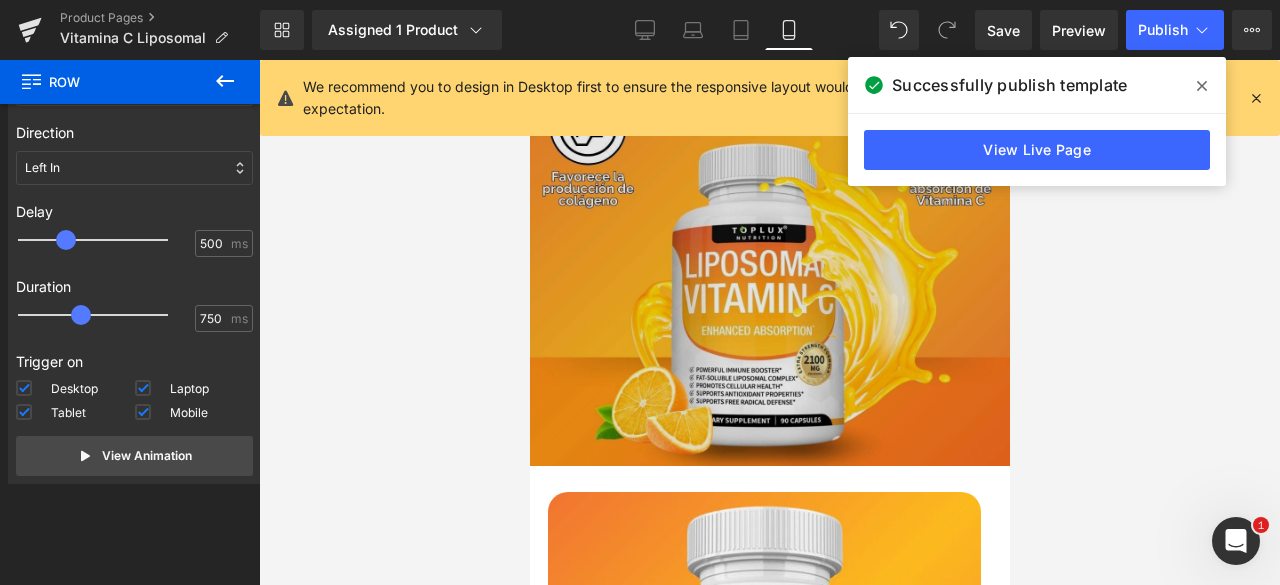 scroll, scrollTop: 6334, scrollLeft: 0, axis: vertical 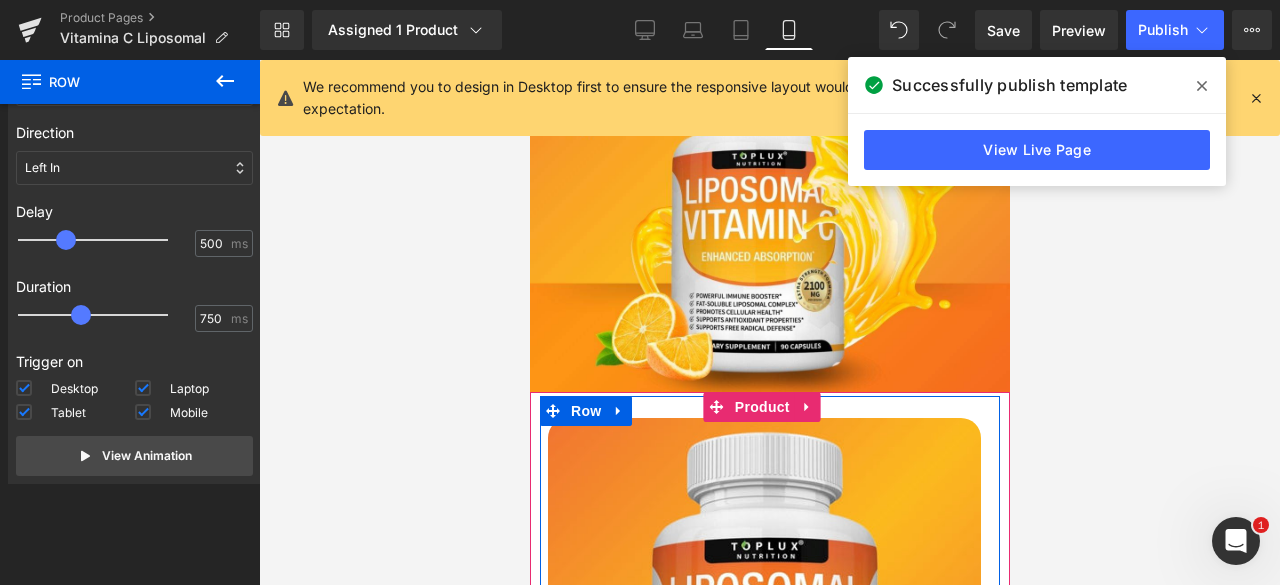 click on "Sale Off
(P) Image
‹ ›
(P) Image List" at bounding box center (769, 627) 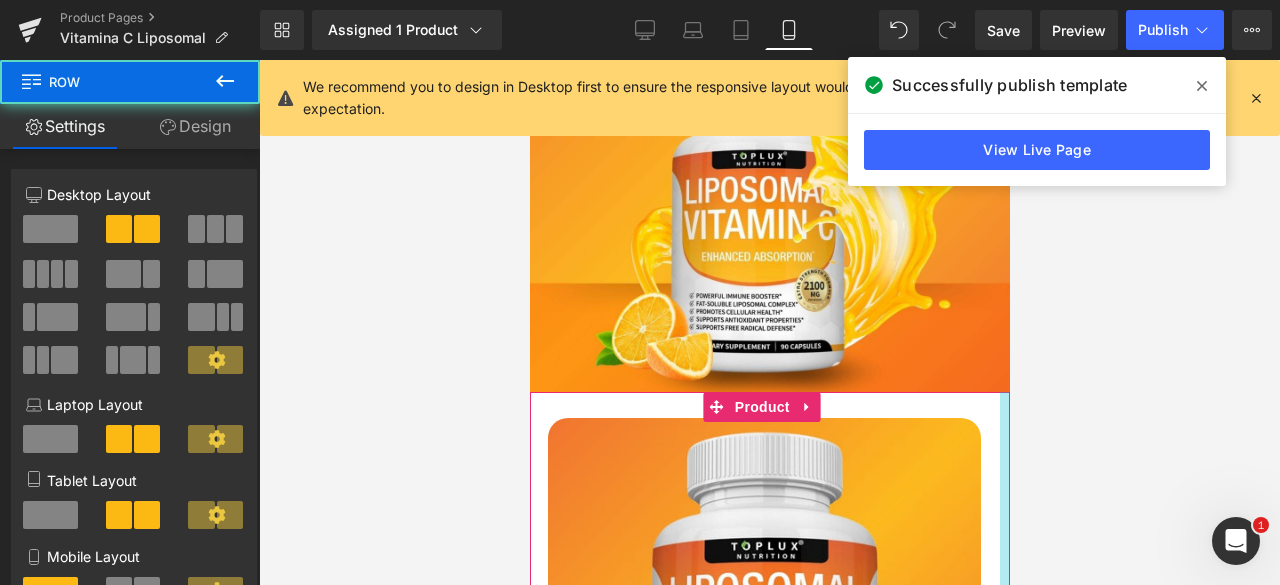 click at bounding box center (1004, 896) 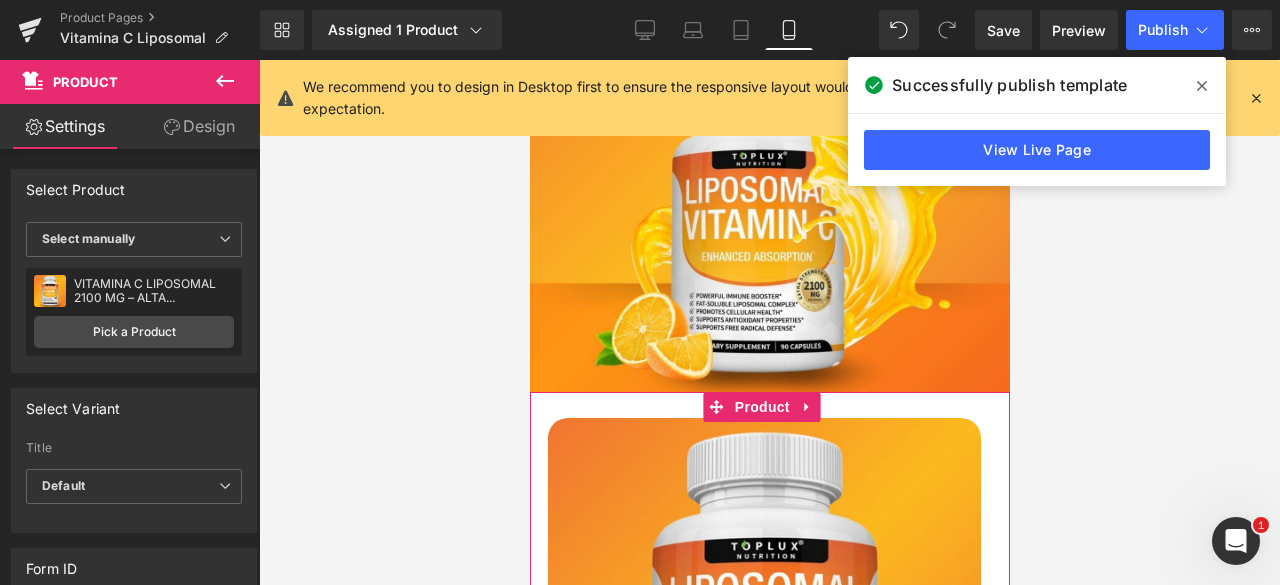 click on "Design" at bounding box center (199, 126) 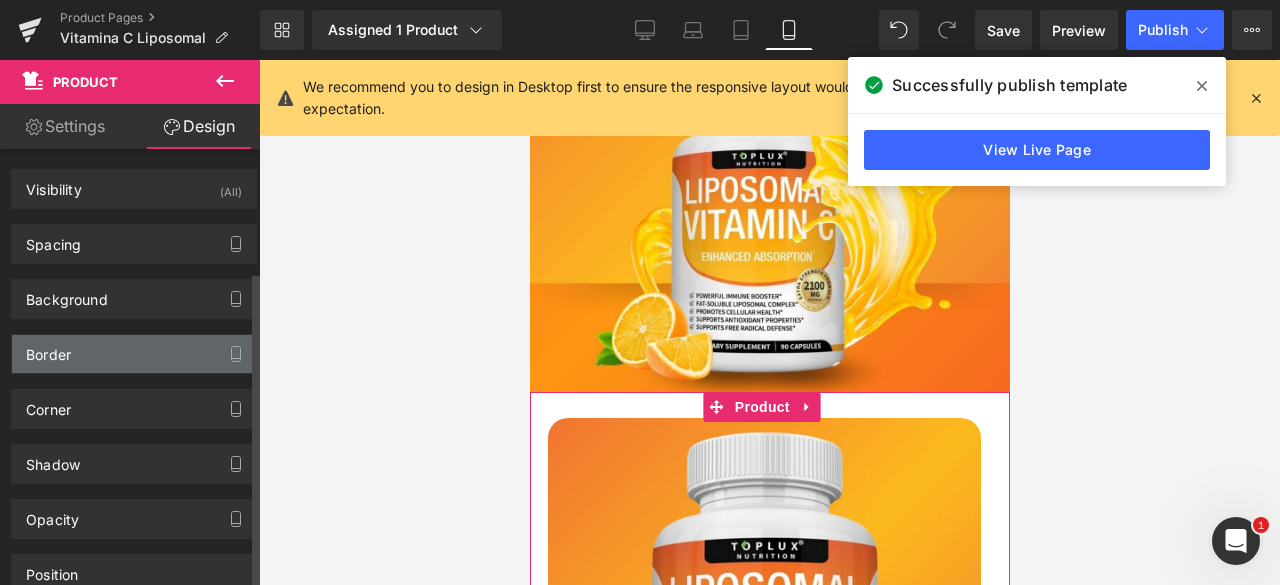 scroll, scrollTop: 168, scrollLeft: 0, axis: vertical 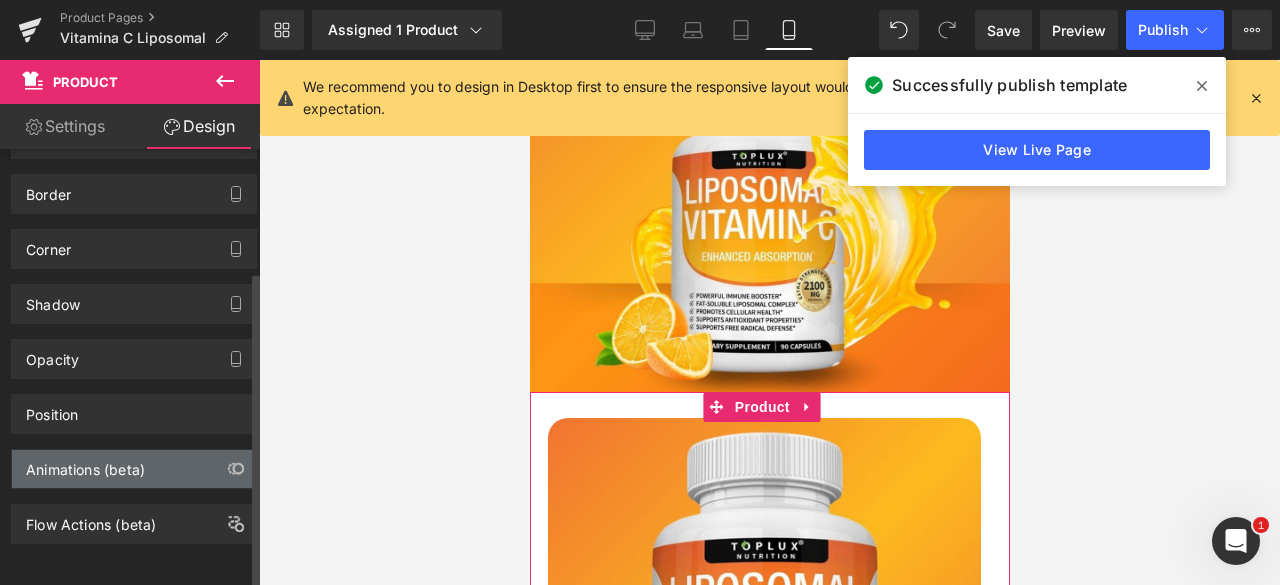 click on "Animations (beta)" at bounding box center (85, 464) 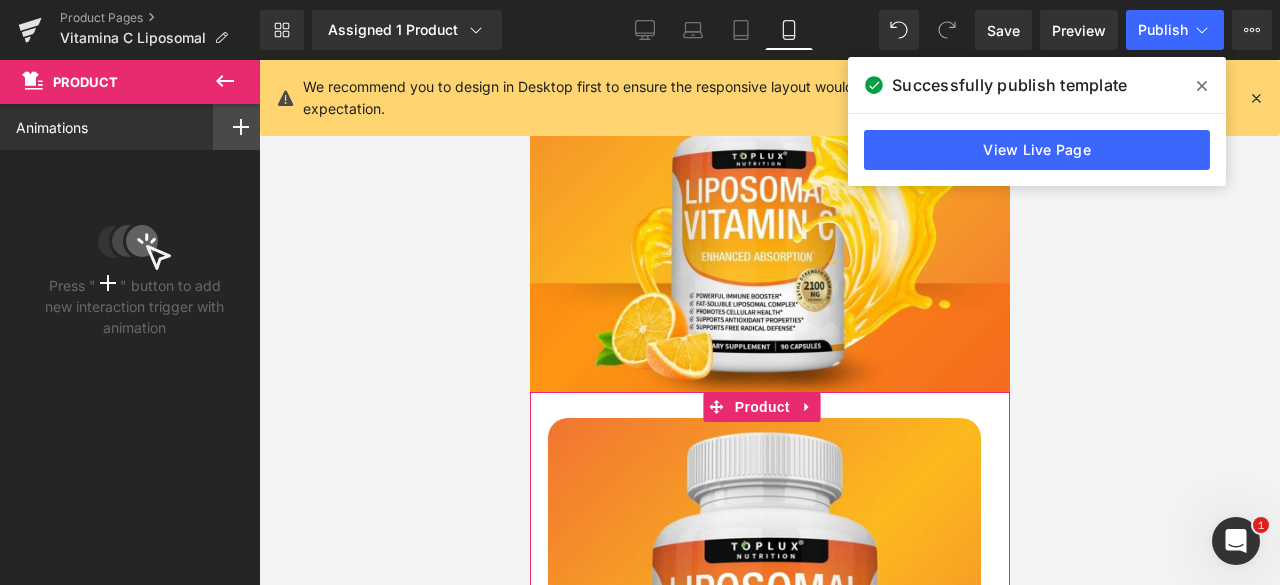 click 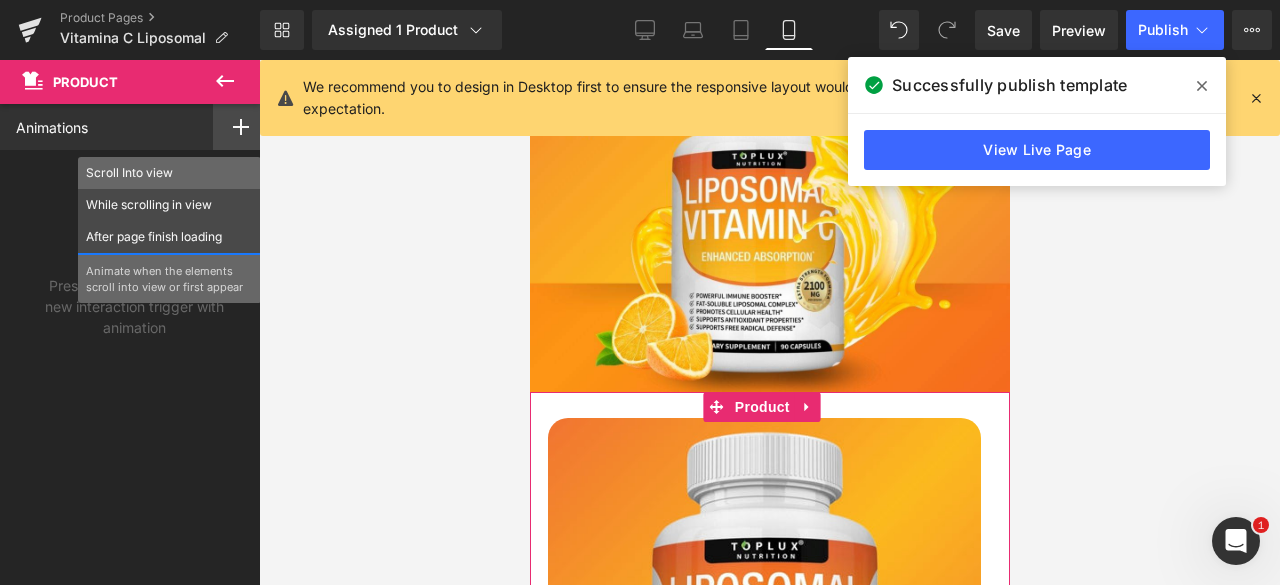 click on "Scroll Into view" at bounding box center [169, 173] 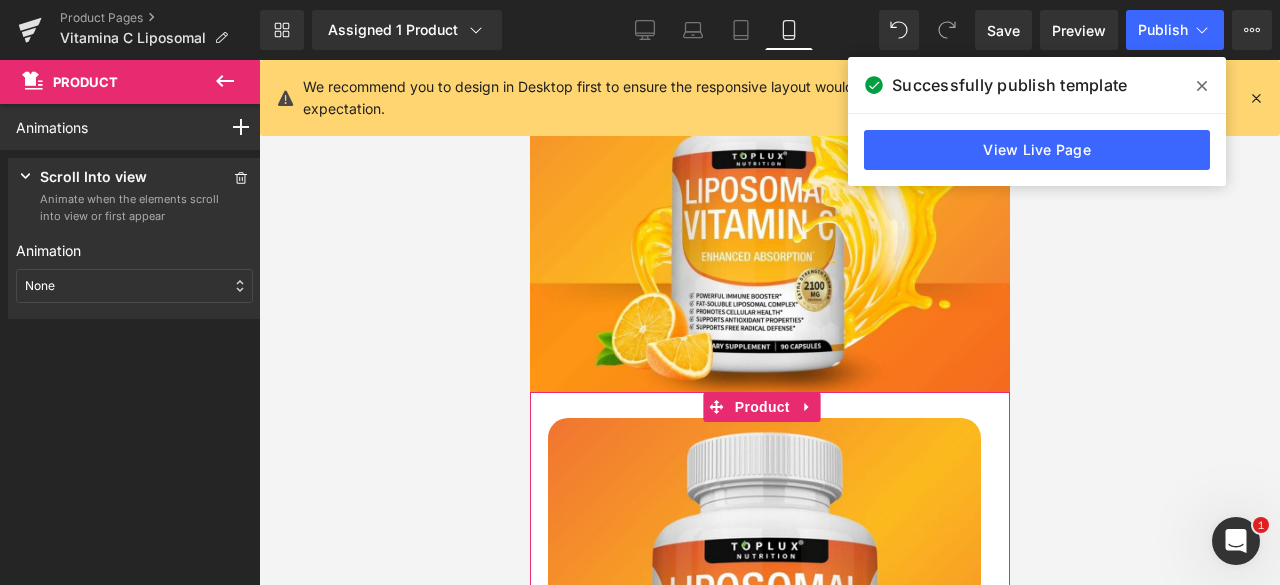 click on "None" at bounding box center [134, 286] 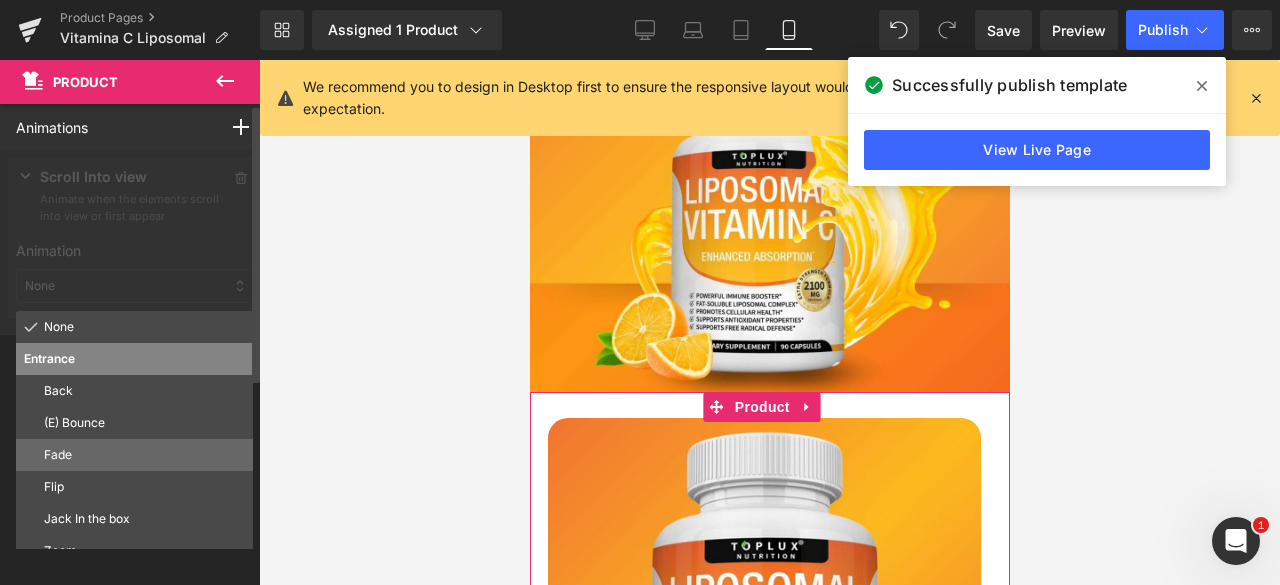 click on "Fade" at bounding box center (134, 455) 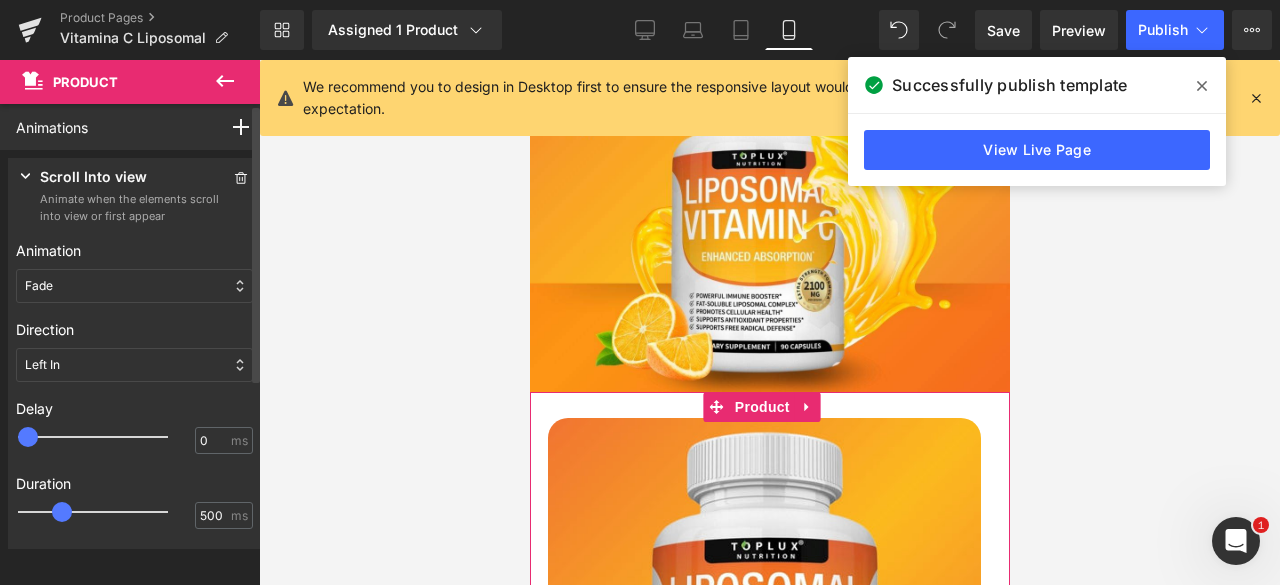 type on "500" 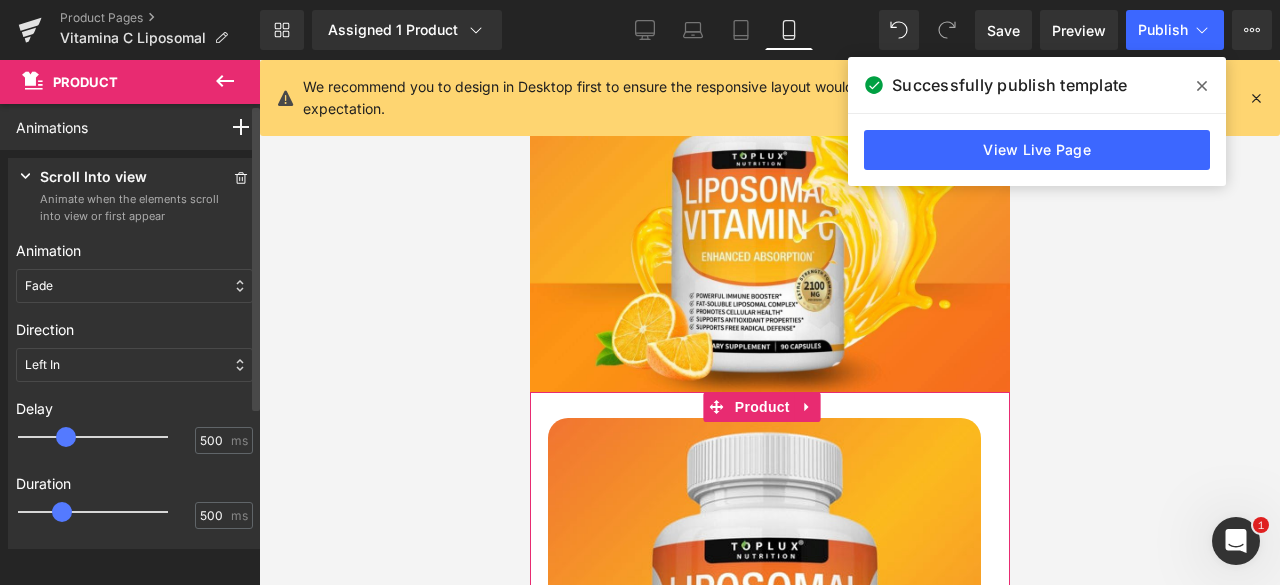 click at bounding box center [107, 437] 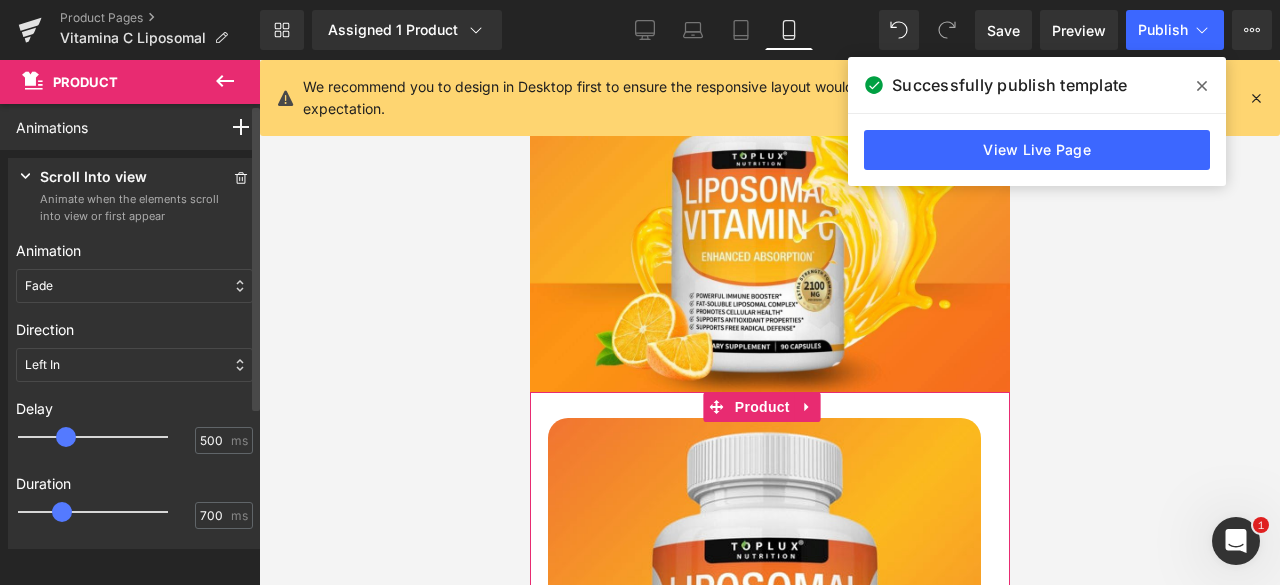 click at bounding box center (107, 512) 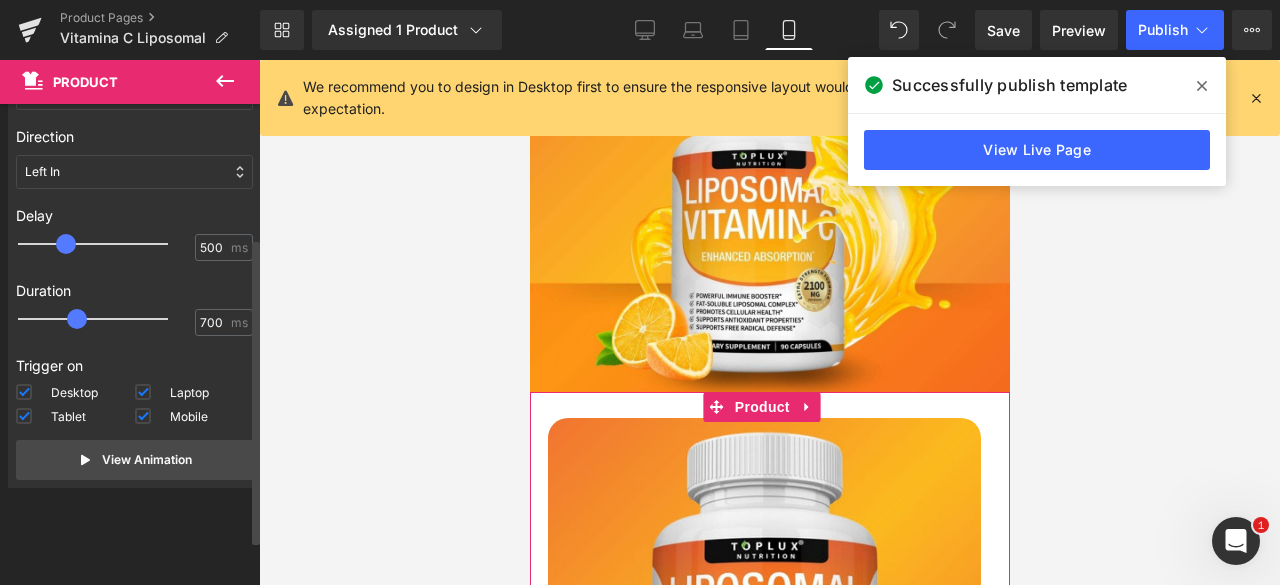 scroll, scrollTop: 197, scrollLeft: 0, axis: vertical 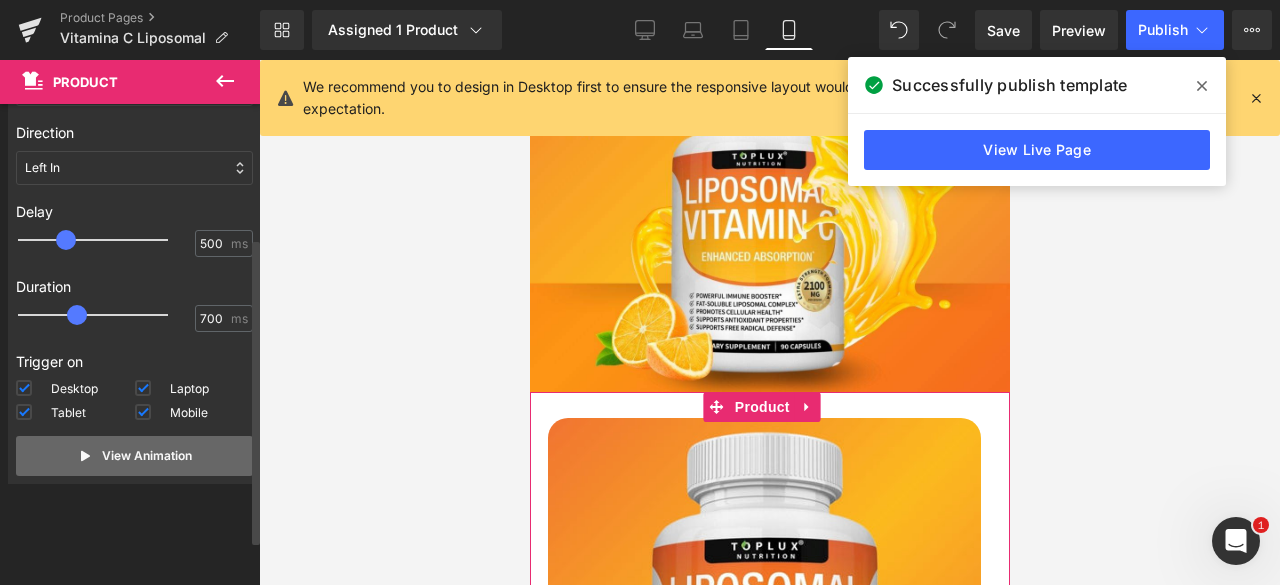 click on "View Animation" at bounding box center [147, 456] 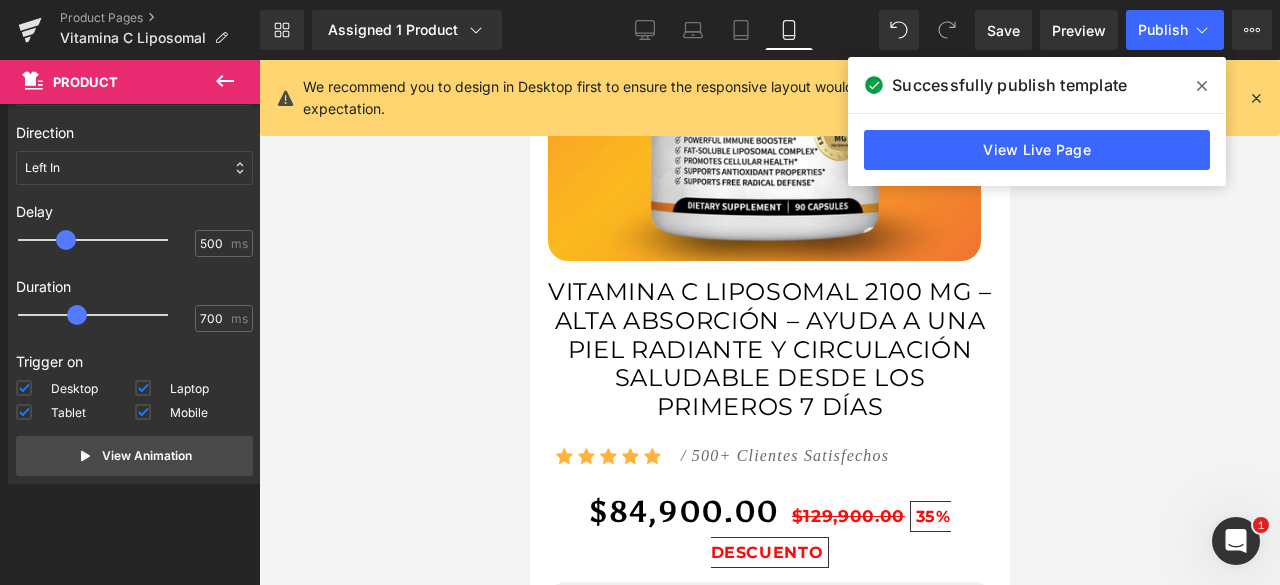 scroll, scrollTop: 6926, scrollLeft: 0, axis: vertical 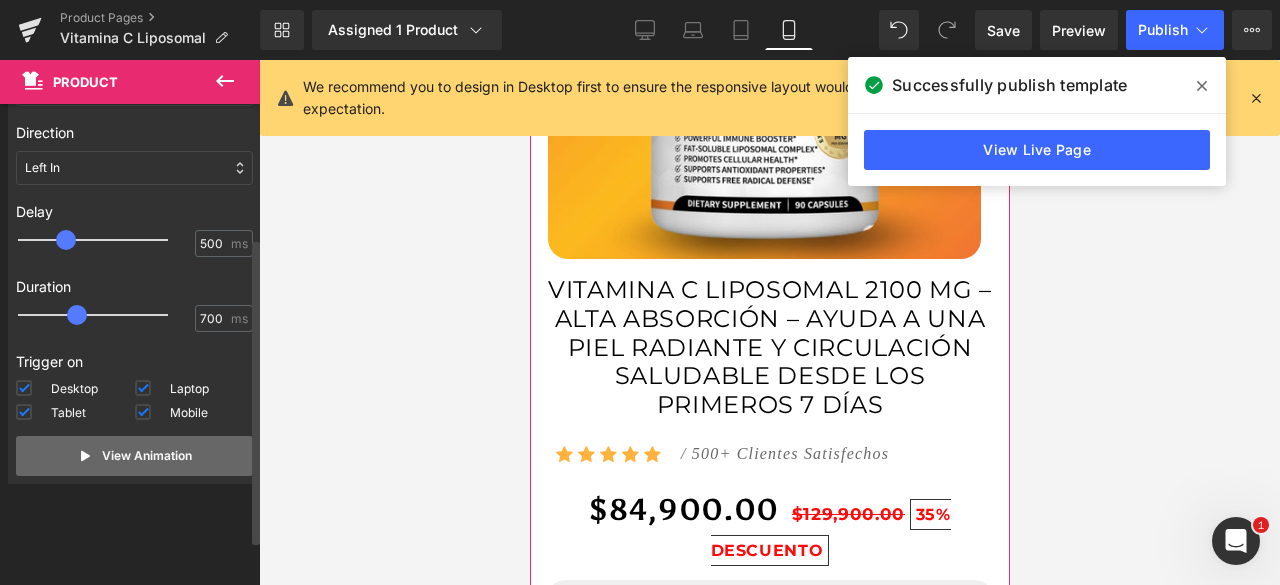 click on "View Animation" at bounding box center [134, 456] 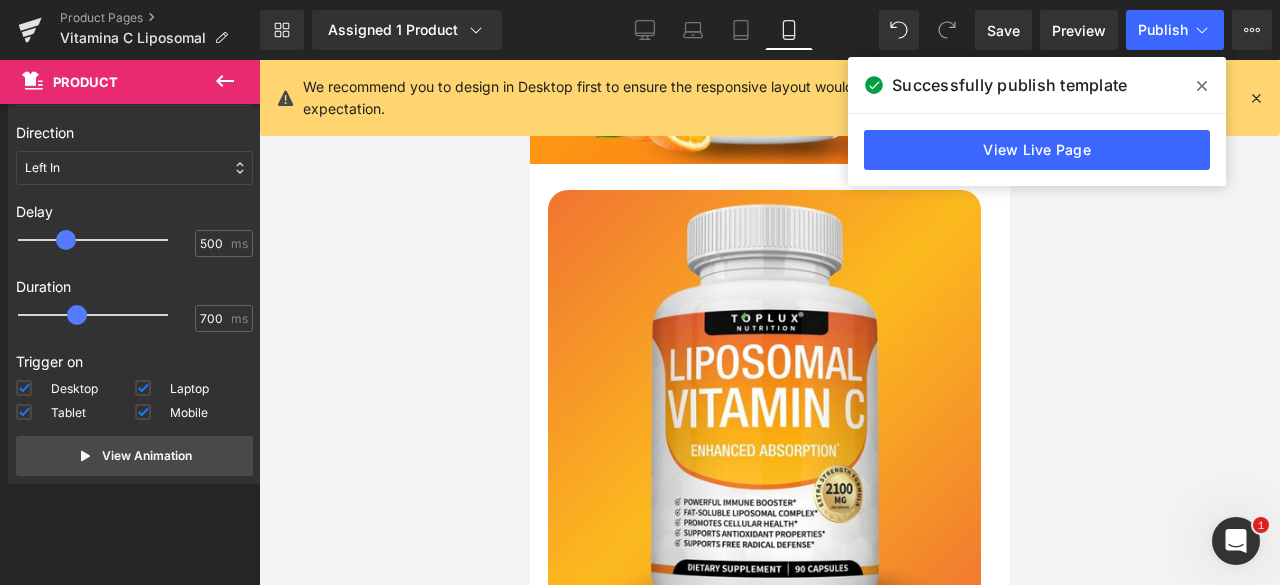 scroll, scrollTop: 6412, scrollLeft: 0, axis: vertical 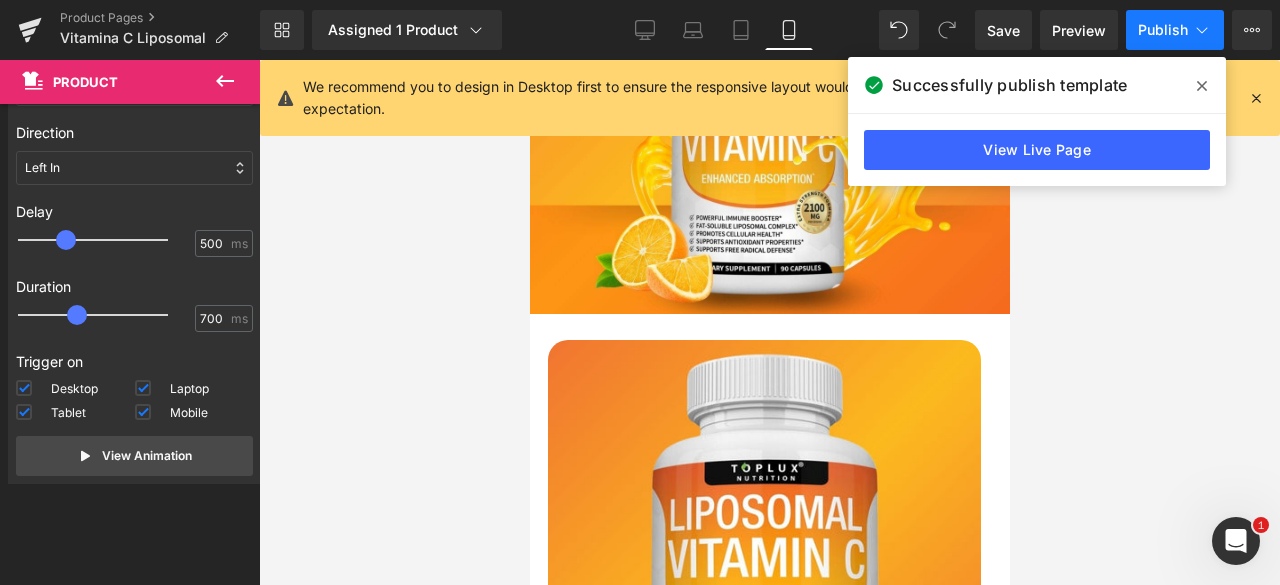 click on "Publish" at bounding box center (1163, 30) 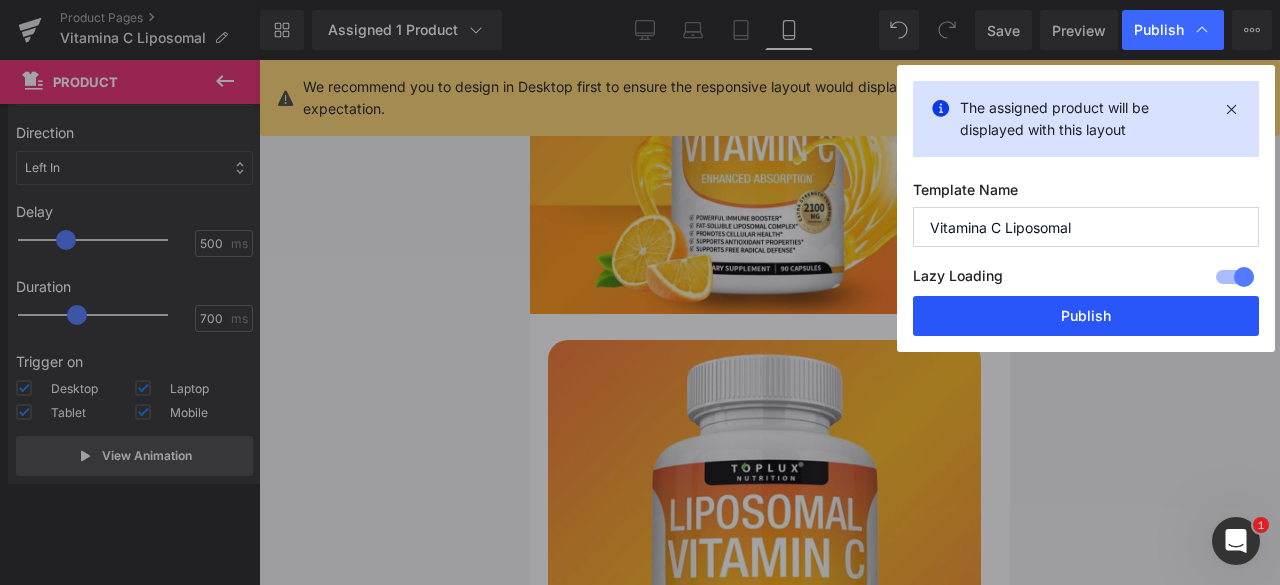 click on "Publish" at bounding box center [1086, 316] 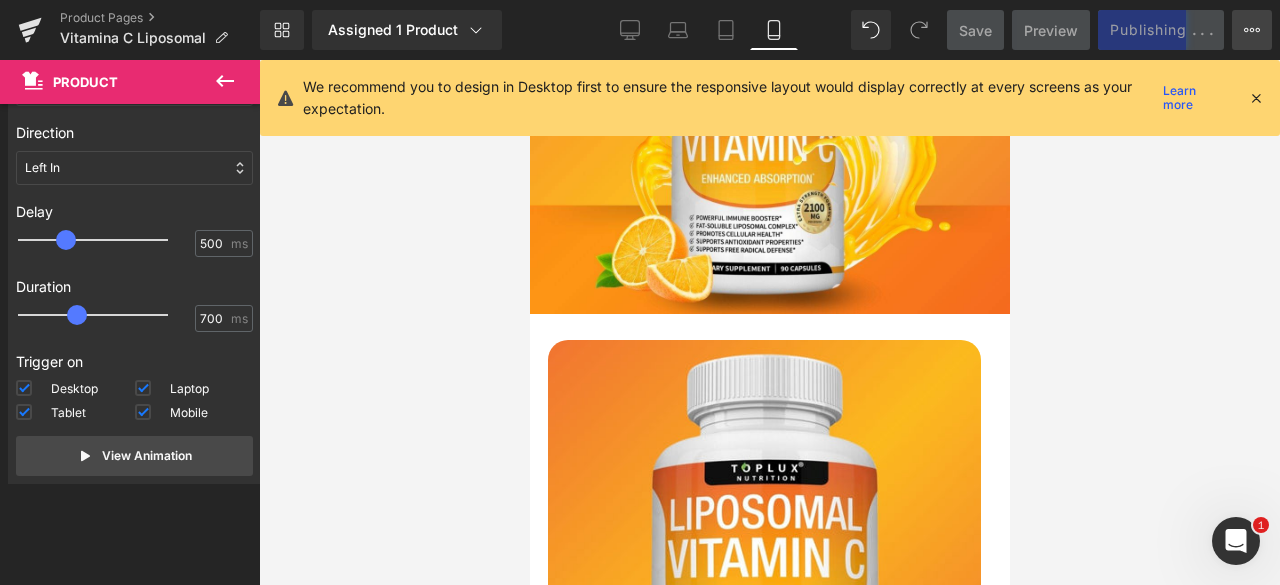 click 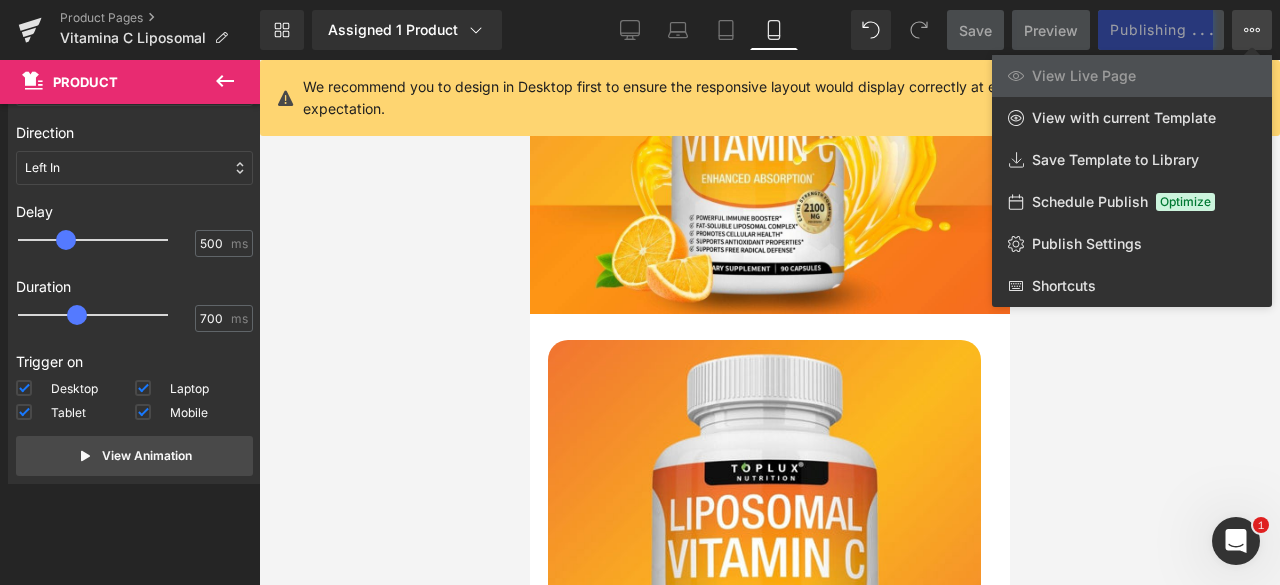 click 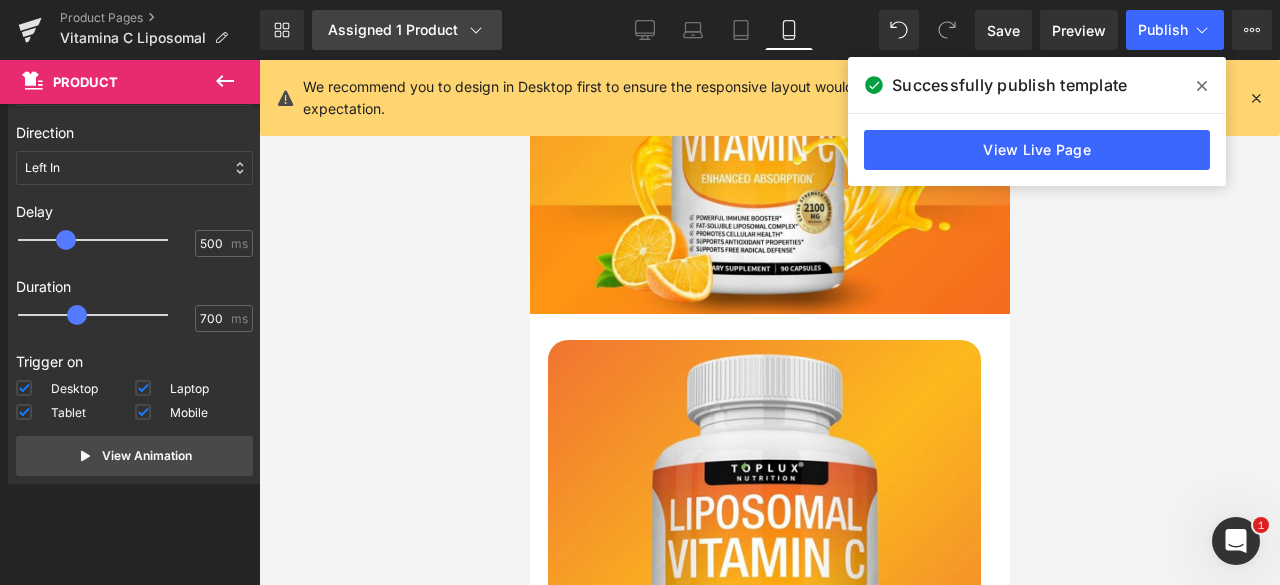 click 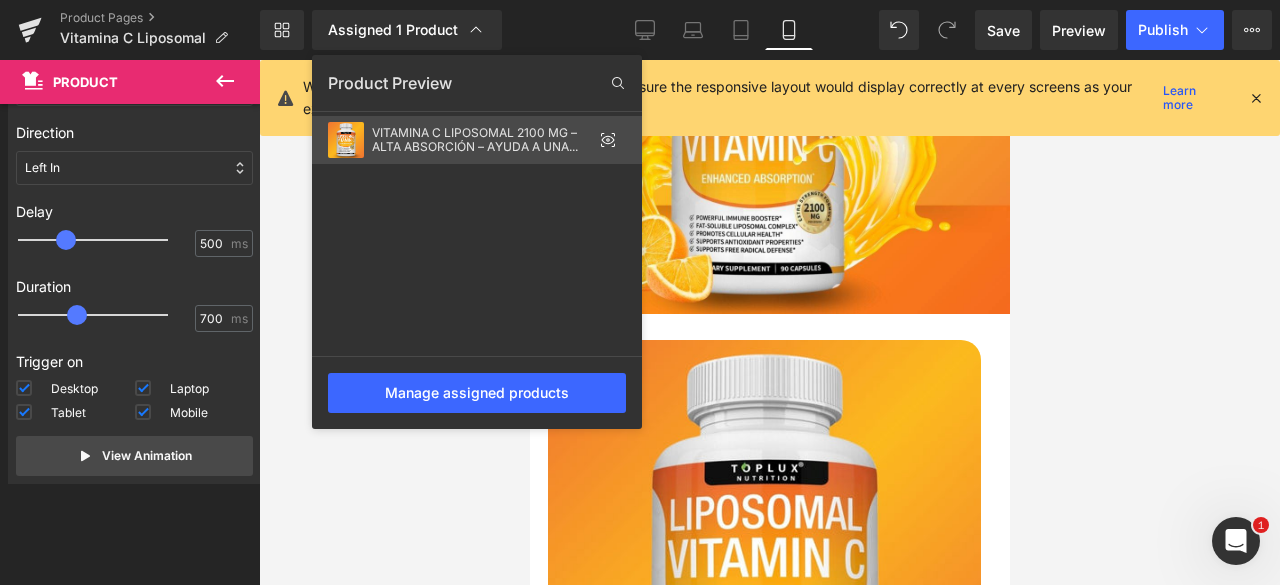 click 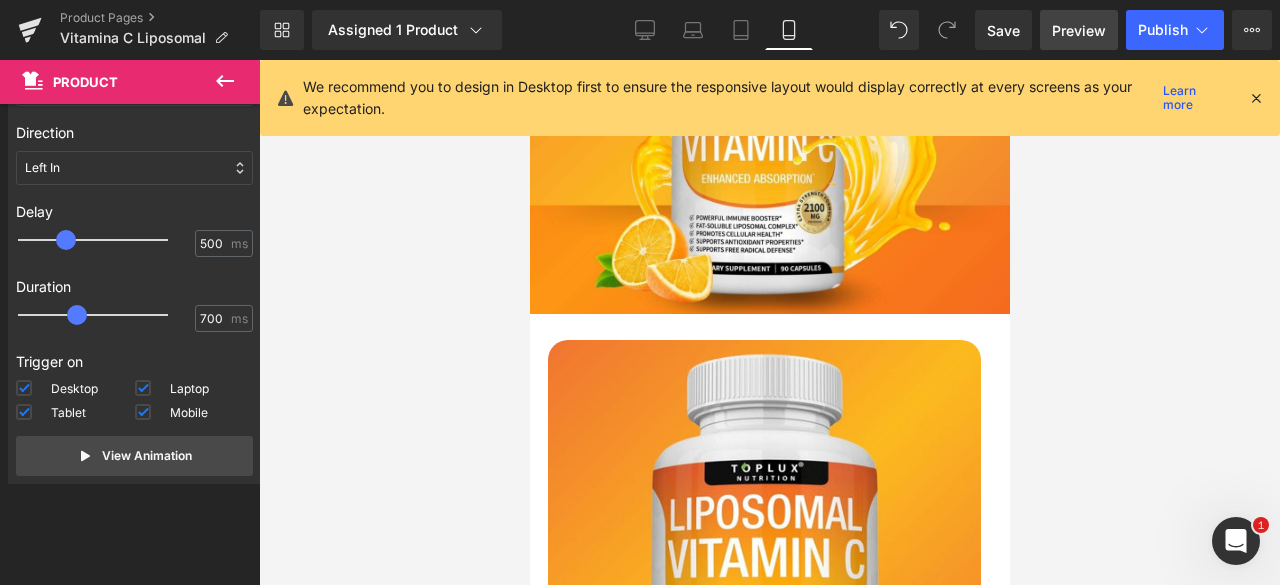 click on "Preview" at bounding box center [1079, 30] 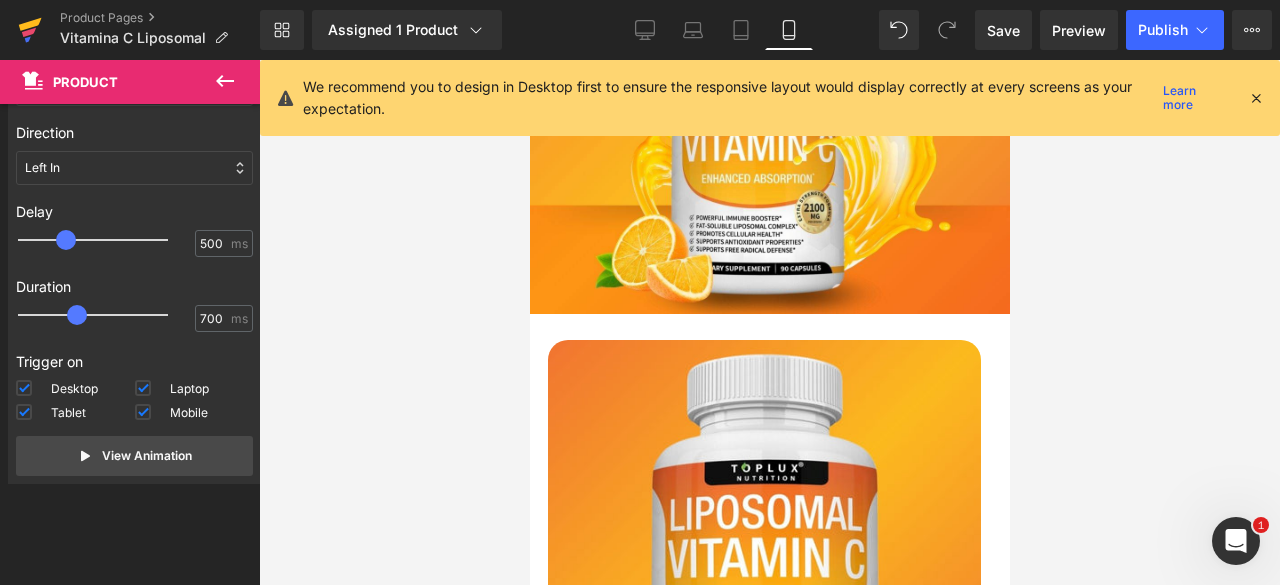 click 